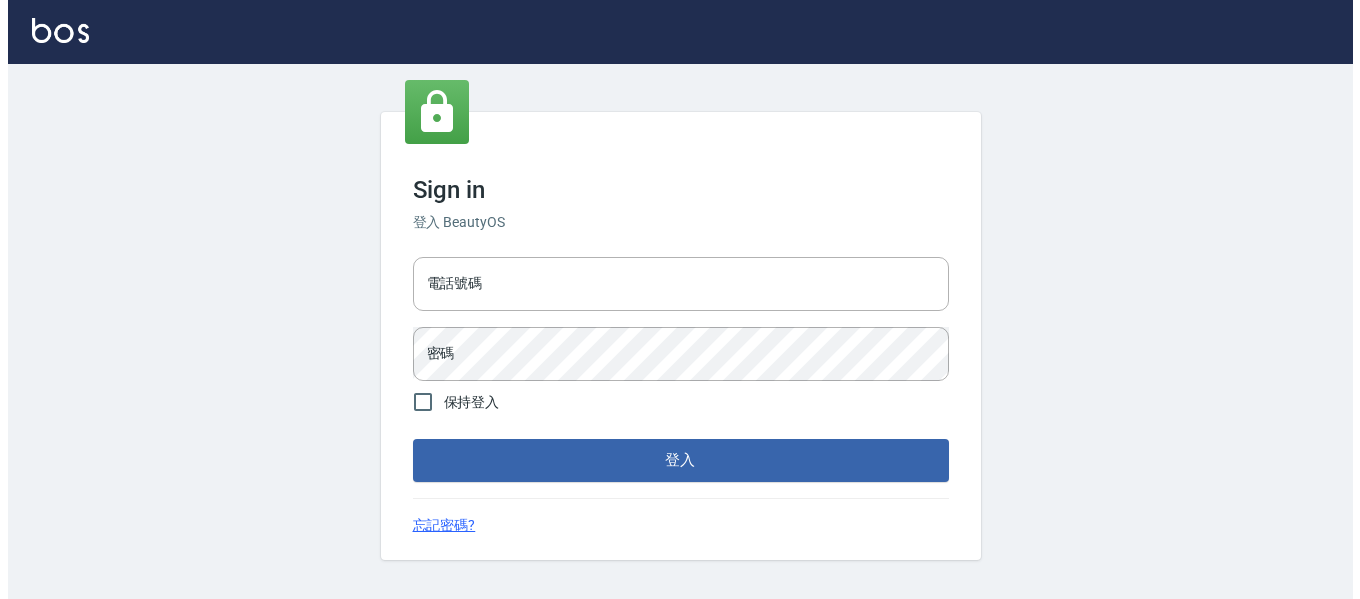 scroll, scrollTop: 0, scrollLeft: 0, axis: both 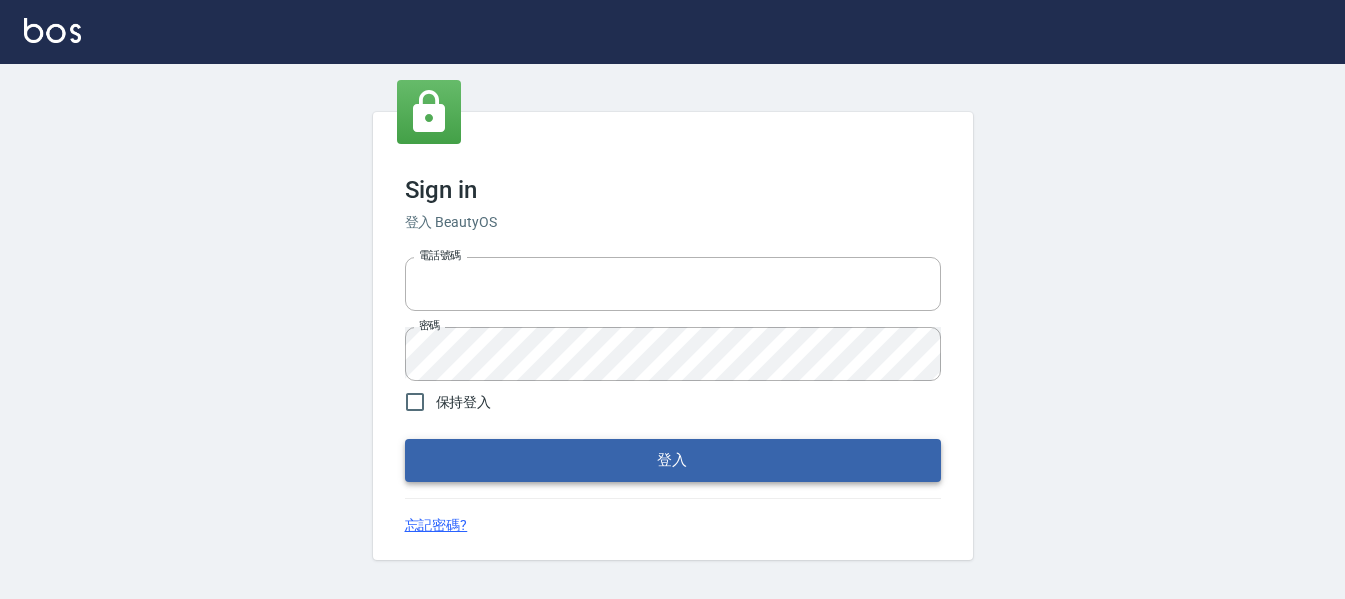 type on "0228891031" 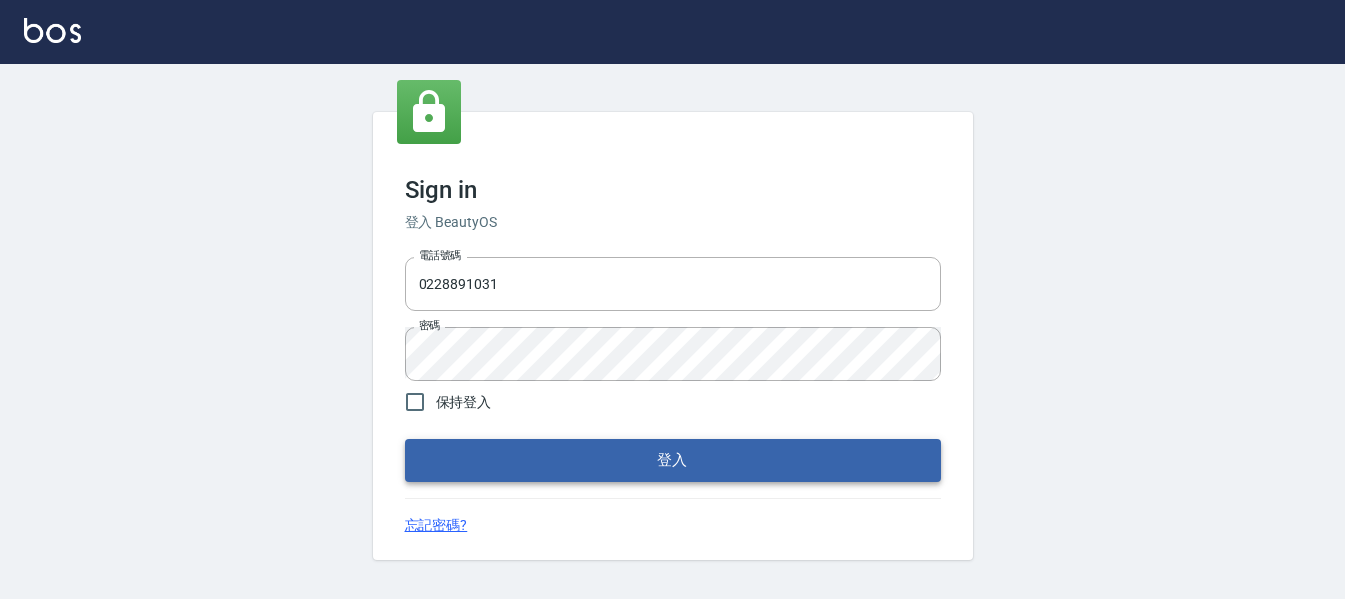 click on "登入" at bounding box center (673, 460) 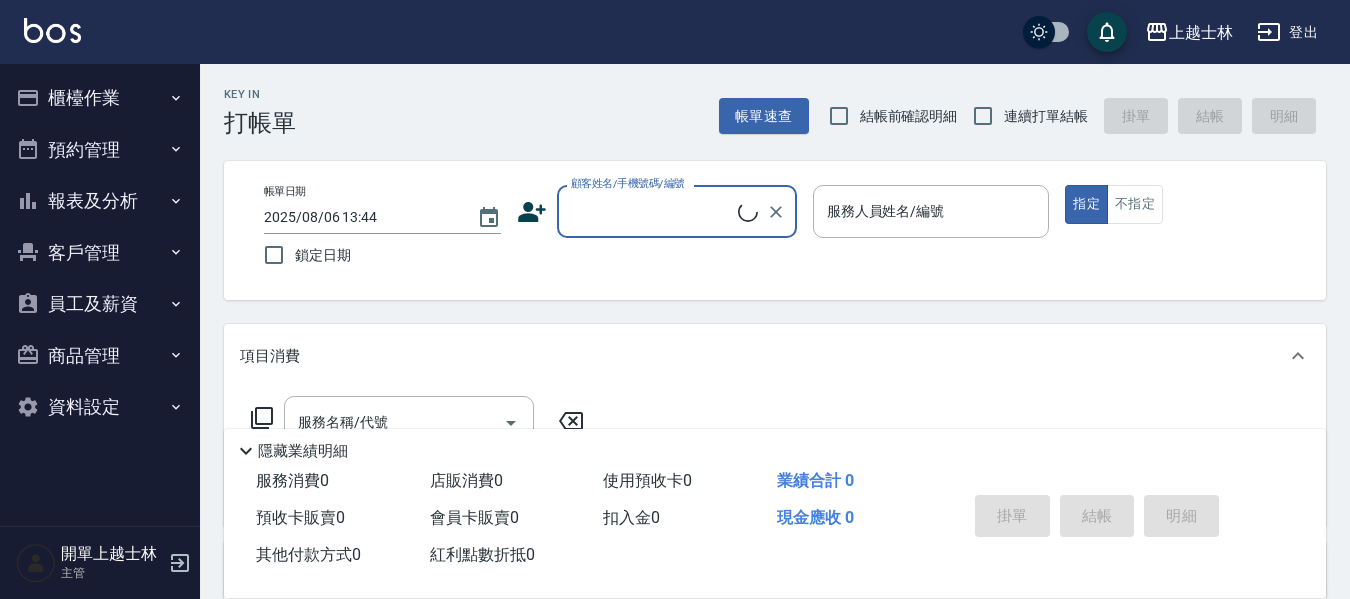 click on "櫃檯作業" at bounding box center [100, 98] 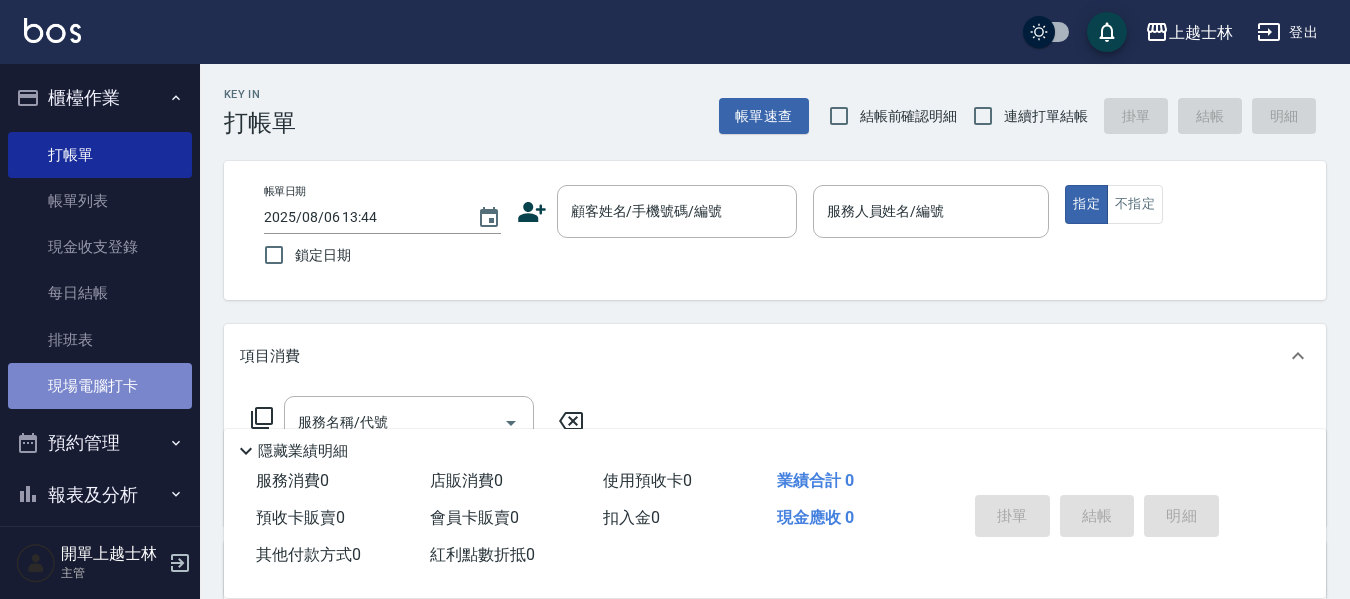 click on "現場電腦打卡" at bounding box center [100, 386] 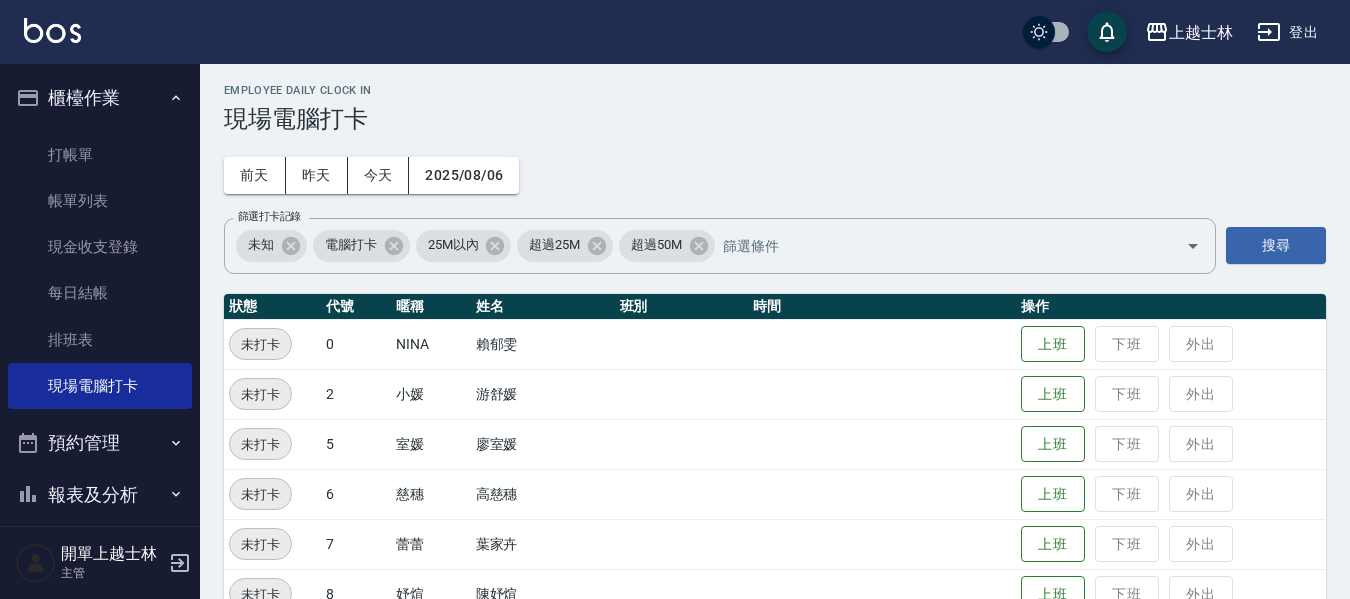 scroll, scrollTop: 200, scrollLeft: 0, axis: vertical 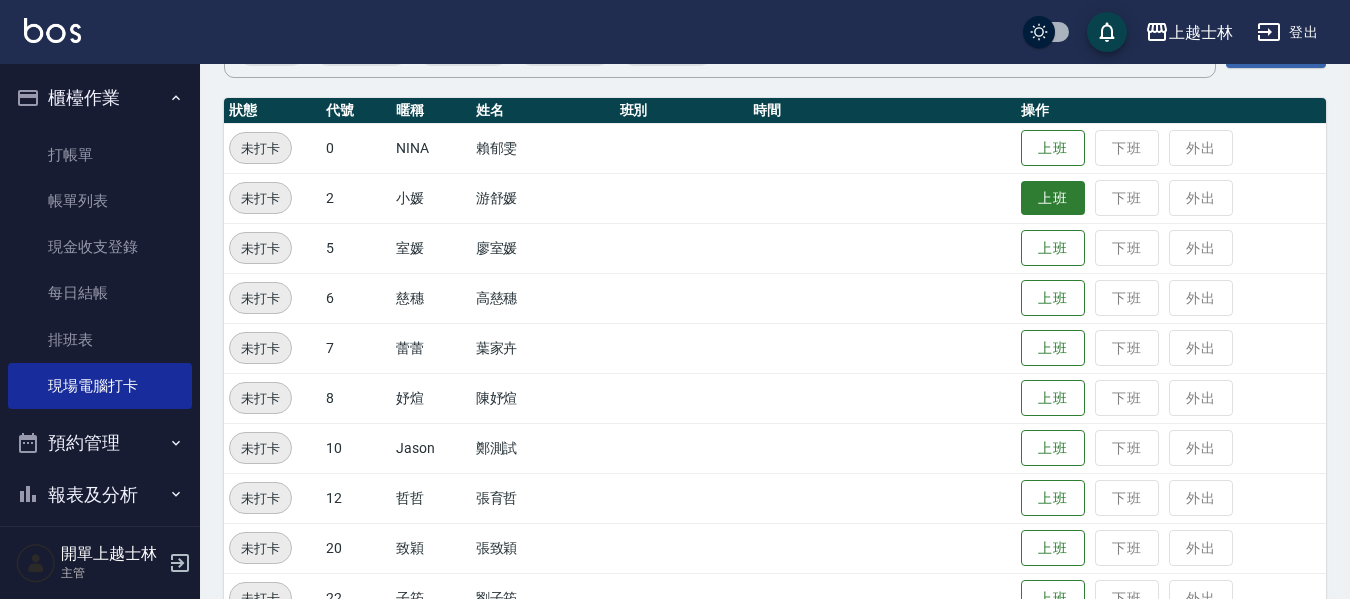 click on "上班" at bounding box center [1053, 198] 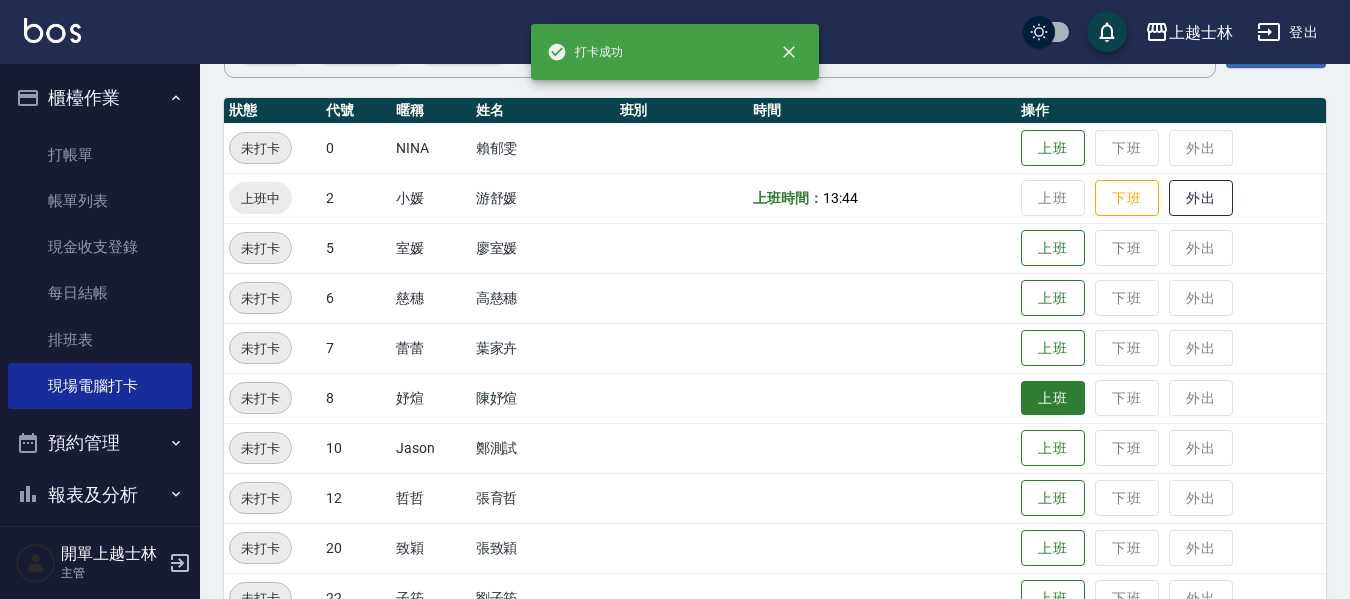 click on "上班" at bounding box center (1053, 398) 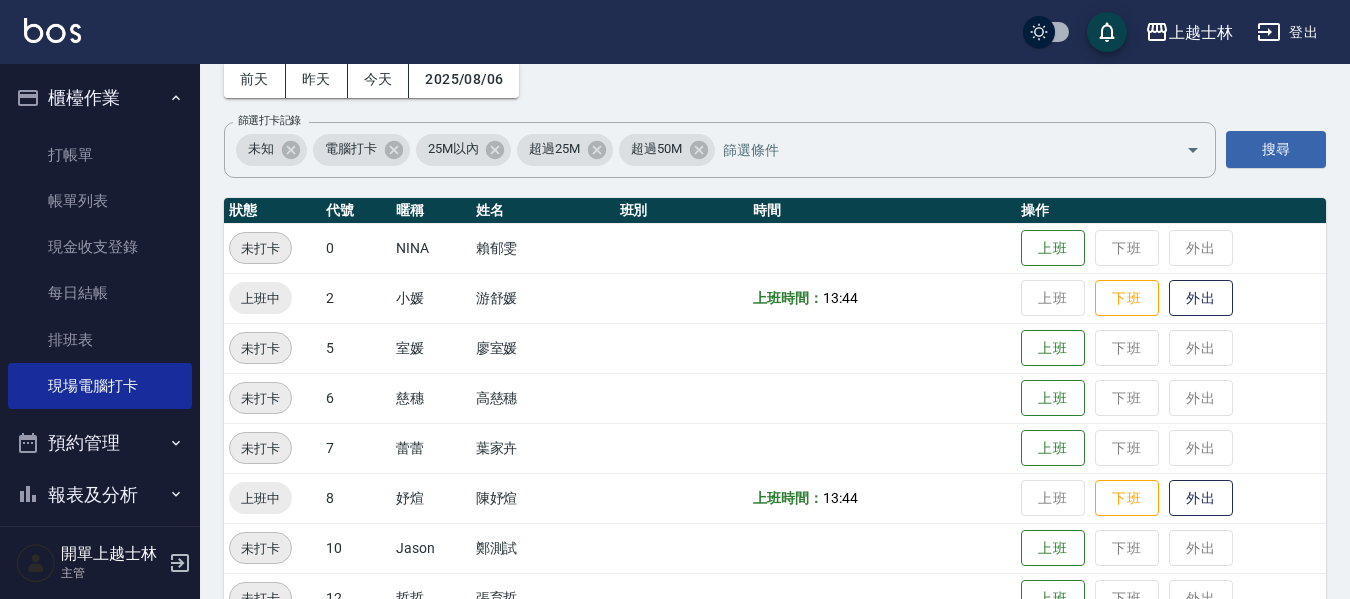scroll, scrollTop: 200, scrollLeft: 0, axis: vertical 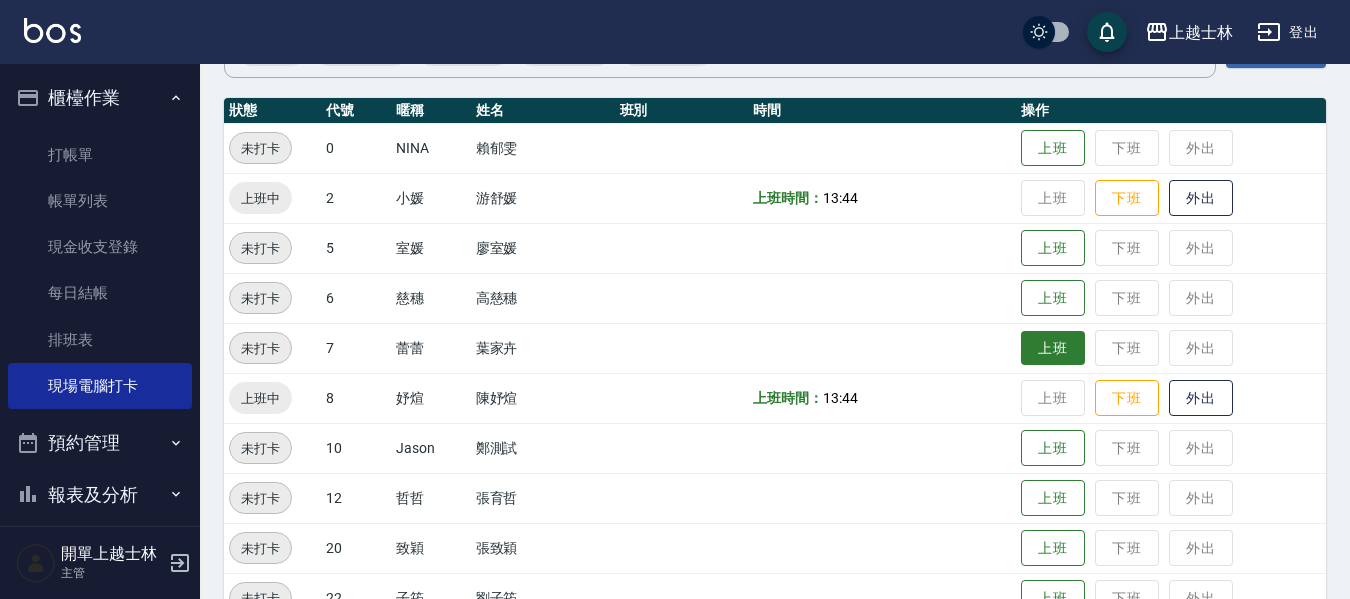 click on "上班" at bounding box center [1053, 348] 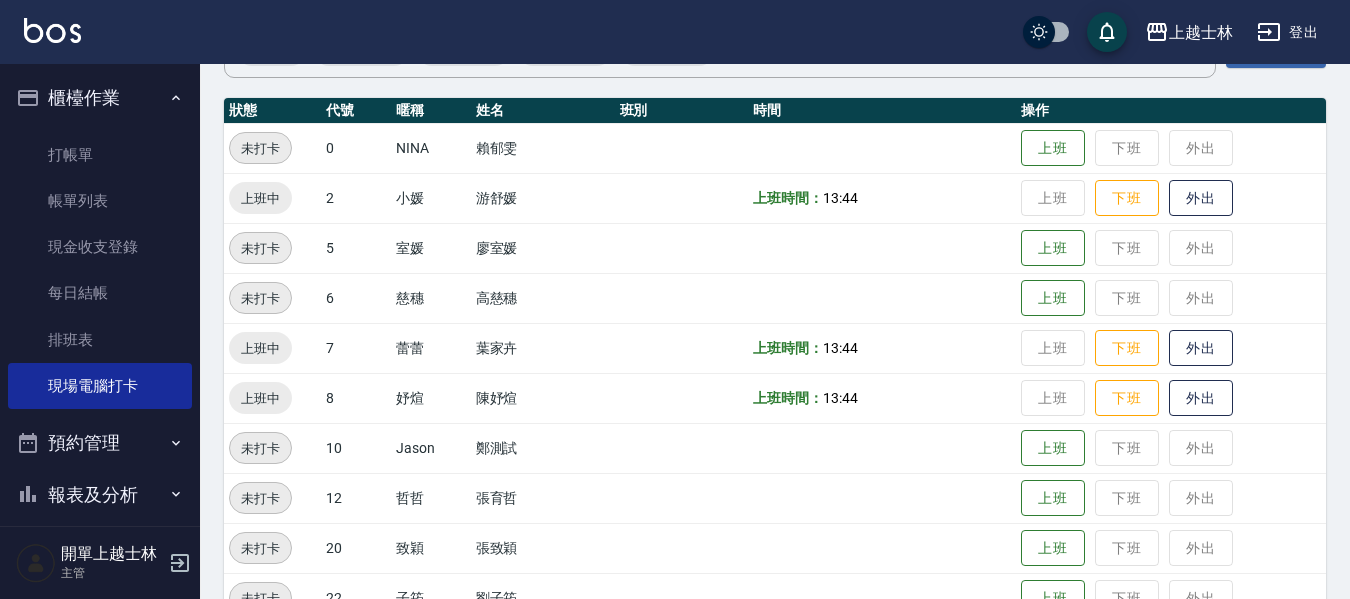drag, startPoint x: 21, startPoint y: 539, endPoint x: 151, endPoint y: 126, distance: 432.9769 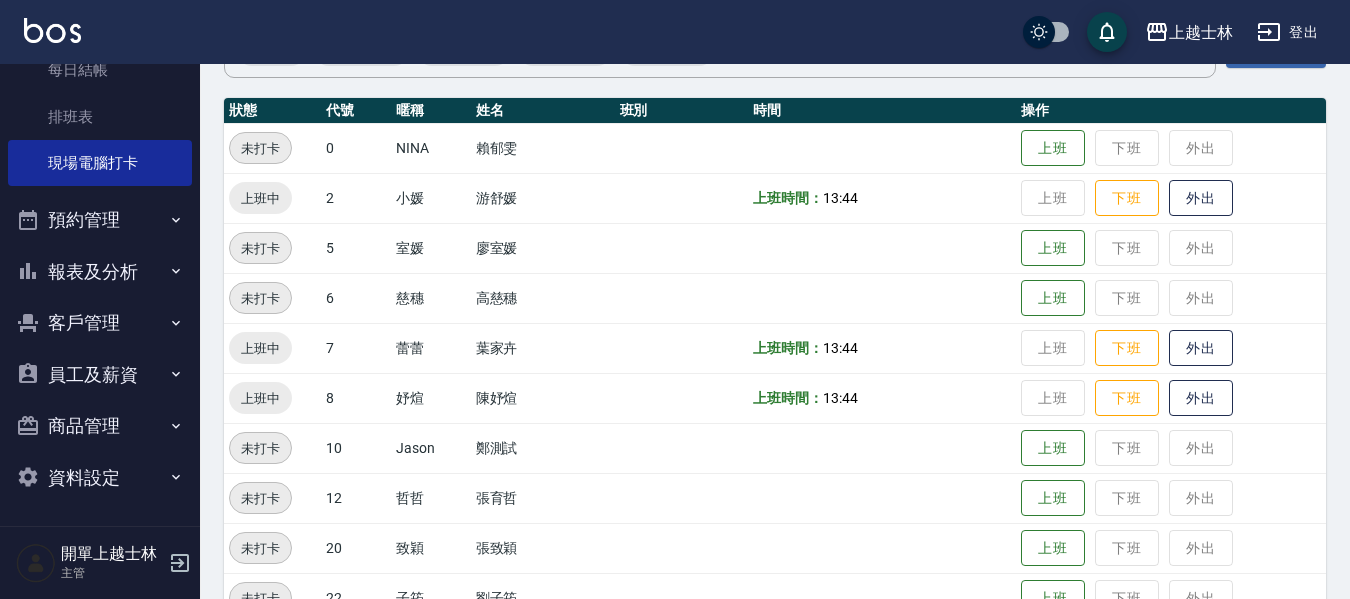 scroll, scrollTop: 224, scrollLeft: 0, axis: vertical 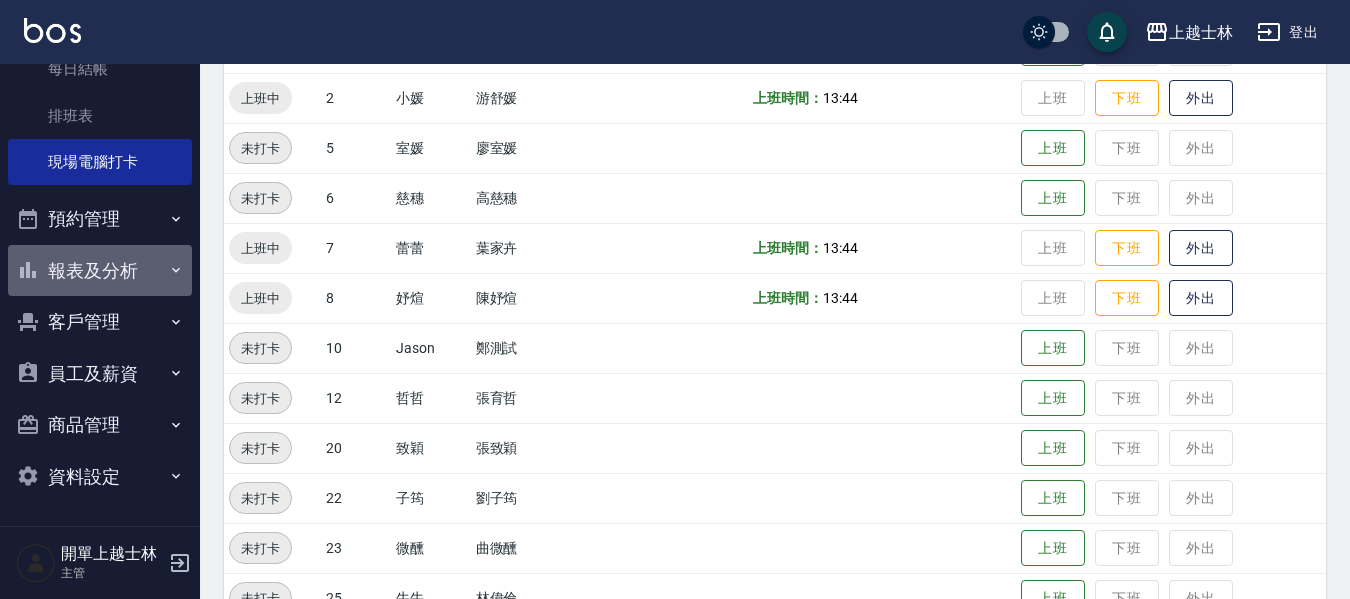 click on "報表及分析" at bounding box center (100, 271) 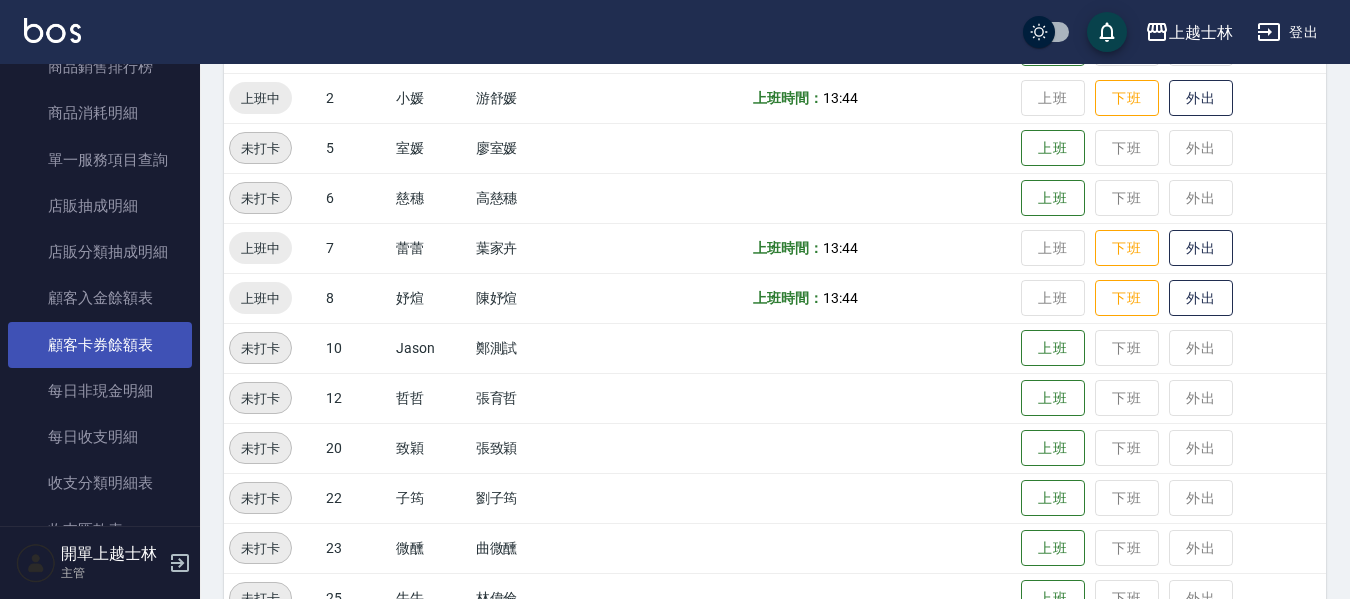 scroll, scrollTop: 1324, scrollLeft: 0, axis: vertical 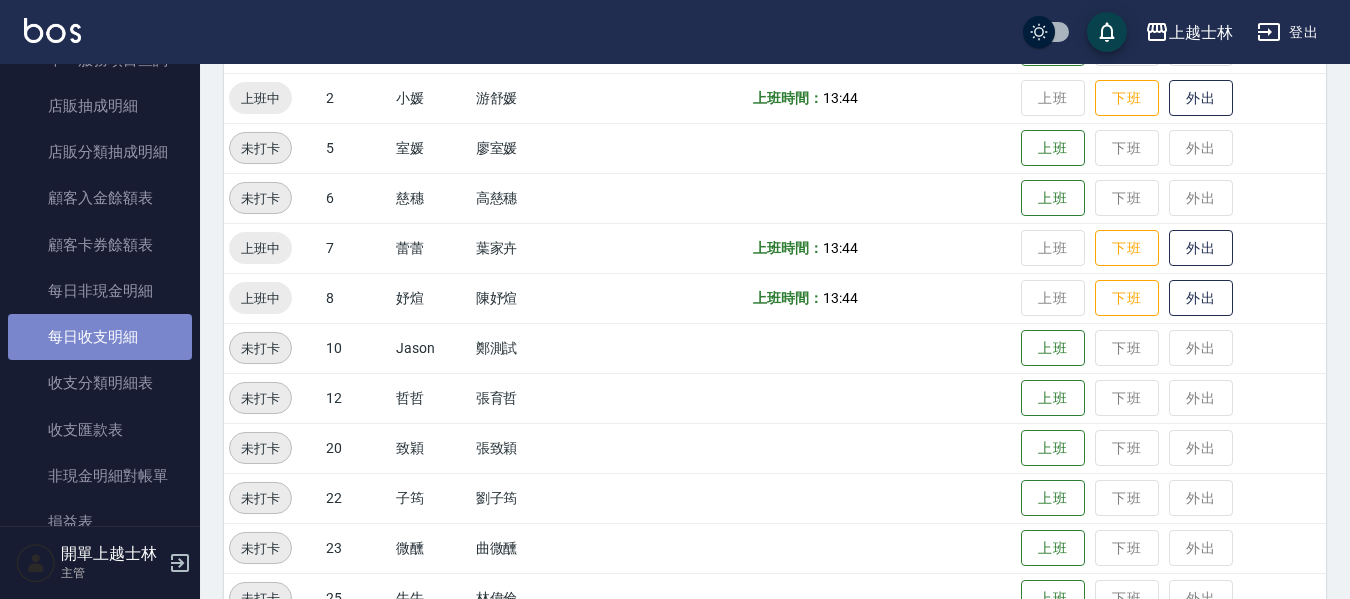 click on "每日收支明細" at bounding box center [100, 337] 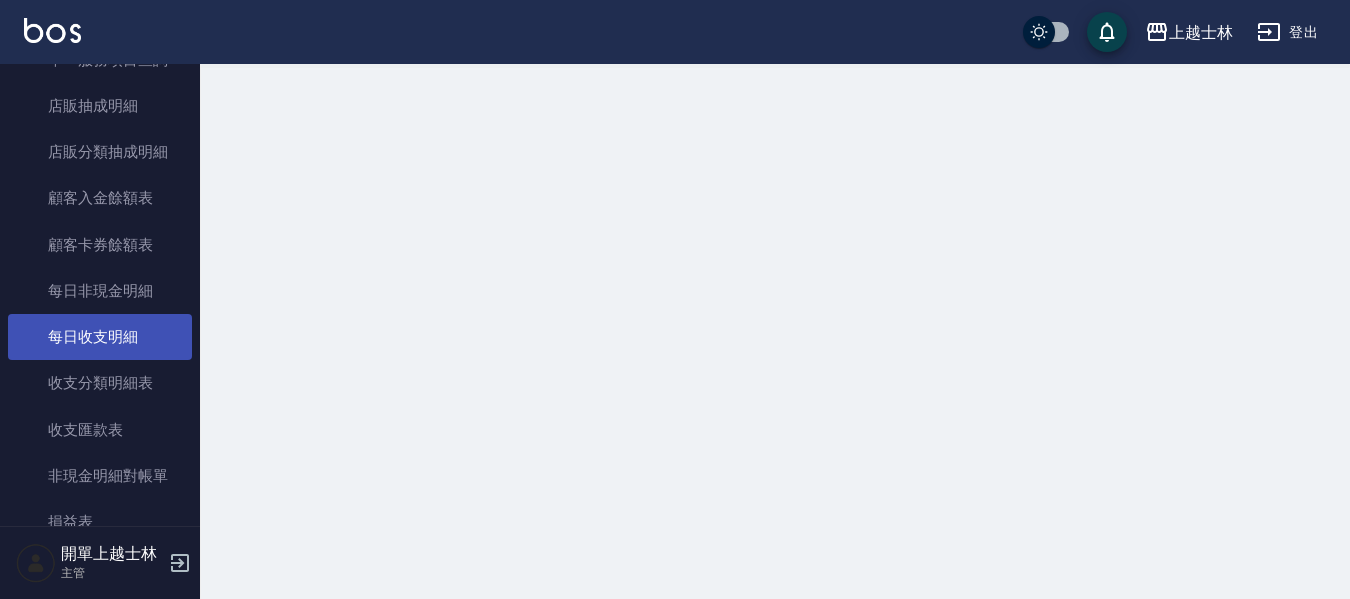 scroll, scrollTop: 0, scrollLeft: 0, axis: both 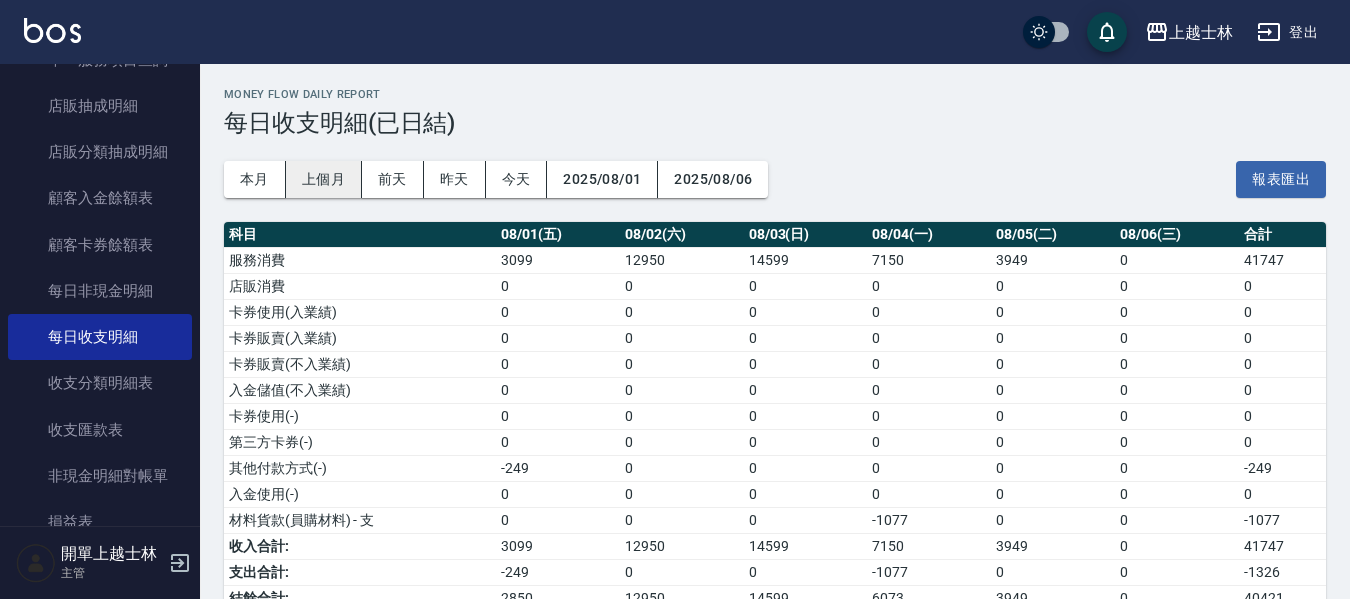 click on "上個月" at bounding box center [324, 179] 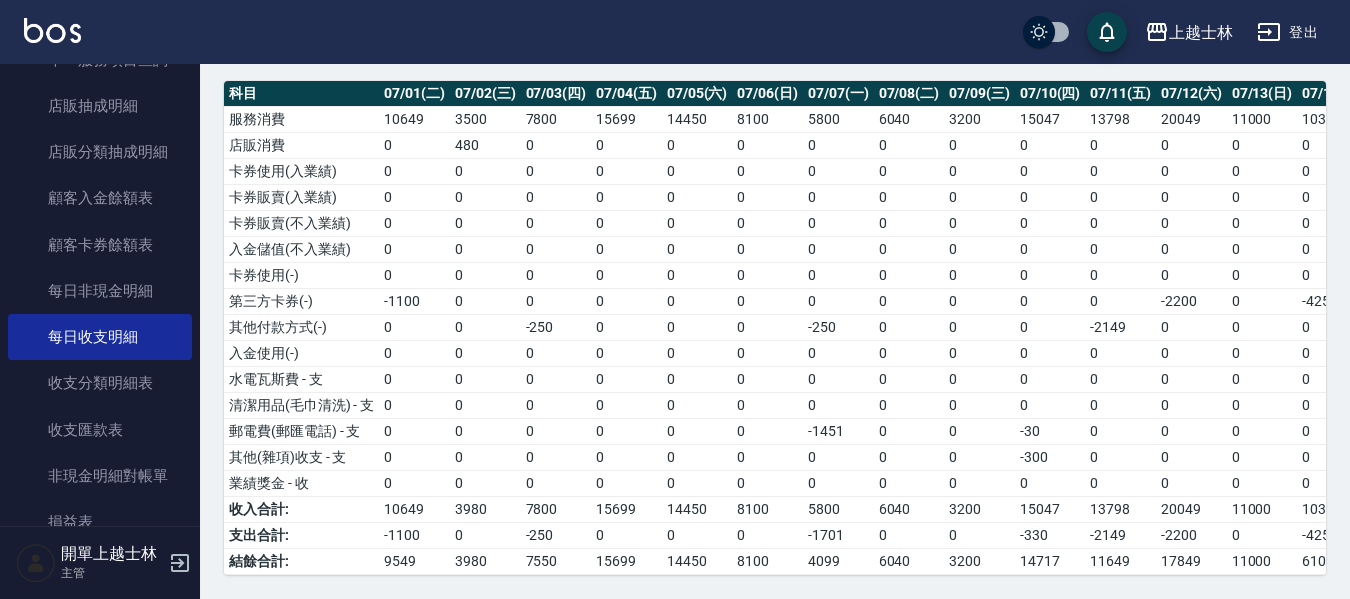 scroll, scrollTop: 156, scrollLeft: 0, axis: vertical 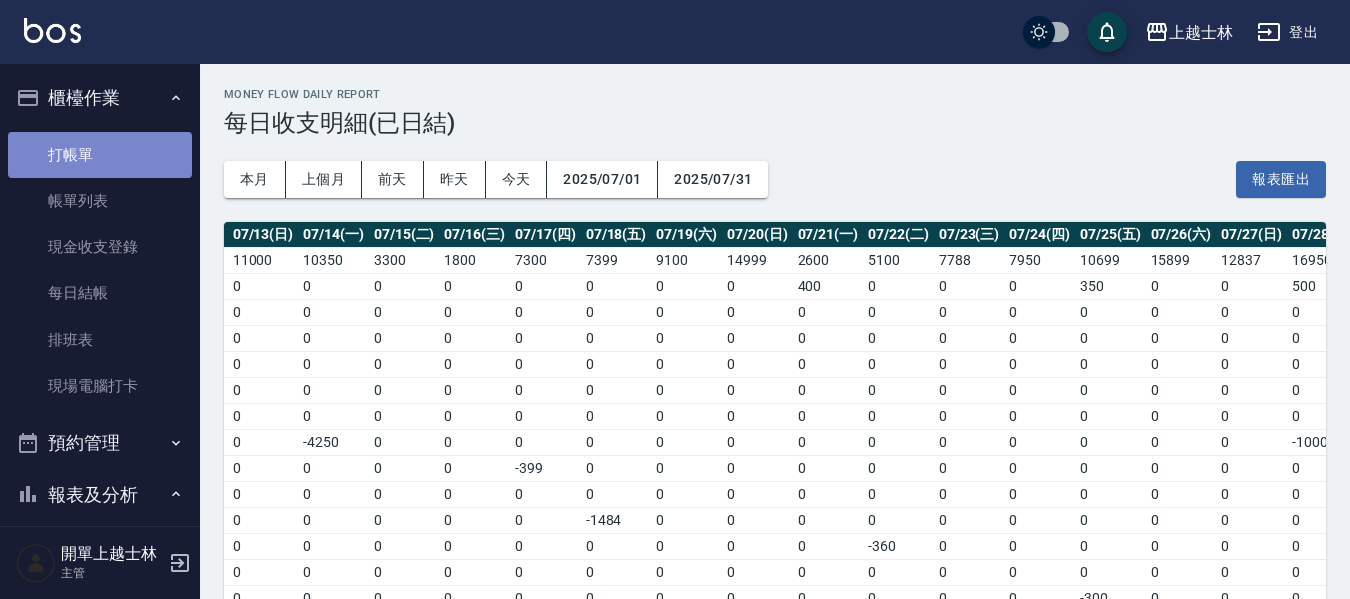 click on "打帳單" at bounding box center (100, 155) 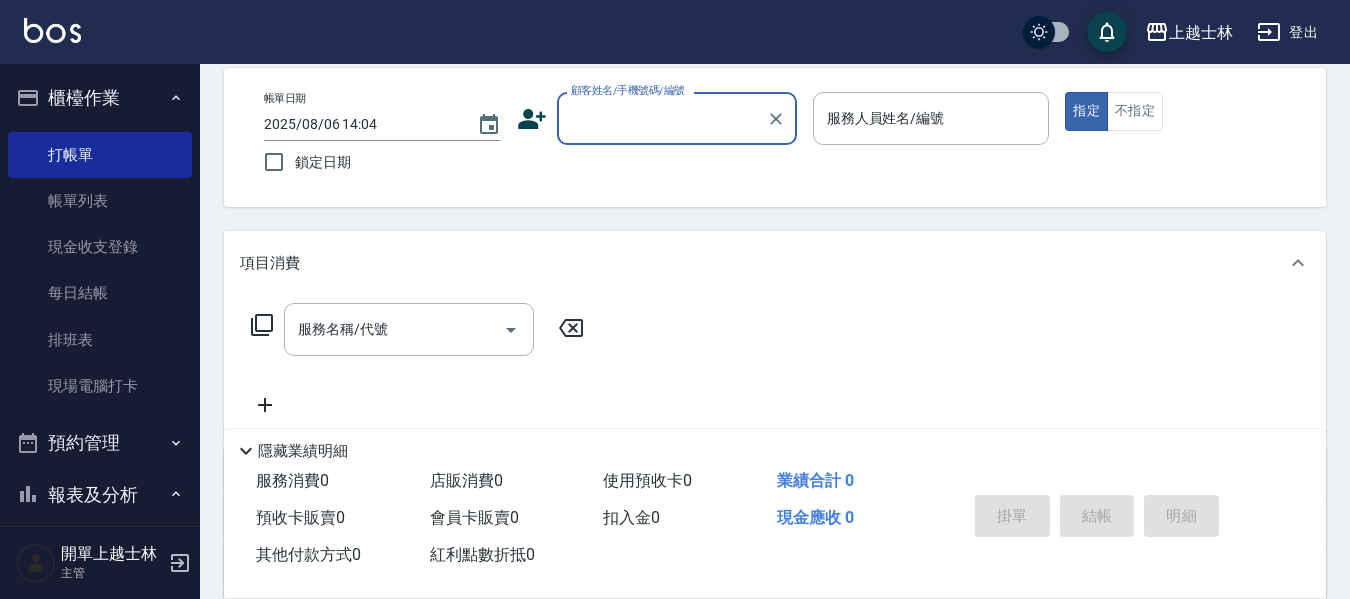 scroll, scrollTop: 100, scrollLeft: 0, axis: vertical 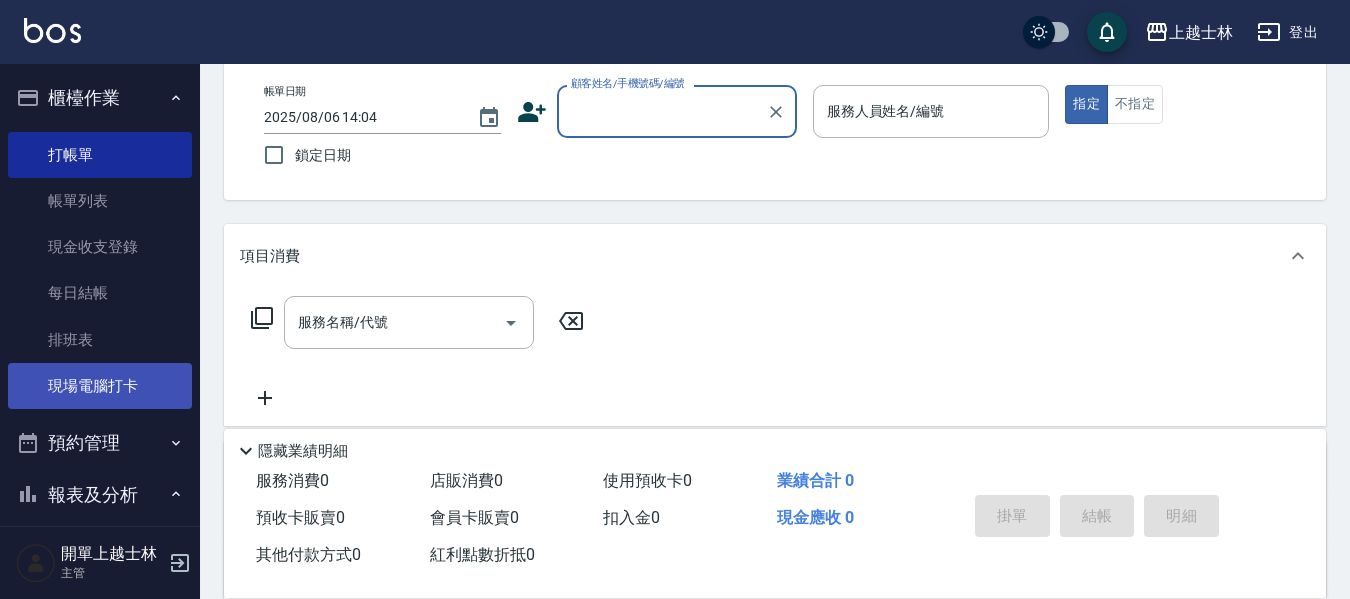 click on "現場電腦打卡" at bounding box center (100, 386) 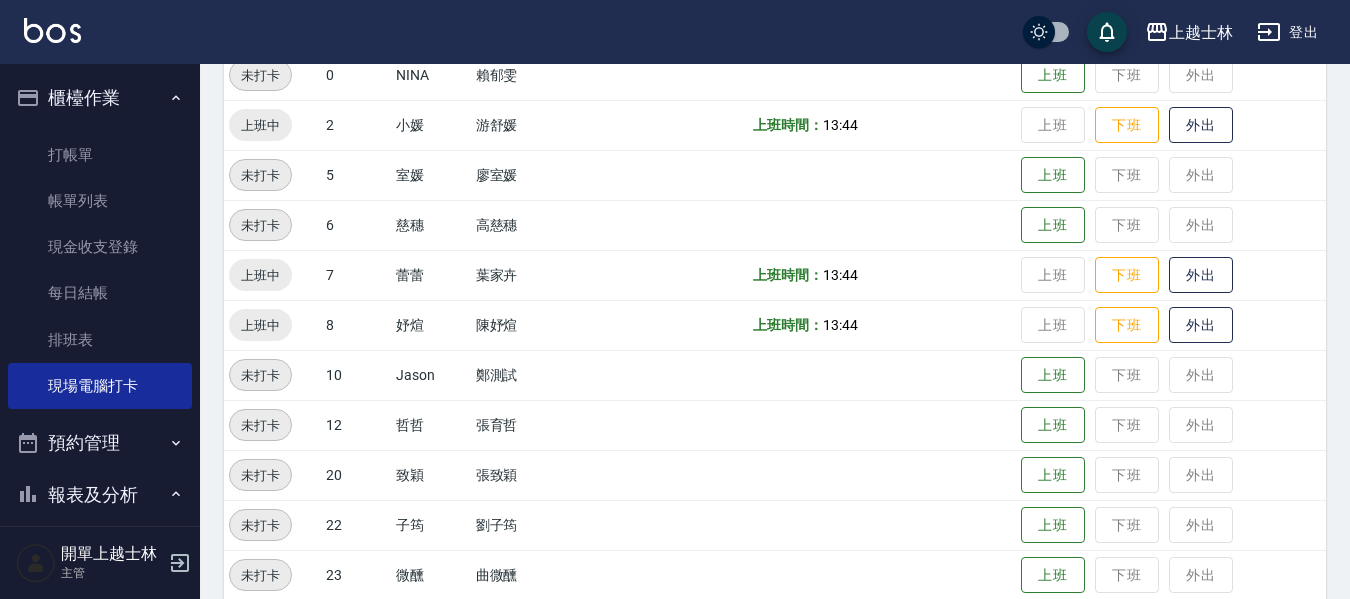 scroll, scrollTop: 300, scrollLeft: 0, axis: vertical 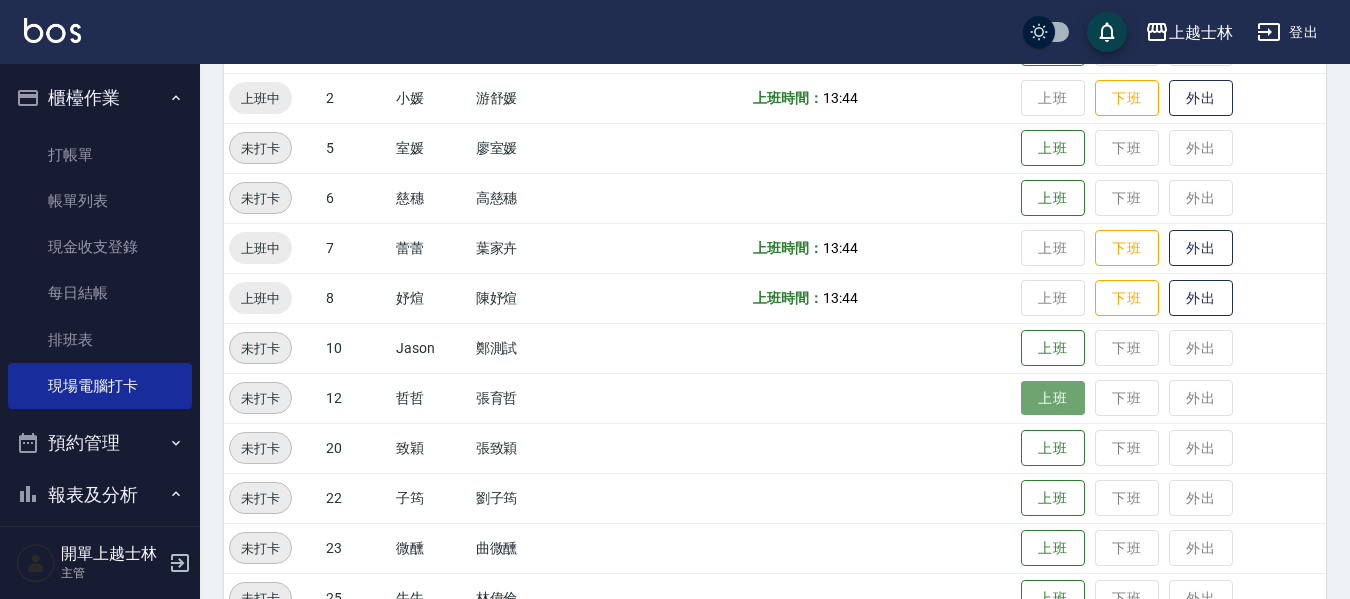 click on "上班" at bounding box center (1053, 398) 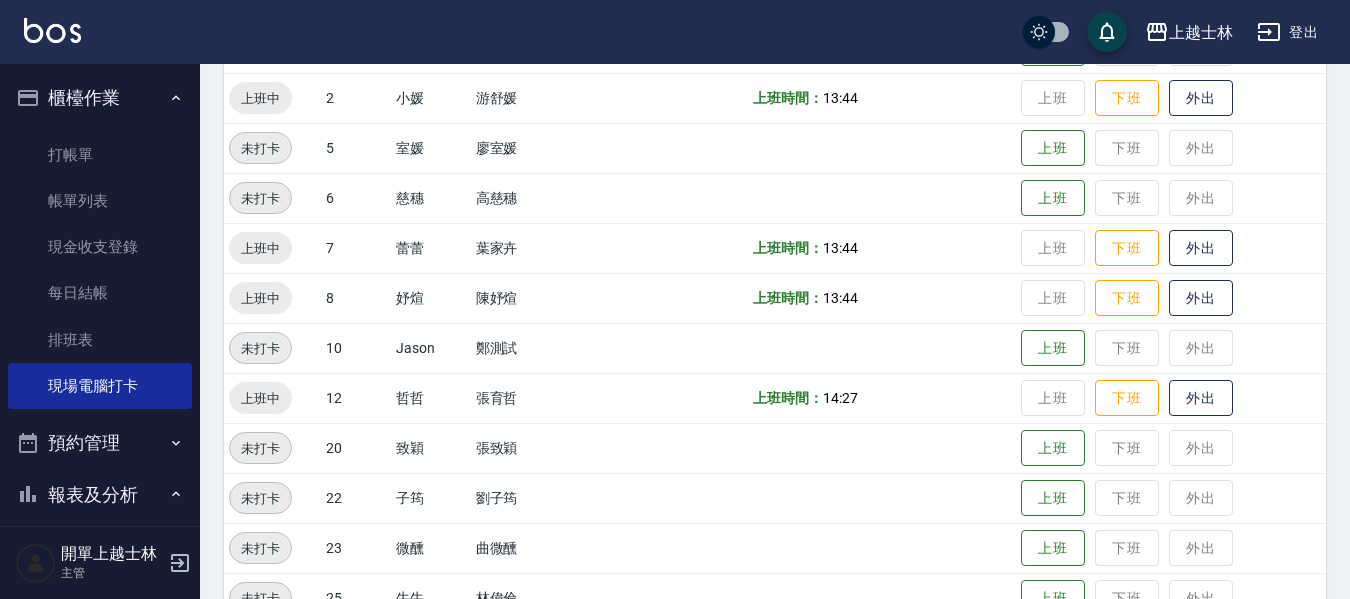 scroll, scrollTop: 0, scrollLeft: 0, axis: both 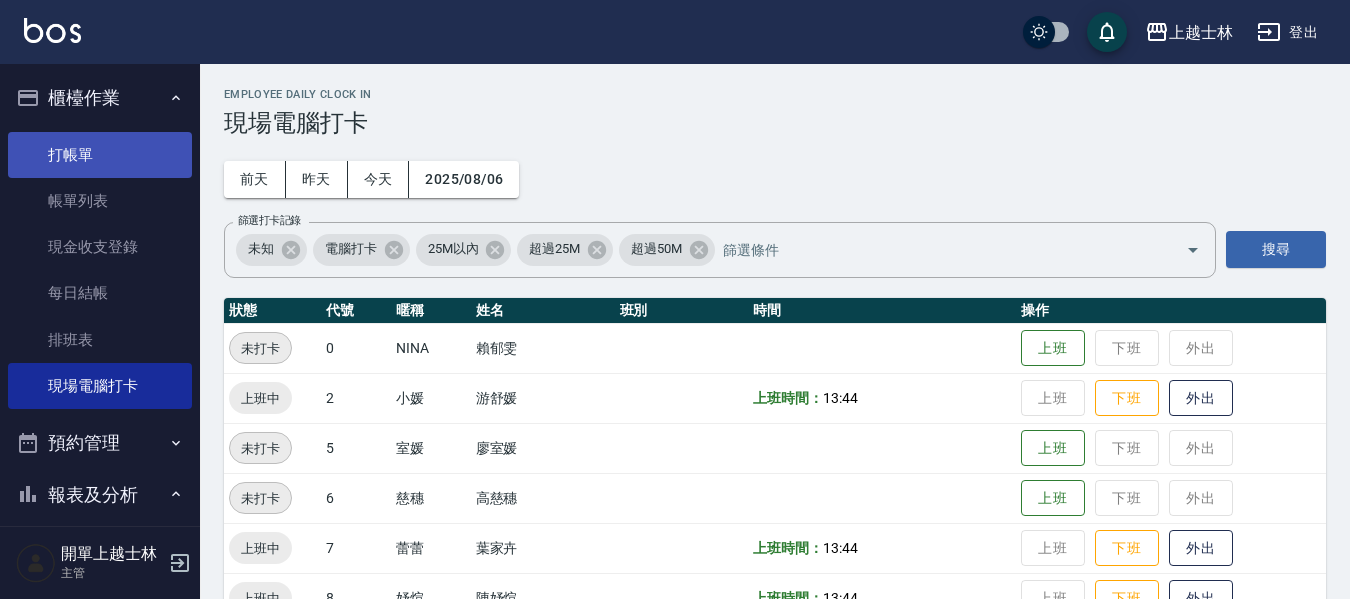 click on "打帳單" at bounding box center [100, 155] 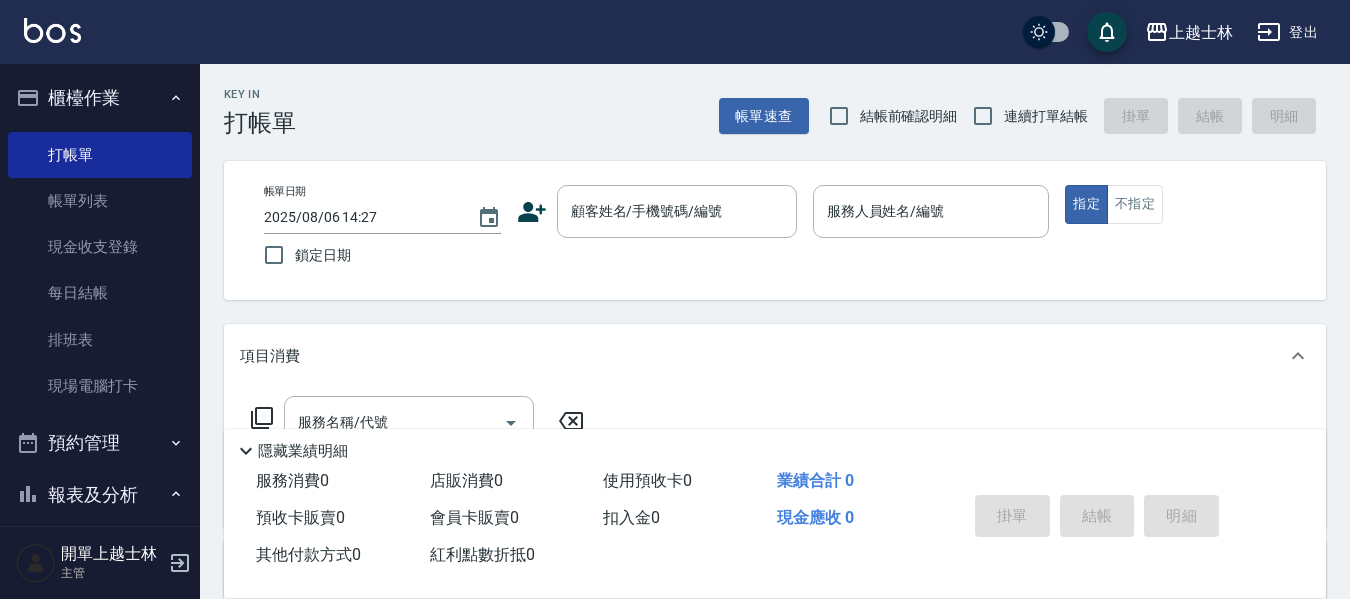 drag, startPoint x: 12, startPoint y: 570, endPoint x: 239, endPoint y: 256, distance: 387.4597 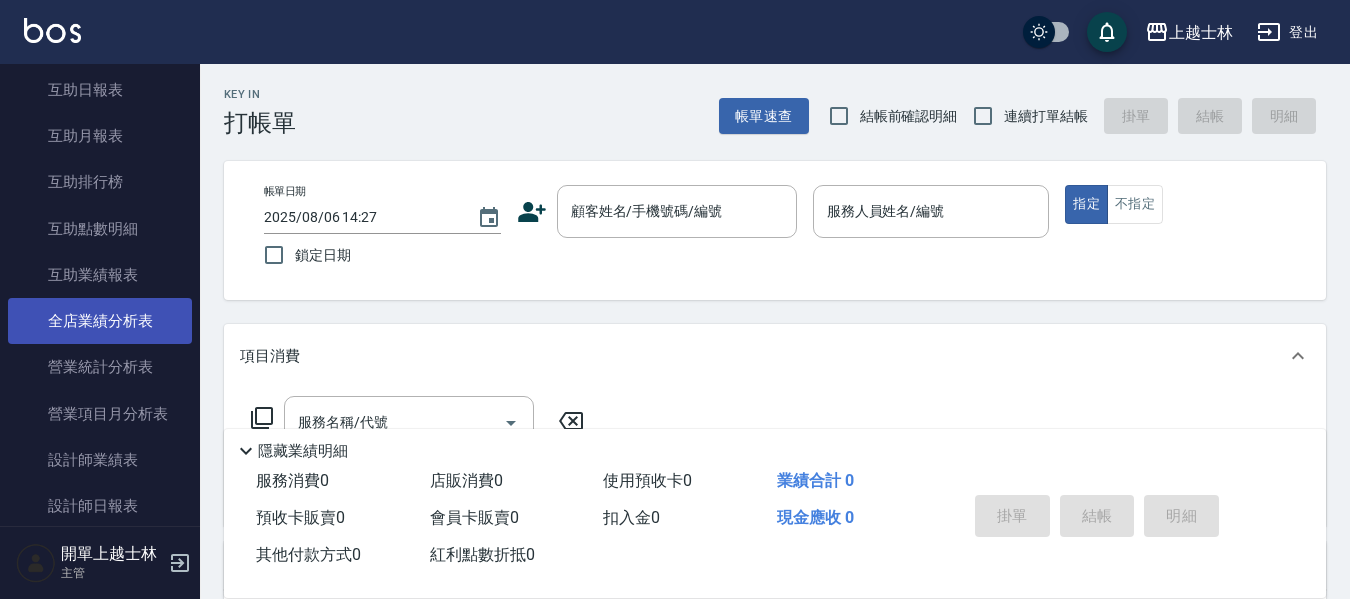 scroll, scrollTop: 600, scrollLeft: 0, axis: vertical 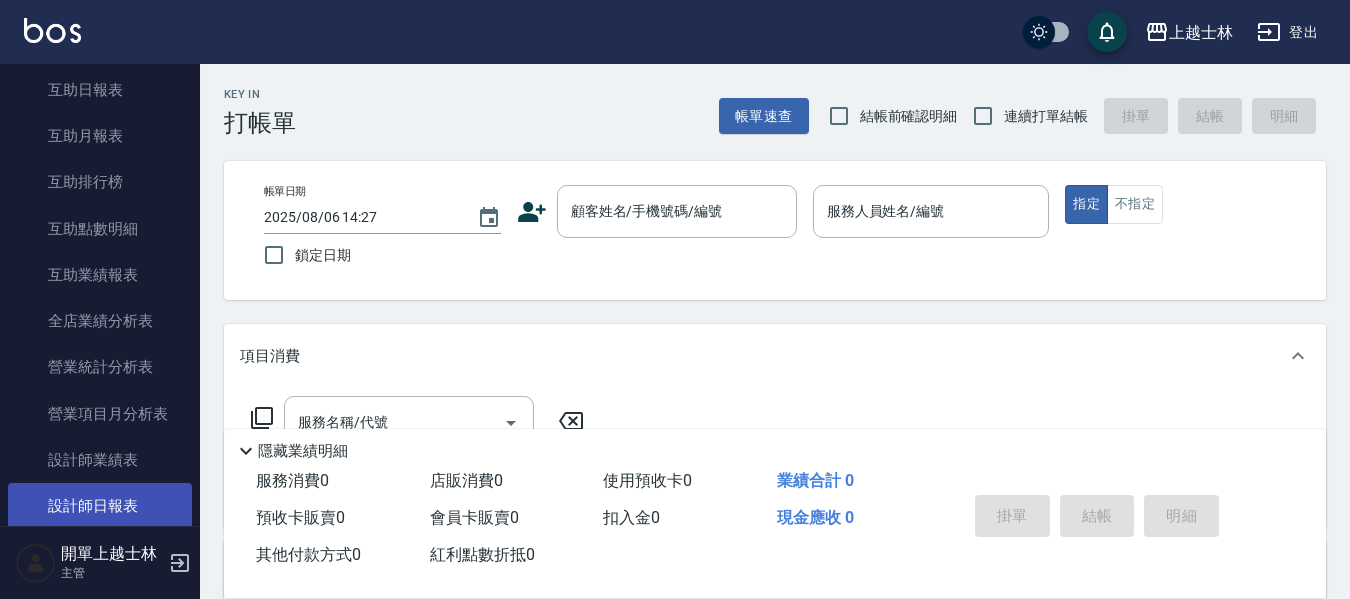 click on "設計師日報表" at bounding box center (100, 506) 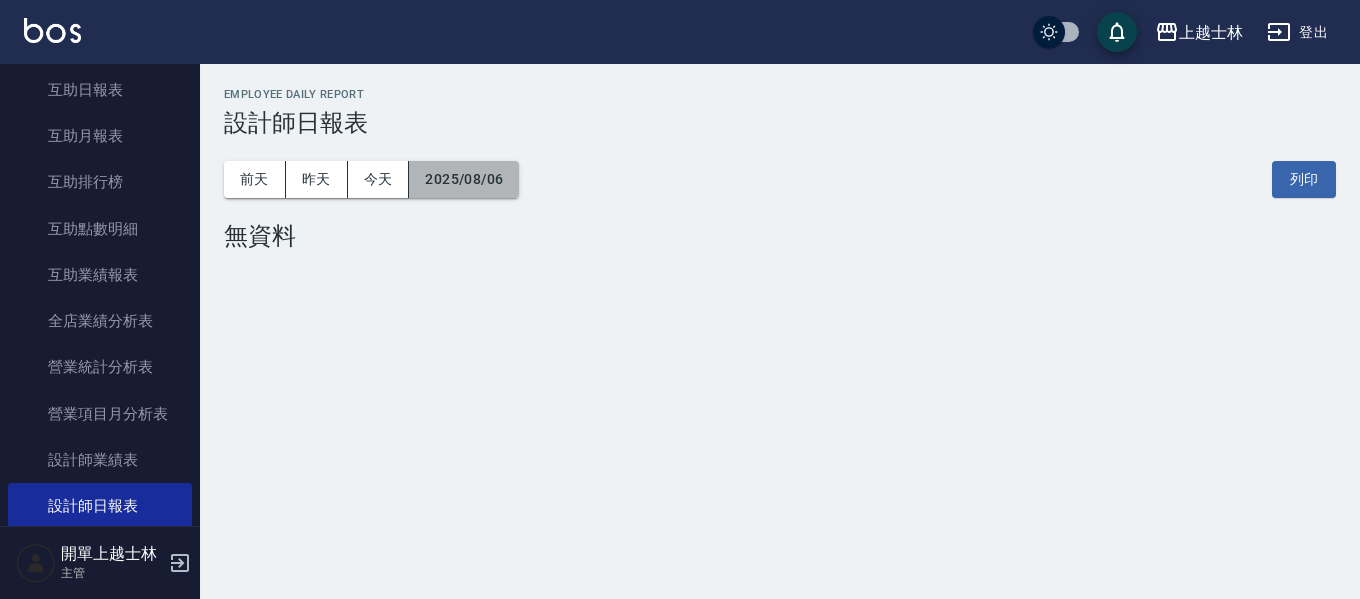 click on "2025/08/06" at bounding box center (464, 179) 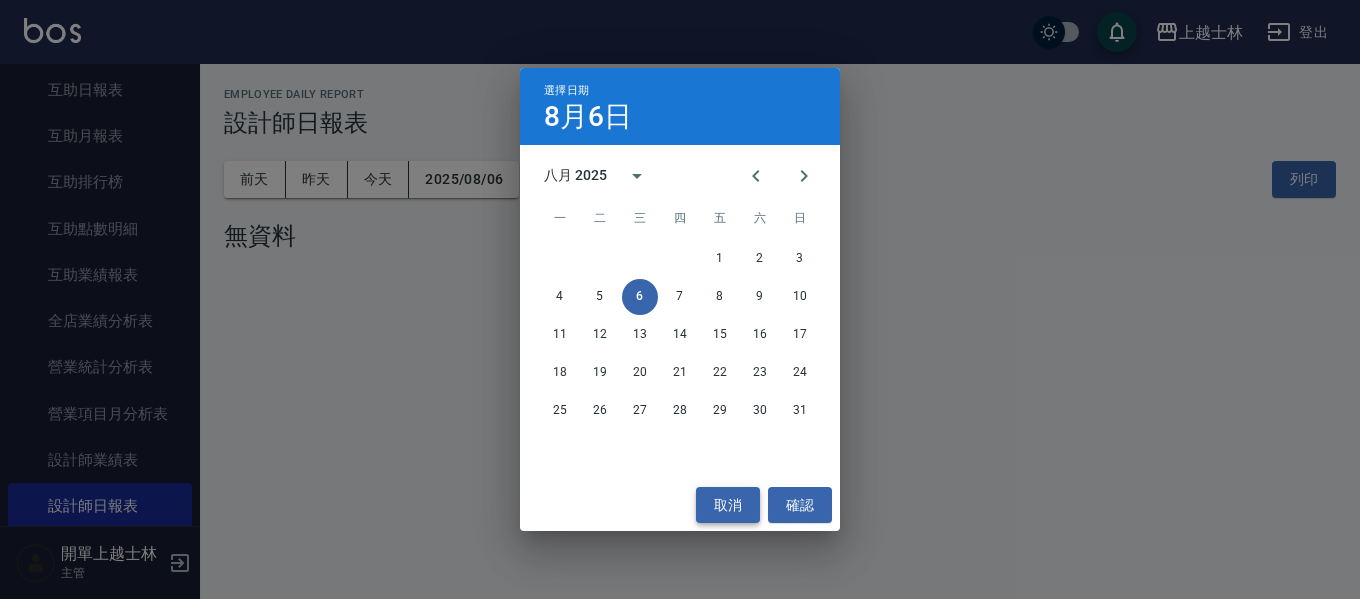 click on "取消" at bounding box center [728, 505] 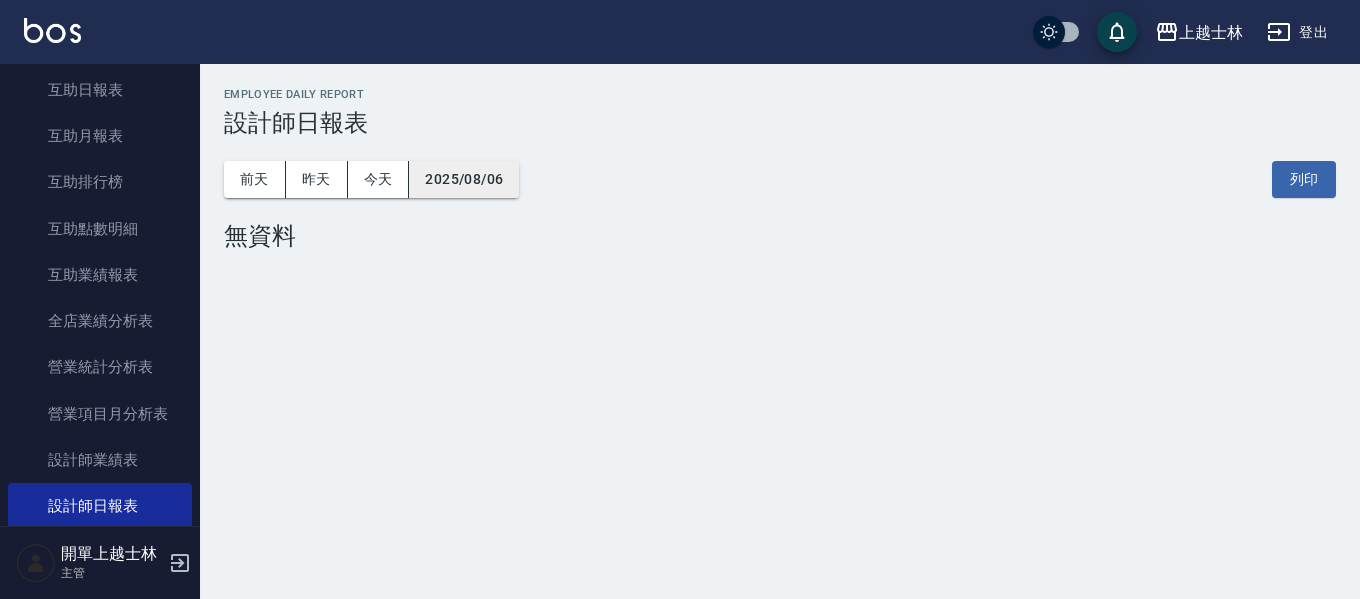 click on "2025/08/06" at bounding box center [464, 179] 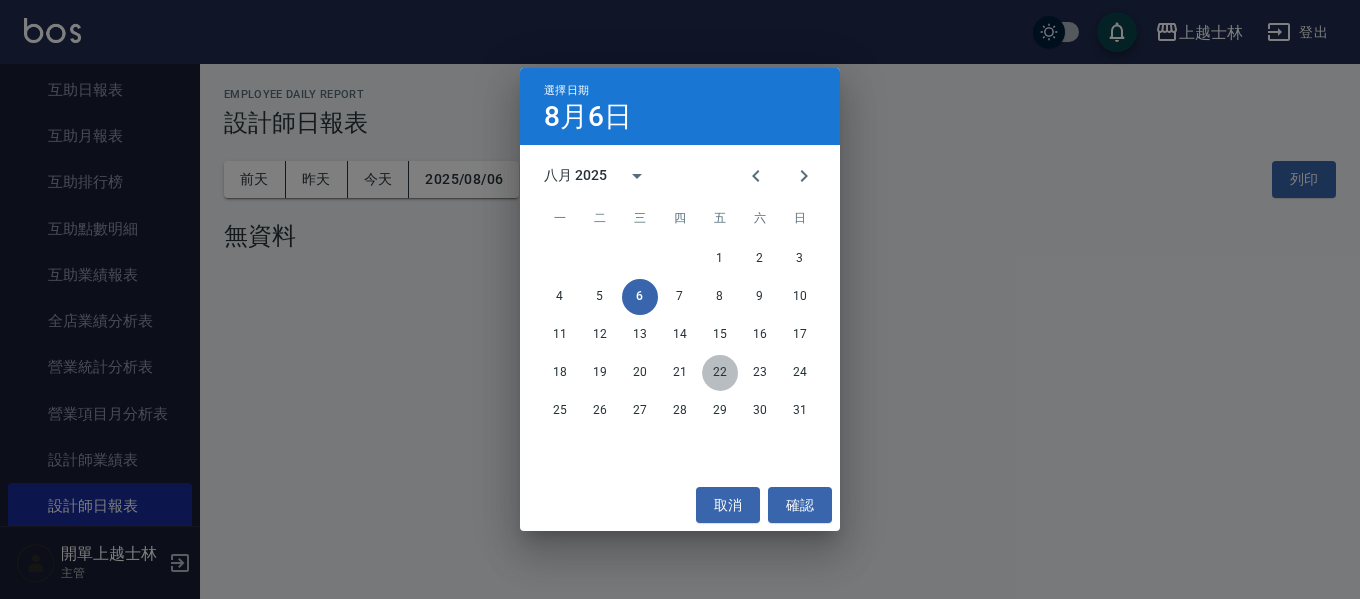 click on "22" at bounding box center [720, 373] 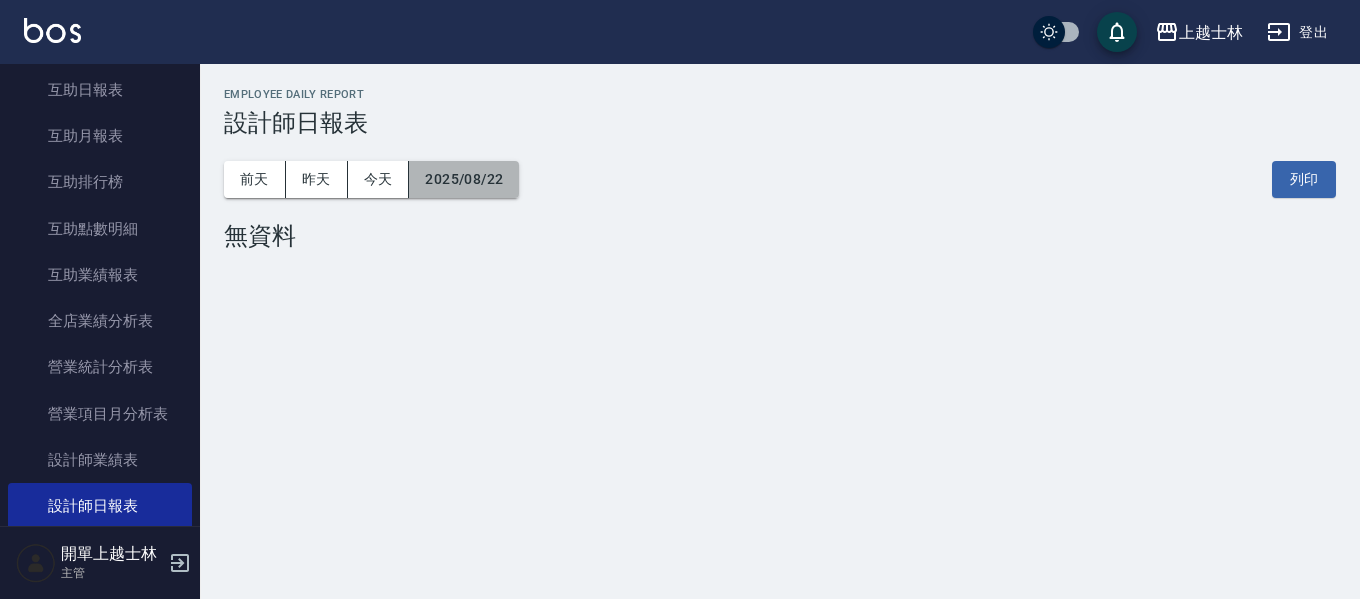 click on "2025/08/22" at bounding box center (464, 179) 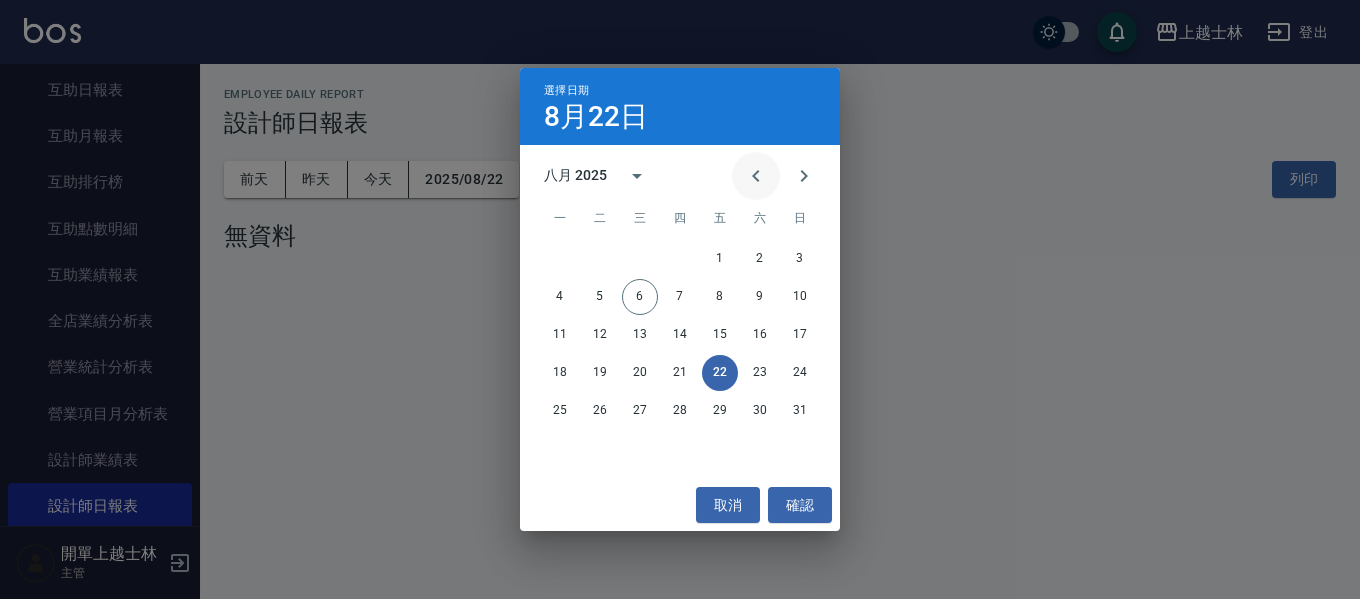 click 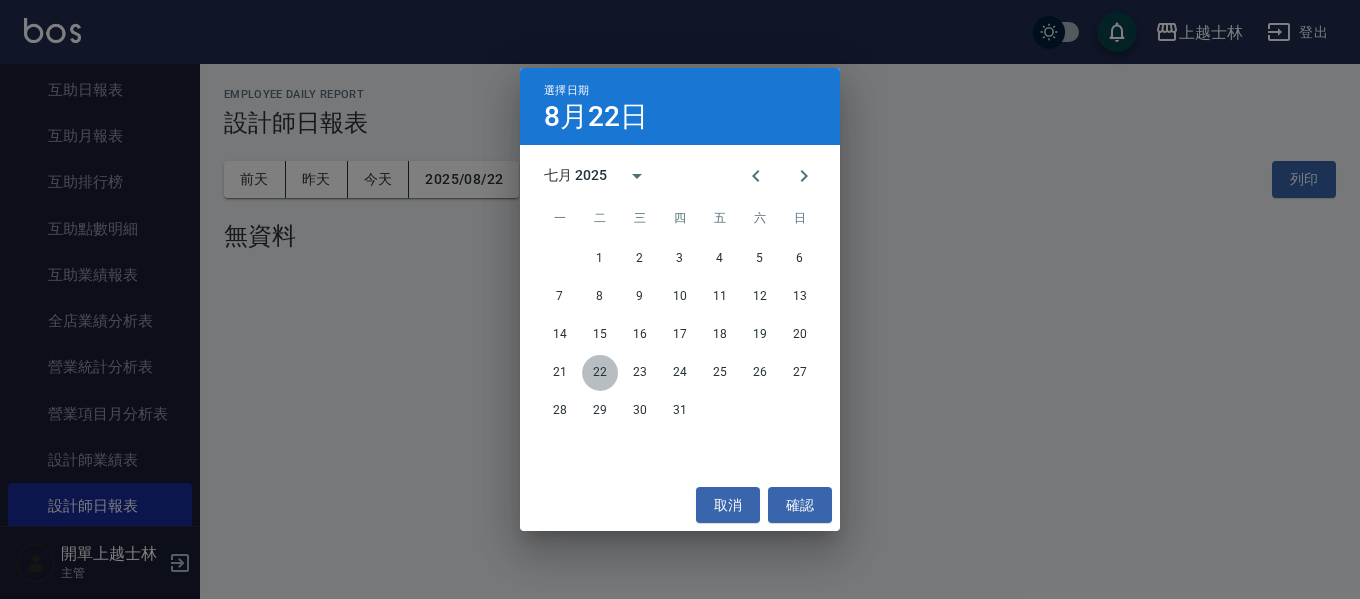 click on "22" at bounding box center [600, 373] 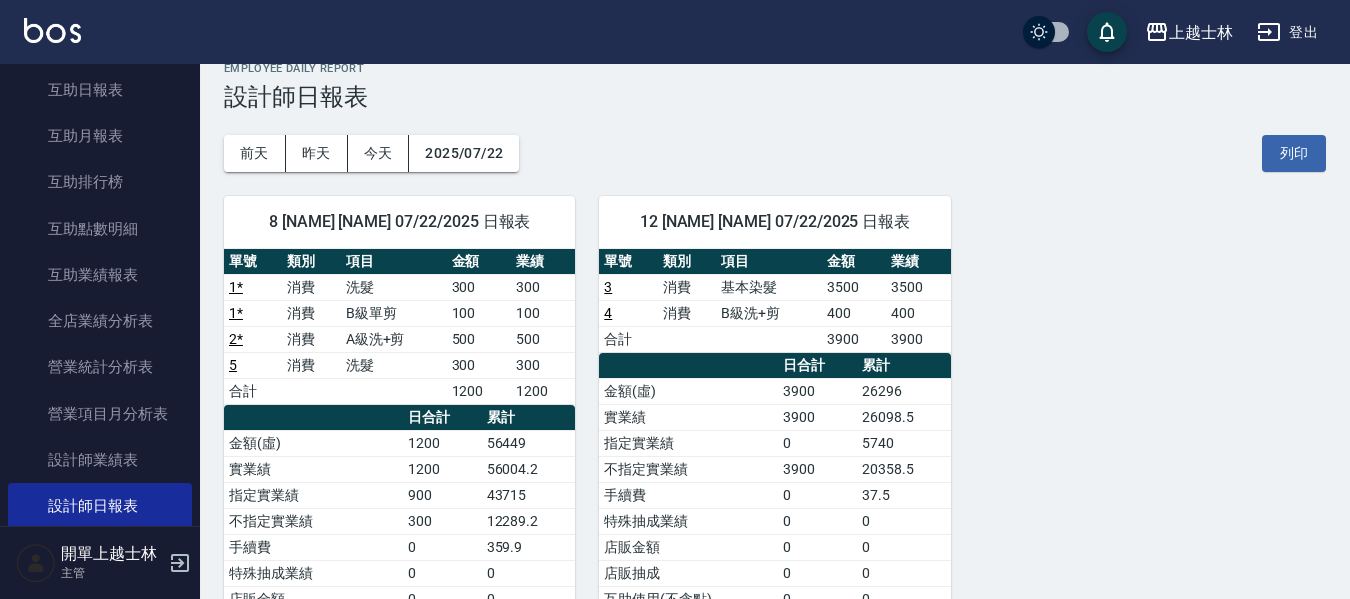 scroll, scrollTop: 0, scrollLeft: 0, axis: both 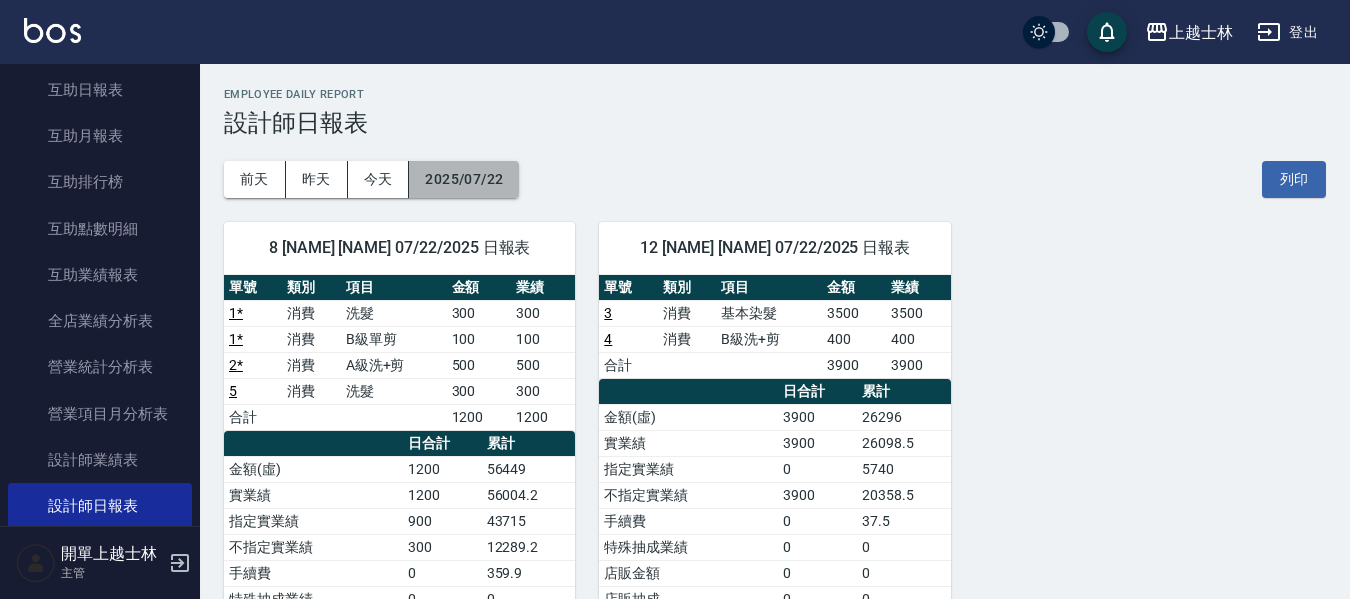 click on "2025/07/22" at bounding box center (464, 179) 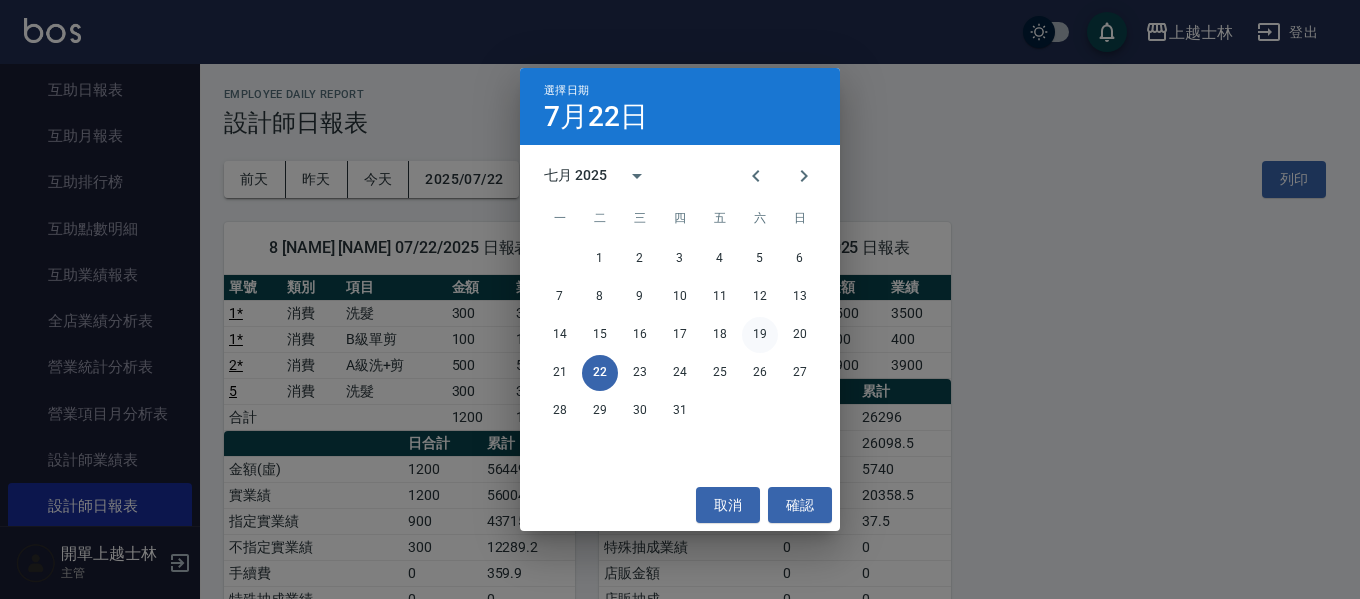 click on "19" at bounding box center [760, 335] 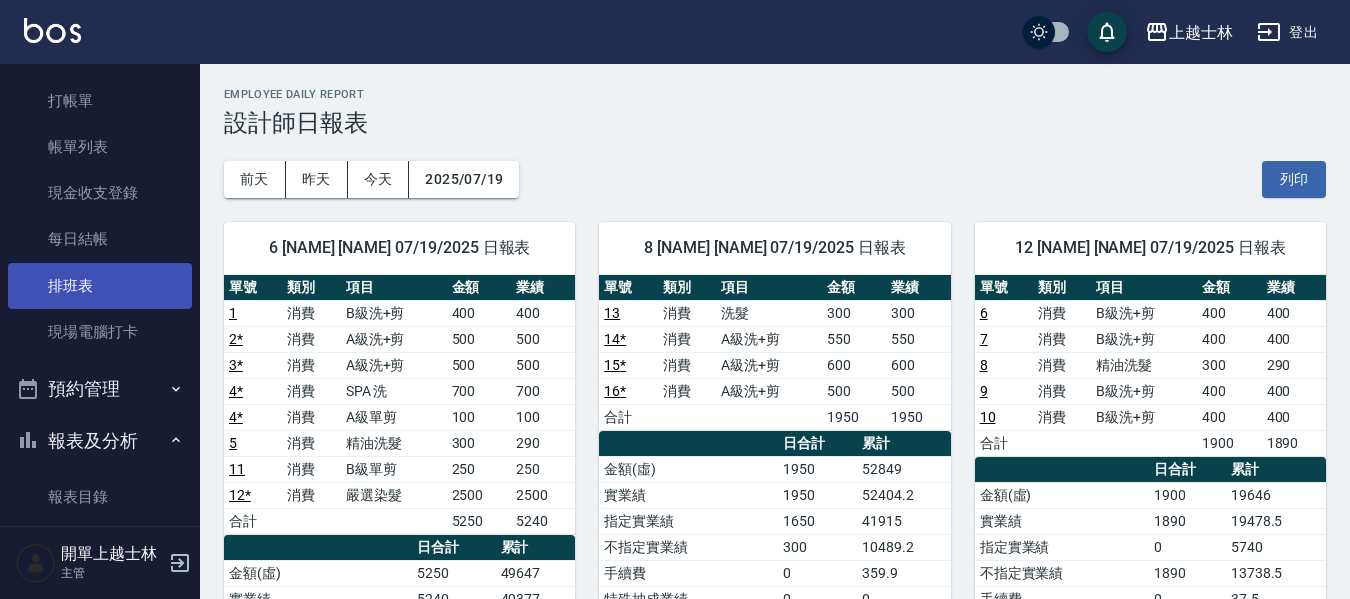 scroll, scrollTop: 0, scrollLeft: 0, axis: both 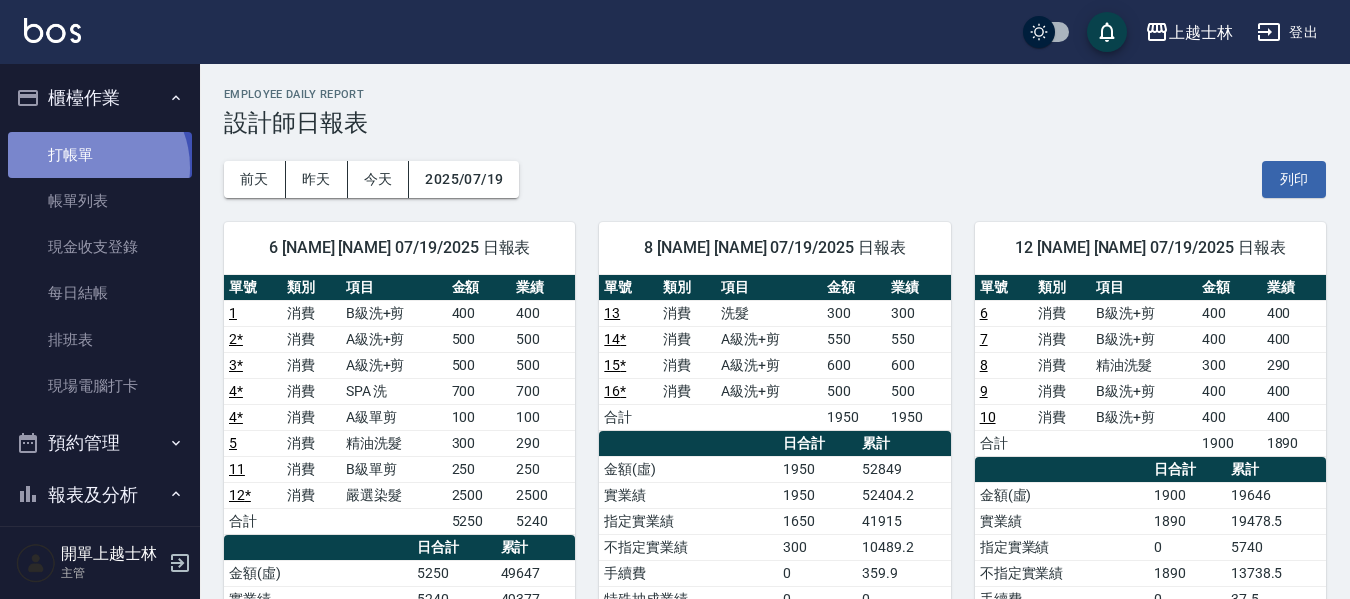 click on "打帳單" at bounding box center (100, 155) 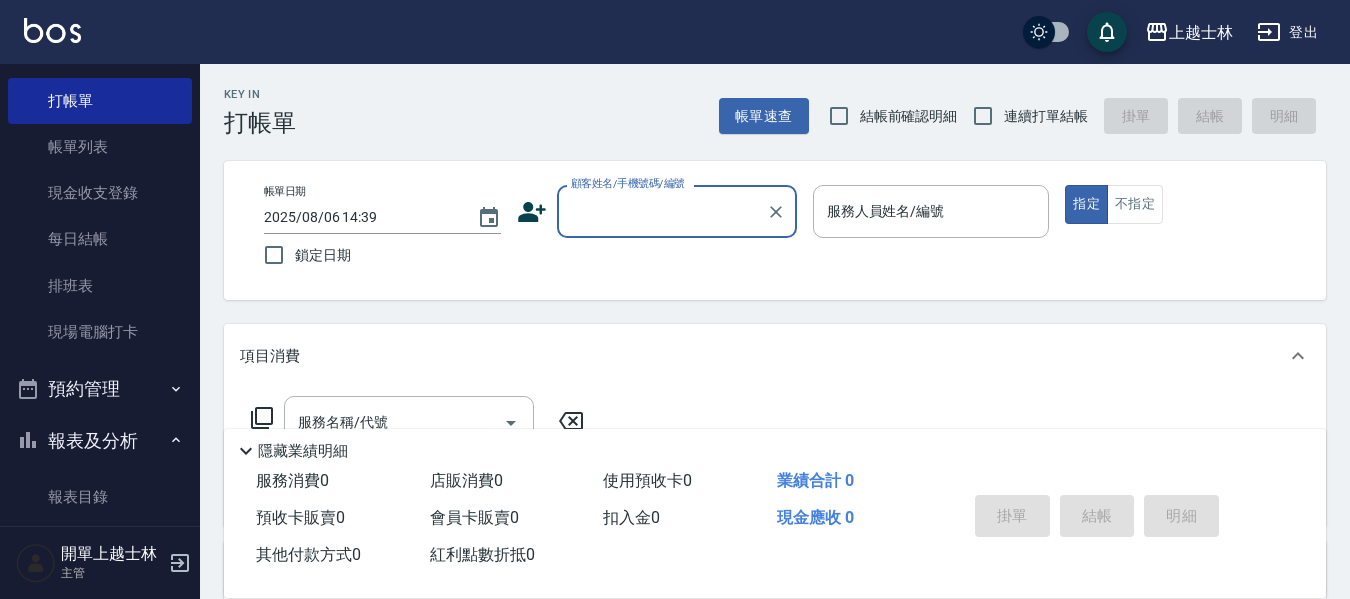 scroll, scrollTop: 100, scrollLeft: 0, axis: vertical 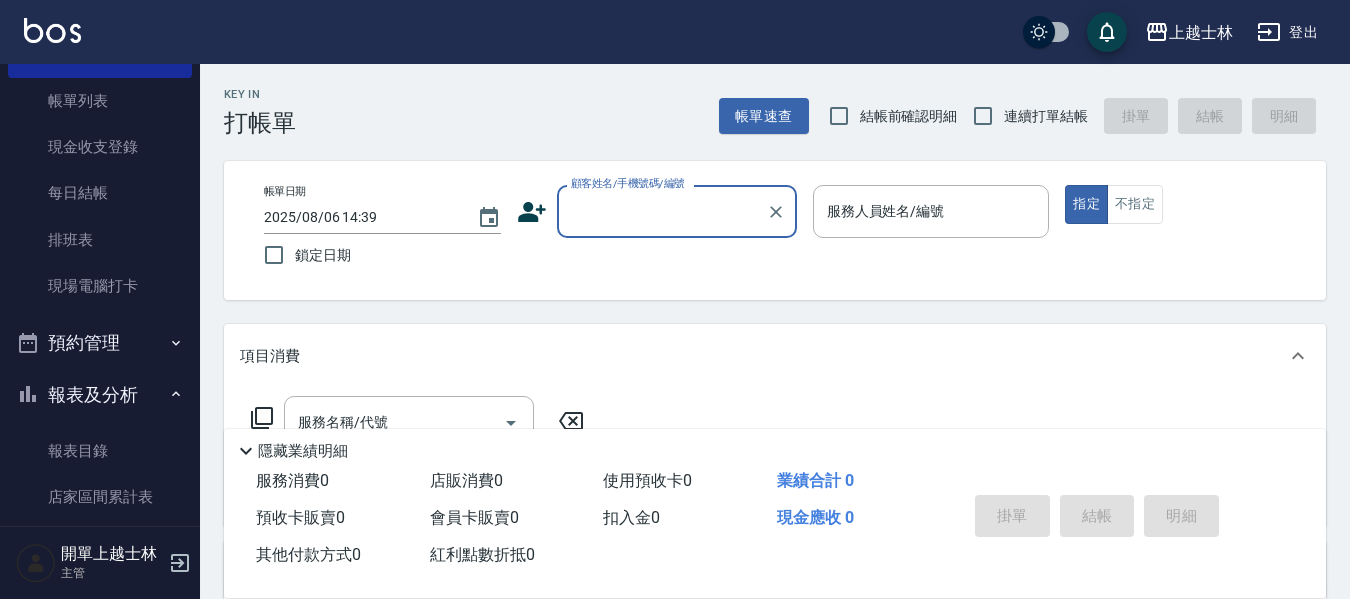 click on "報表及分析" at bounding box center [100, 395] 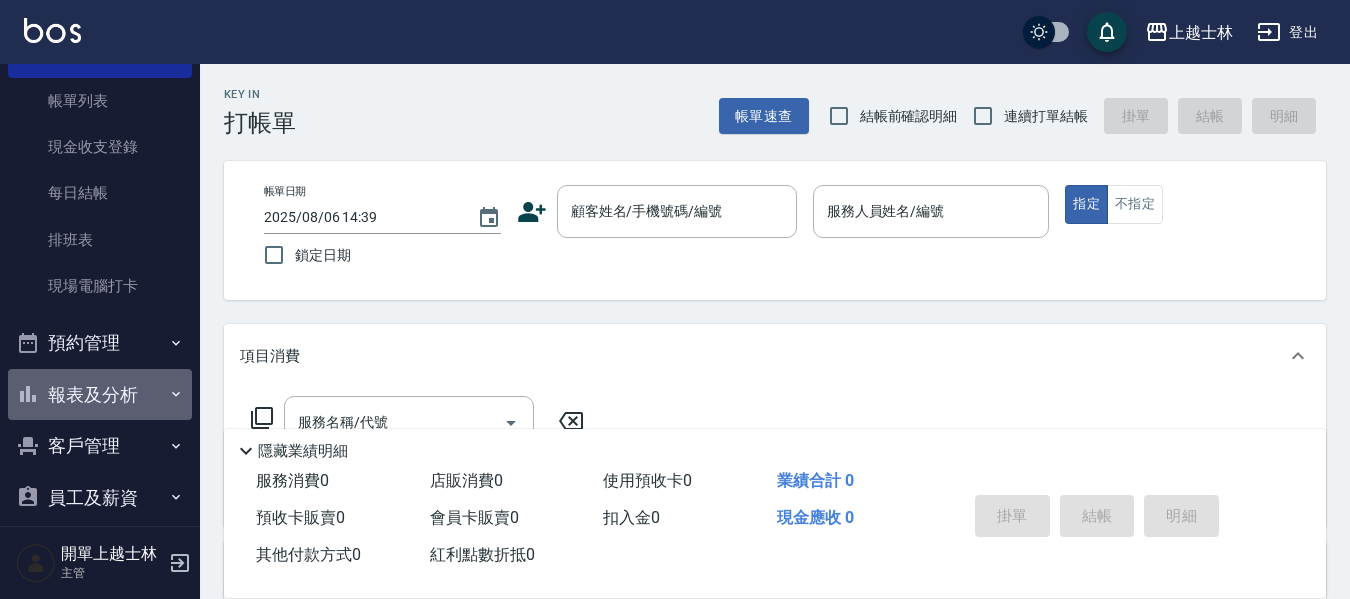 click on "報表及分析" at bounding box center (100, 395) 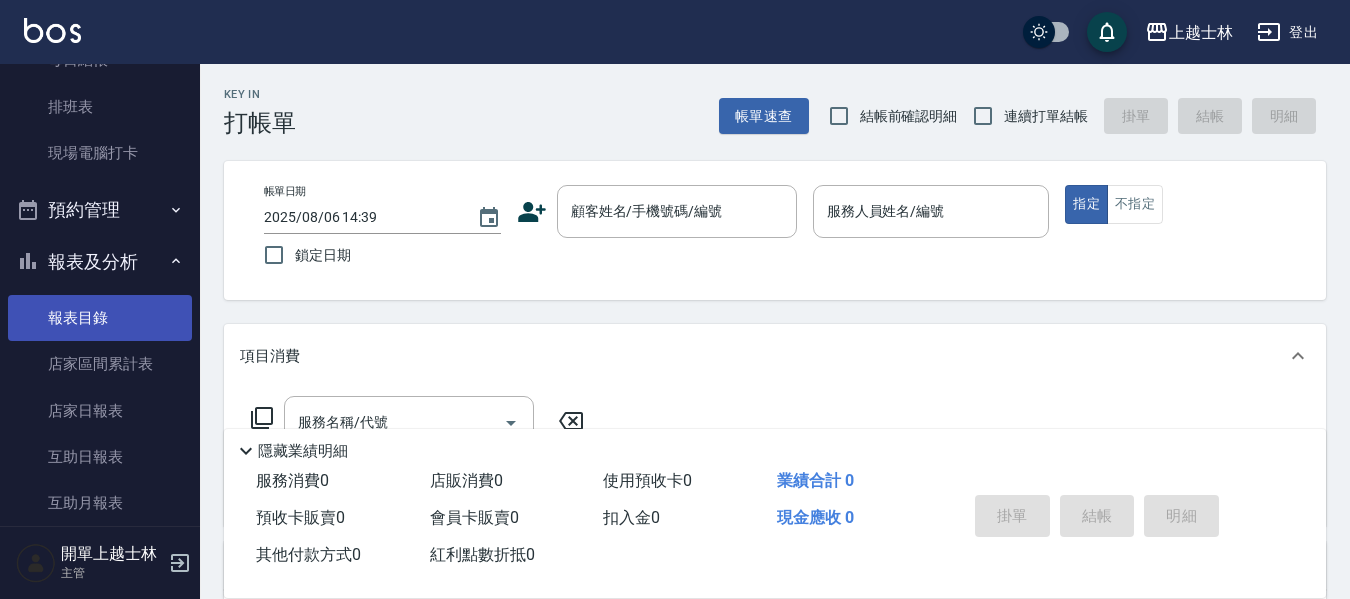 scroll, scrollTop: 200, scrollLeft: 0, axis: vertical 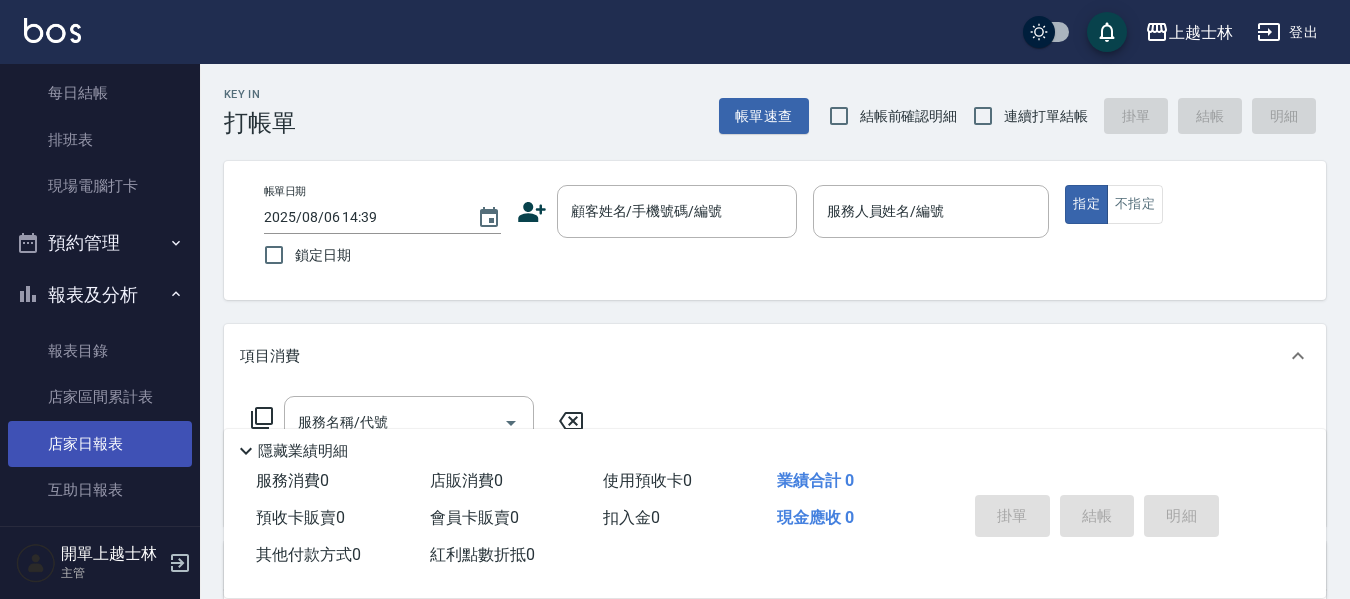 click on "店家日報表" at bounding box center (100, 444) 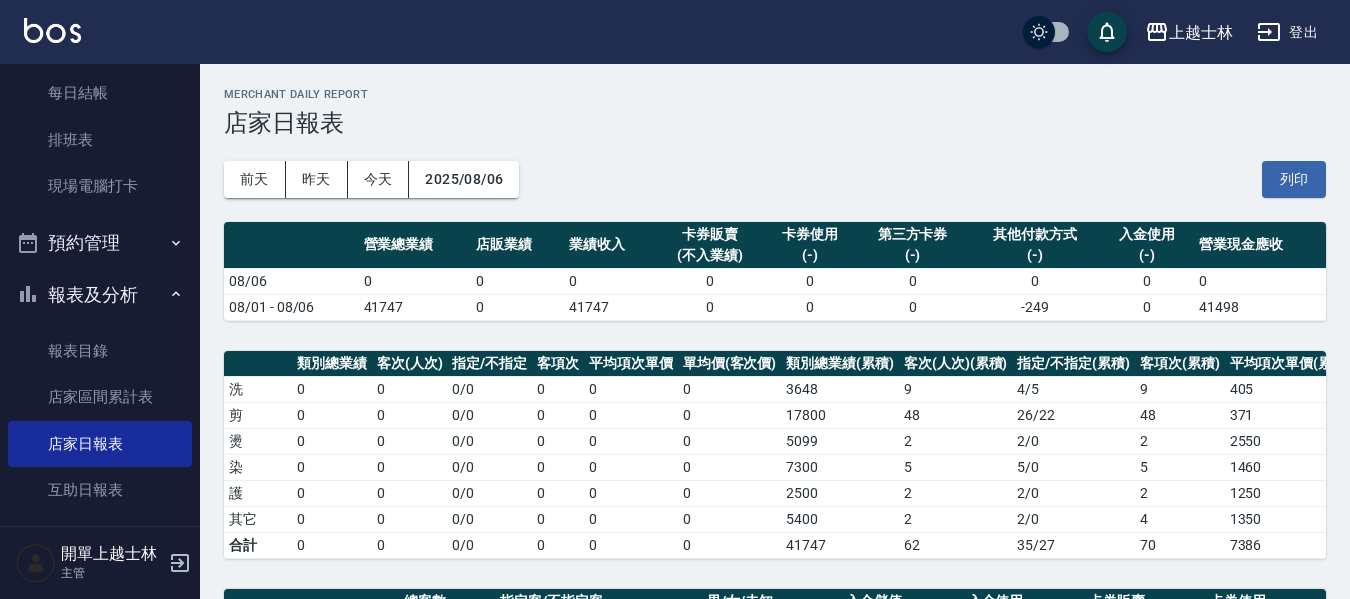 click on "2025/08/06" at bounding box center [464, 179] 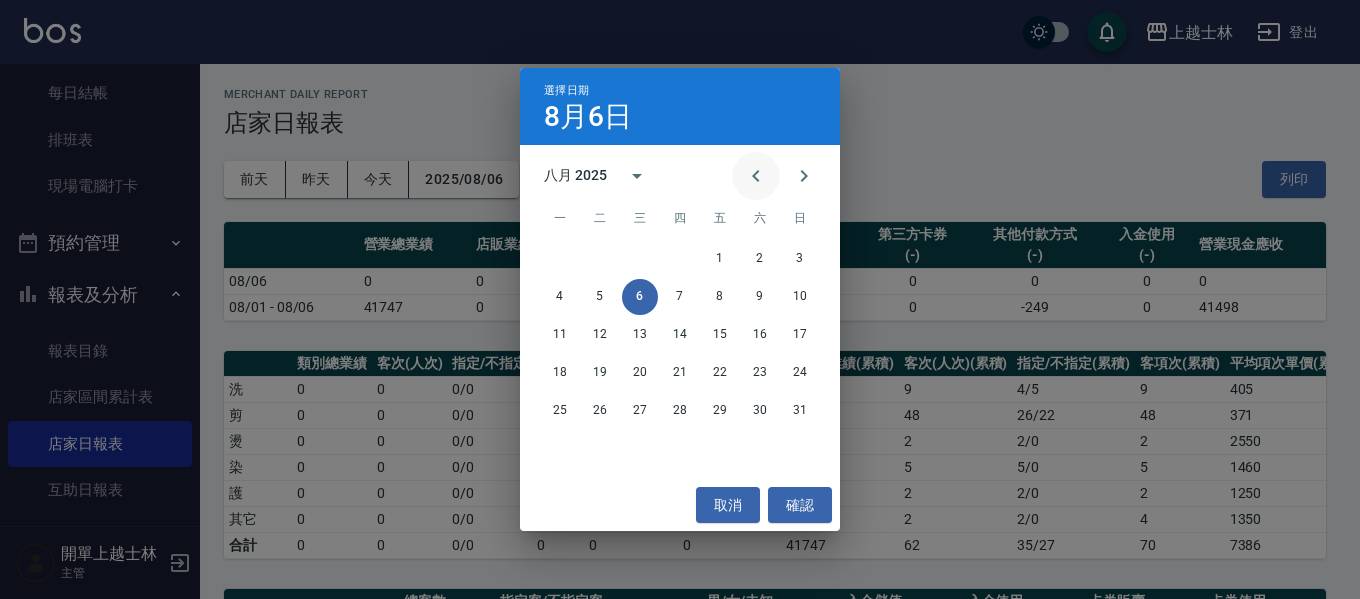 click 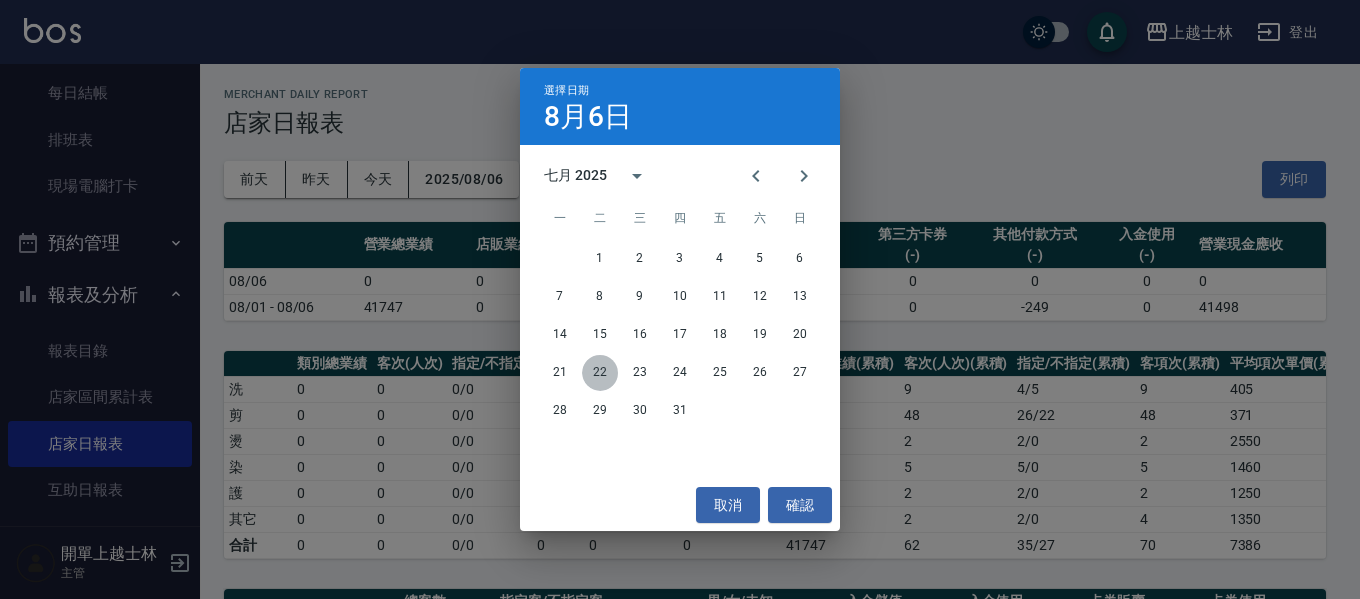 click on "22" at bounding box center (600, 373) 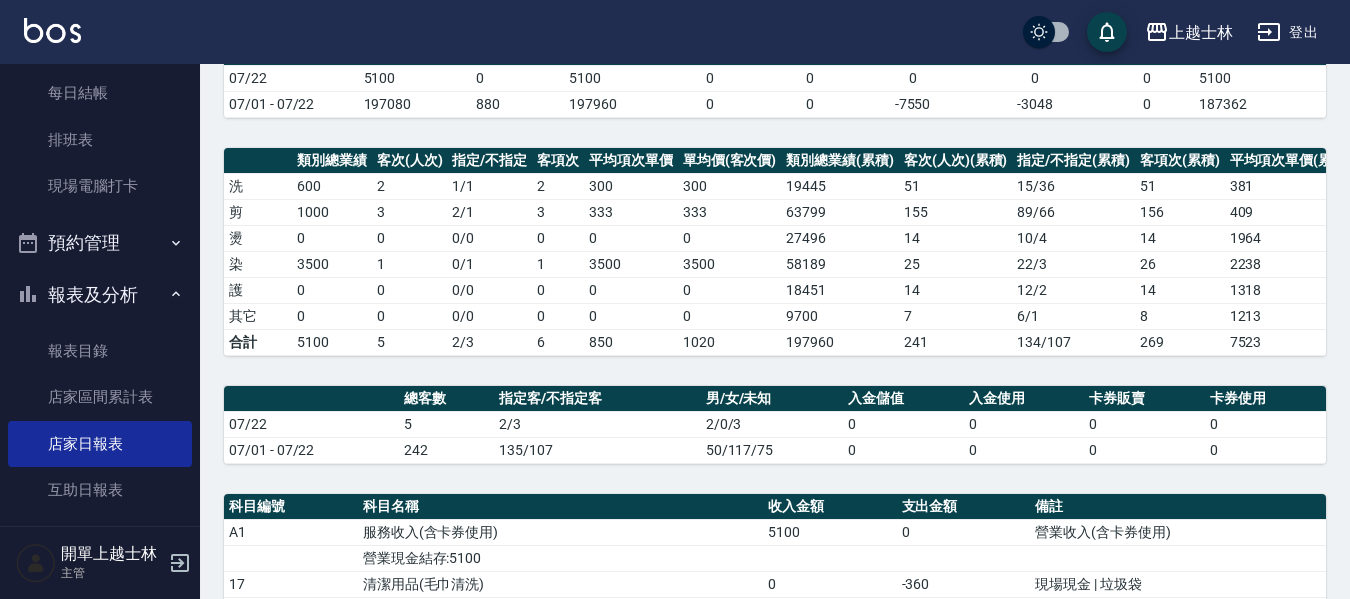 scroll, scrollTop: 400, scrollLeft: 0, axis: vertical 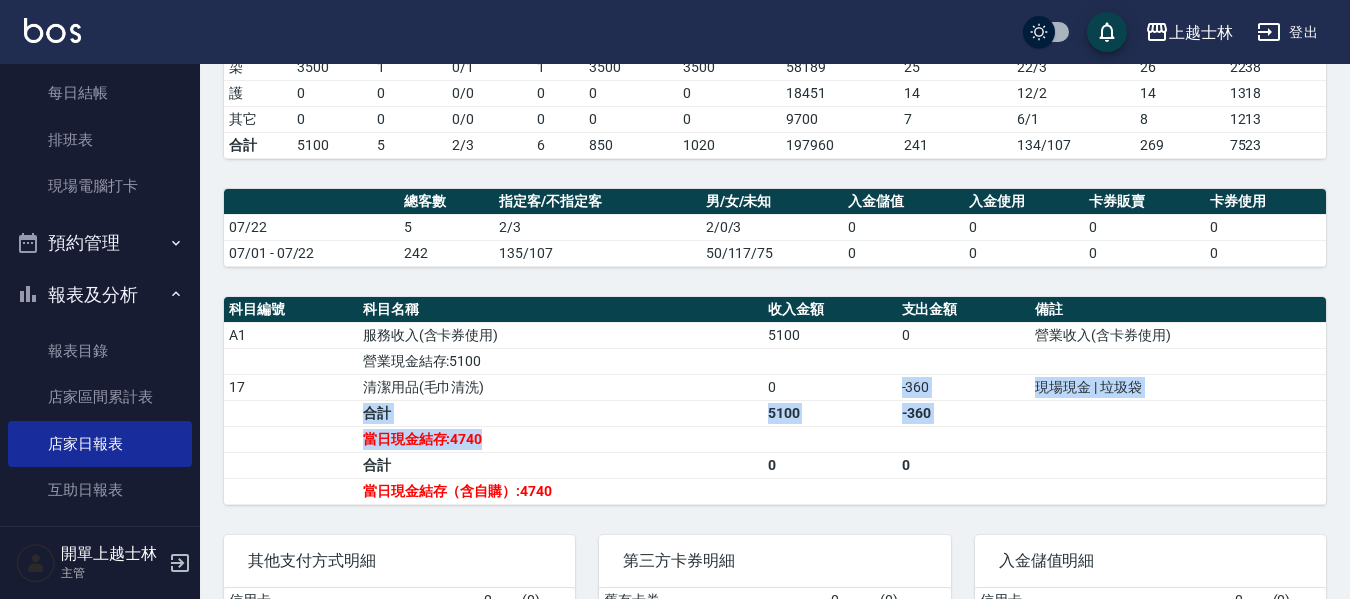 drag, startPoint x: 900, startPoint y: 402, endPoint x: 960, endPoint y: 459, distance: 82.75868 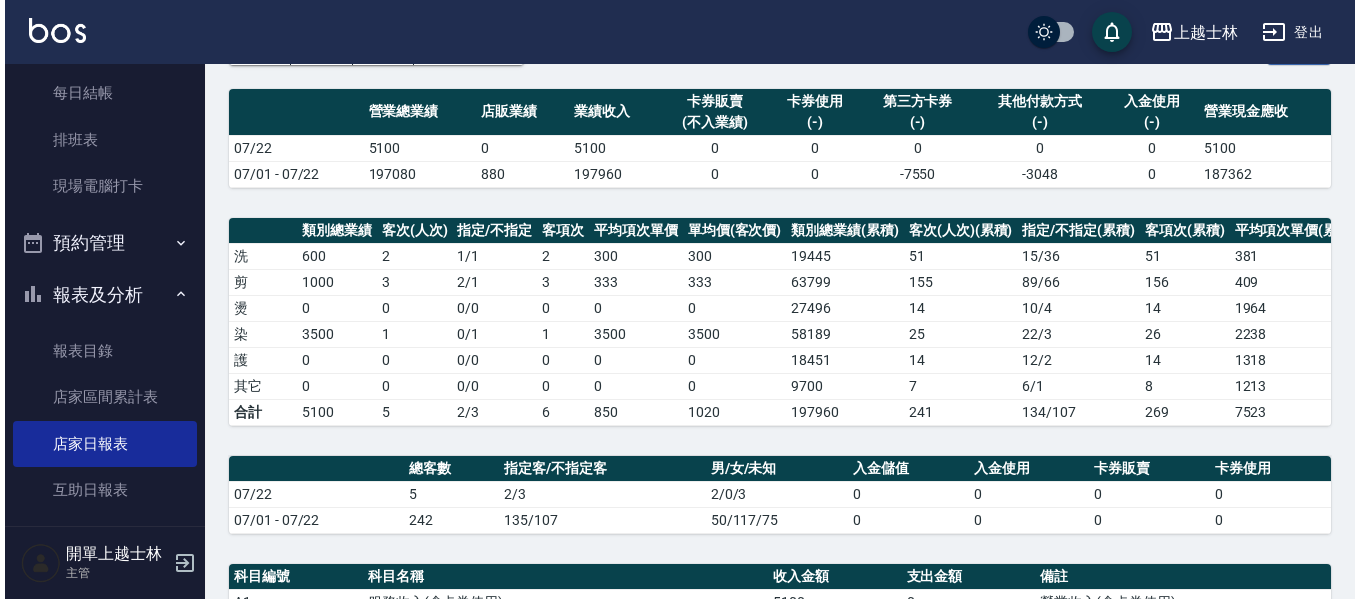 scroll, scrollTop: 100, scrollLeft: 0, axis: vertical 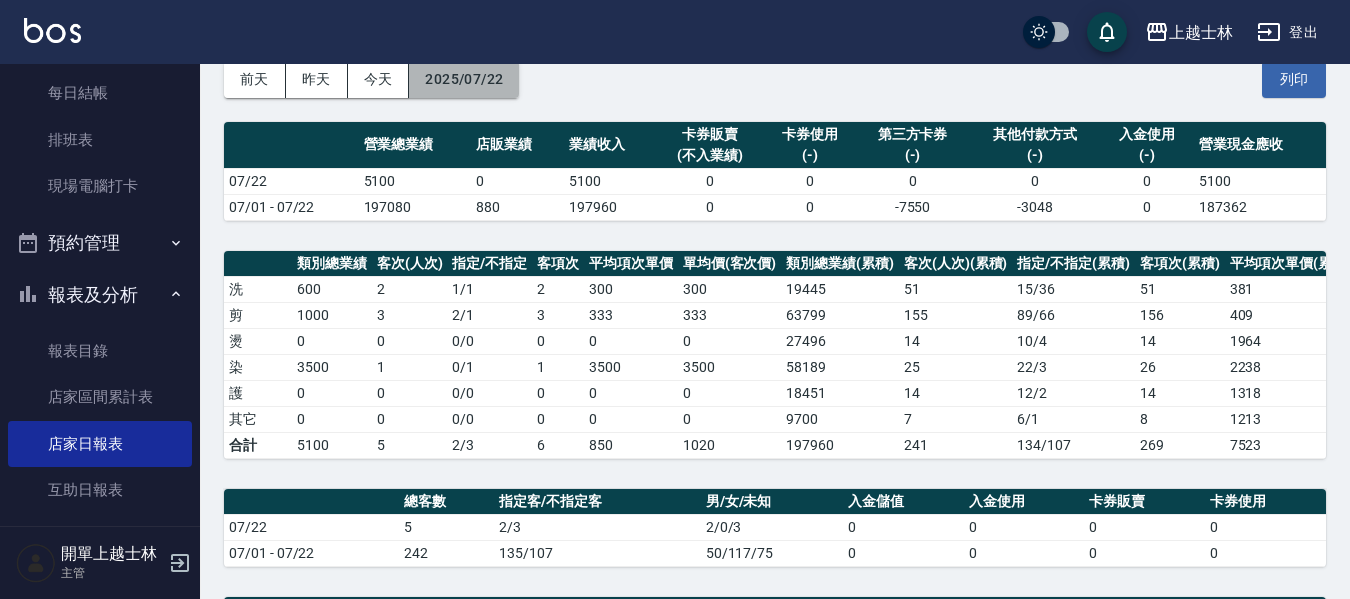 click on "2025/07/22" at bounding box center (464, 79) 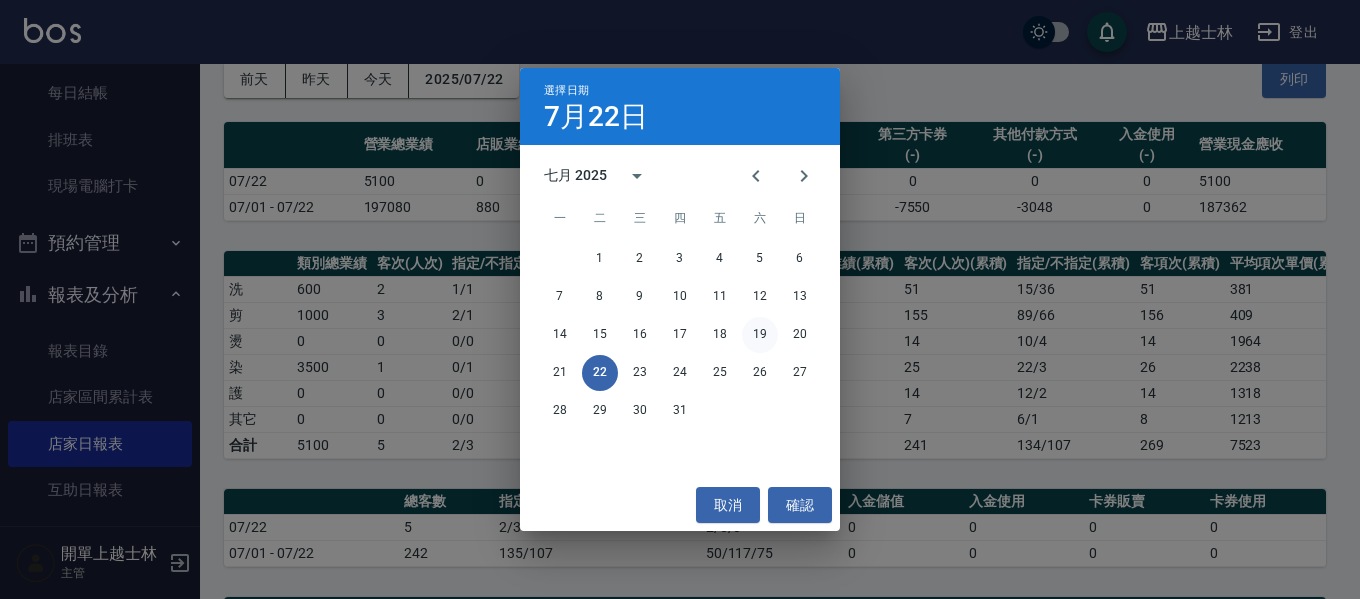 click on "19" at bounding box center (760, 335) 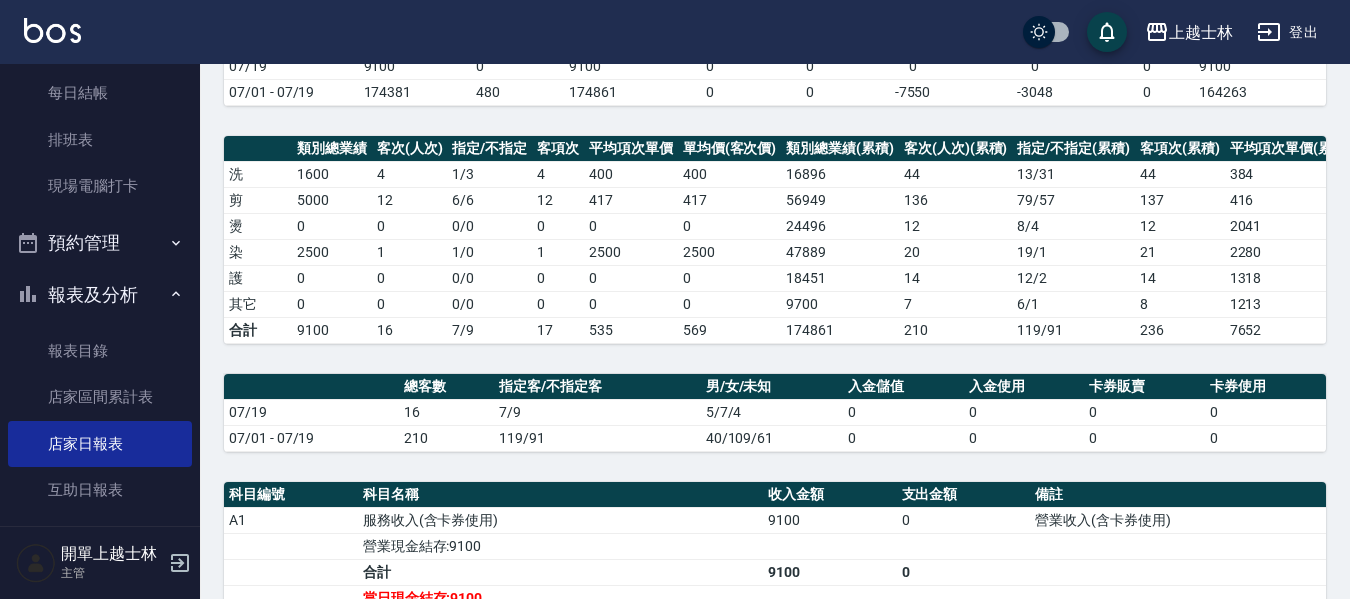 scroll, scrollTop: 200, scrollLeft: 0, axis: vertical 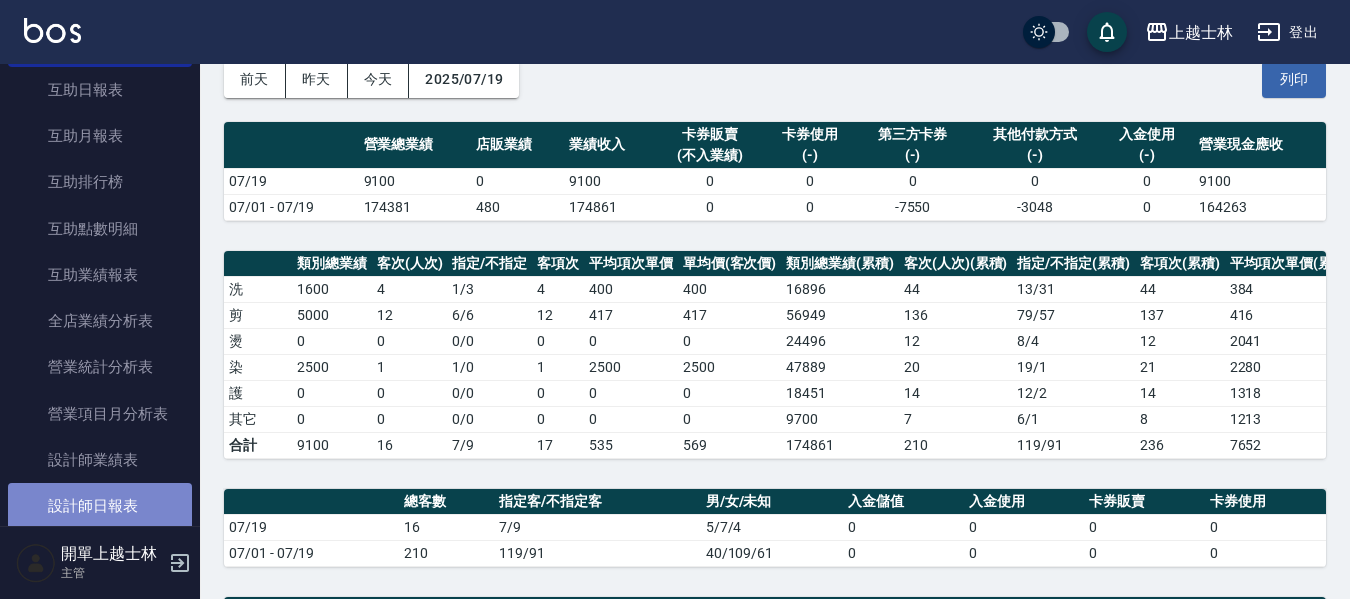 click on "設計師日報表" at bounding box center (100, 506) 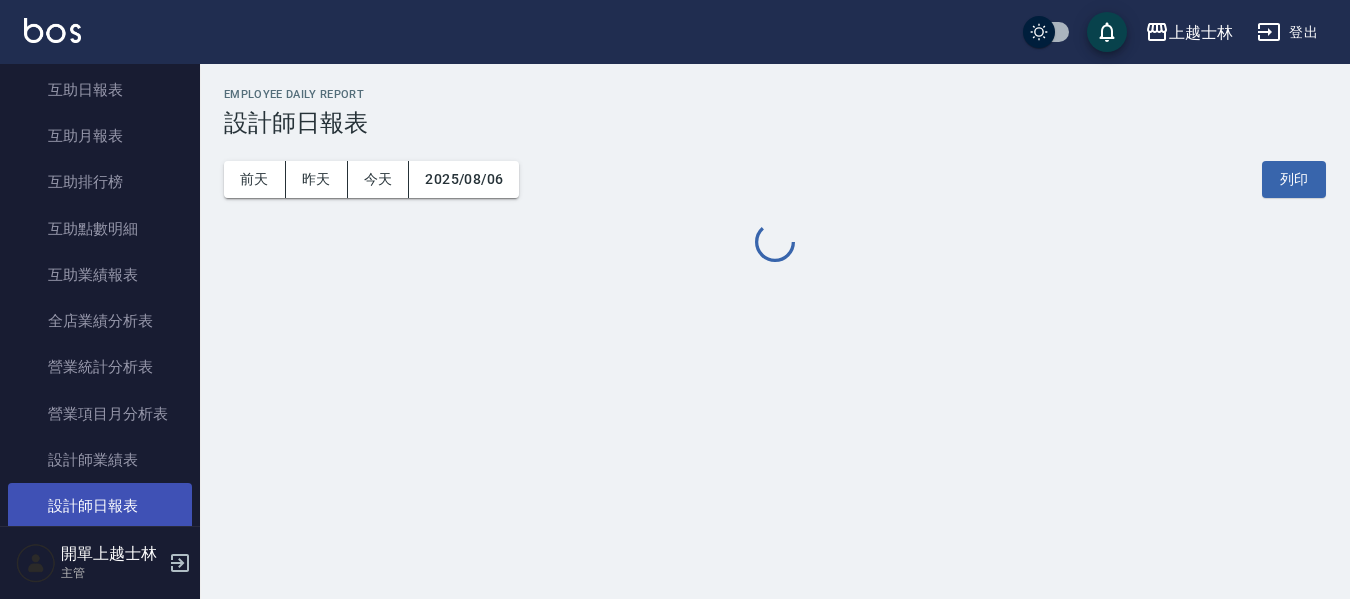scroll, scrollTop: 0, scrollLeft: 0, axis: both 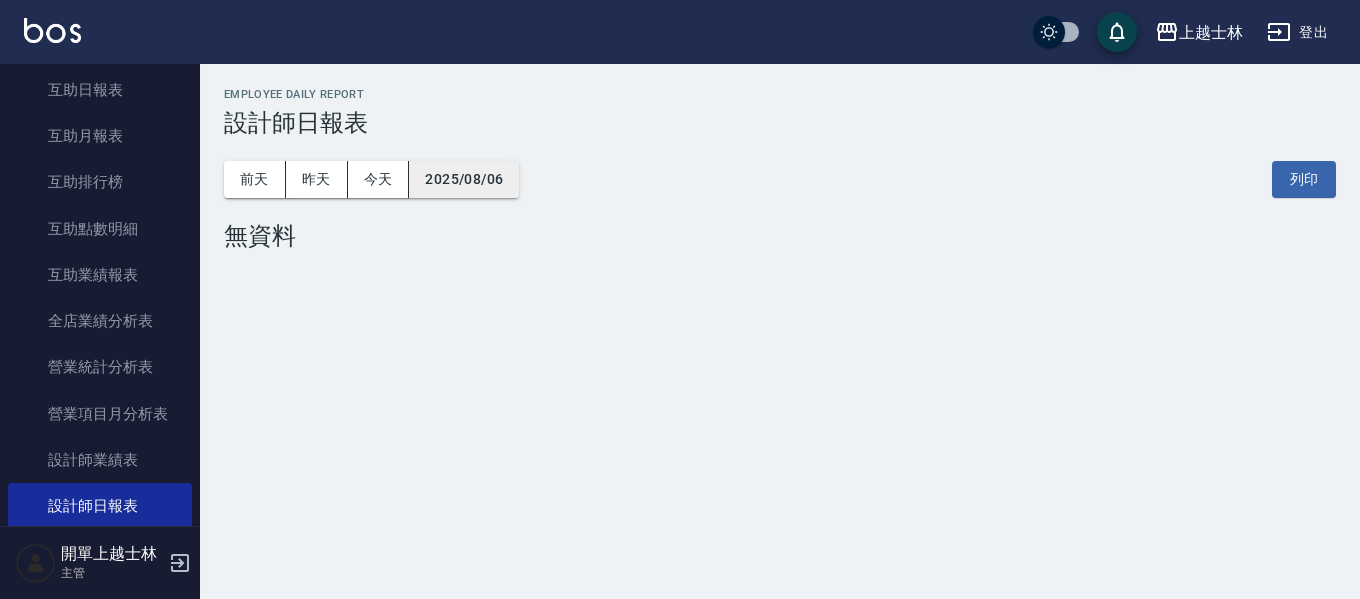 click on "2025/08/06" at bounding box center [464, 179] 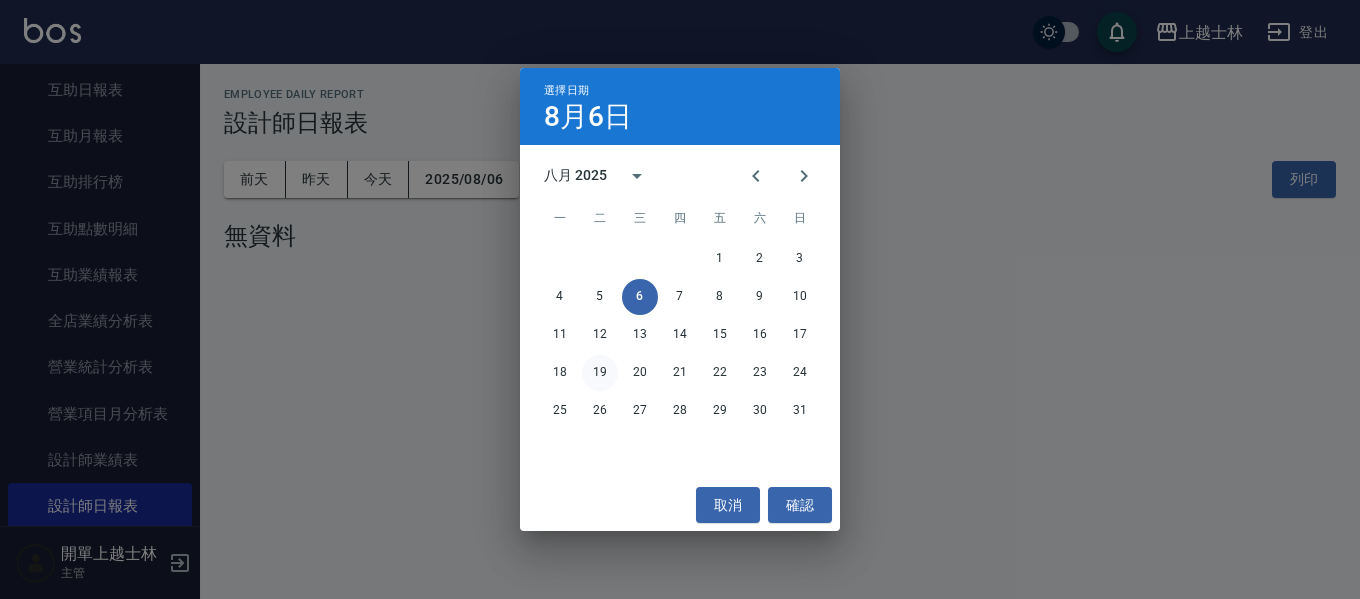 click on "19" at bounding box center (600, 373) 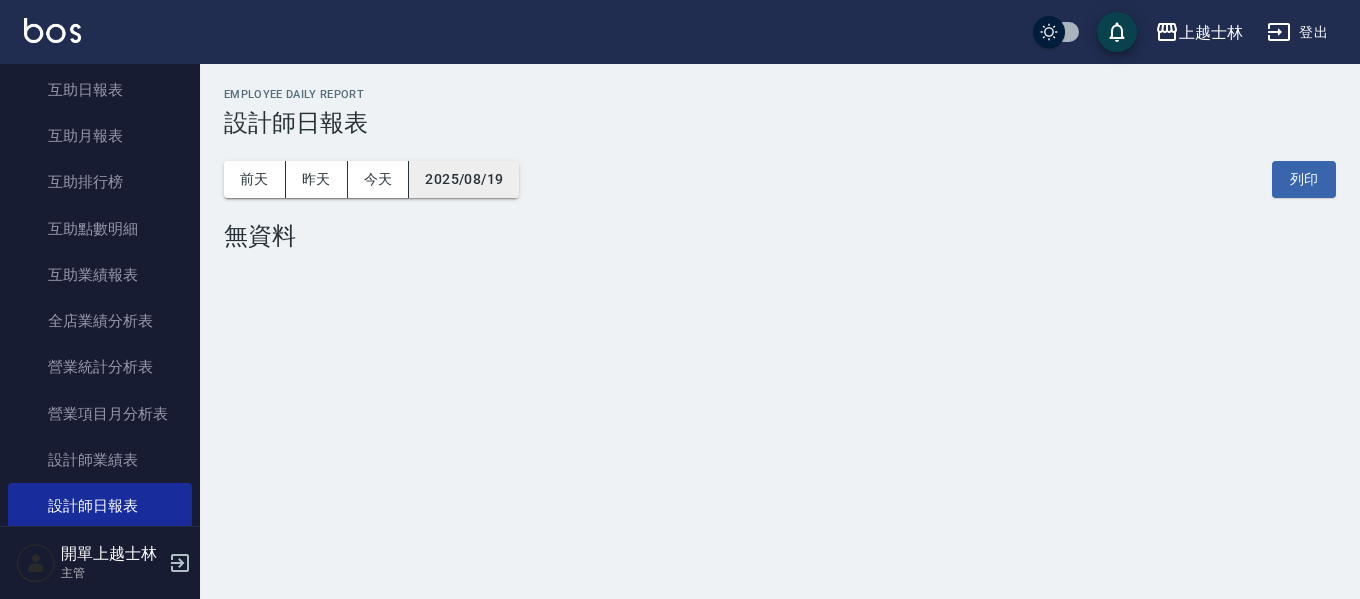click on "2025/08/19" at bounding box center (464, 179) 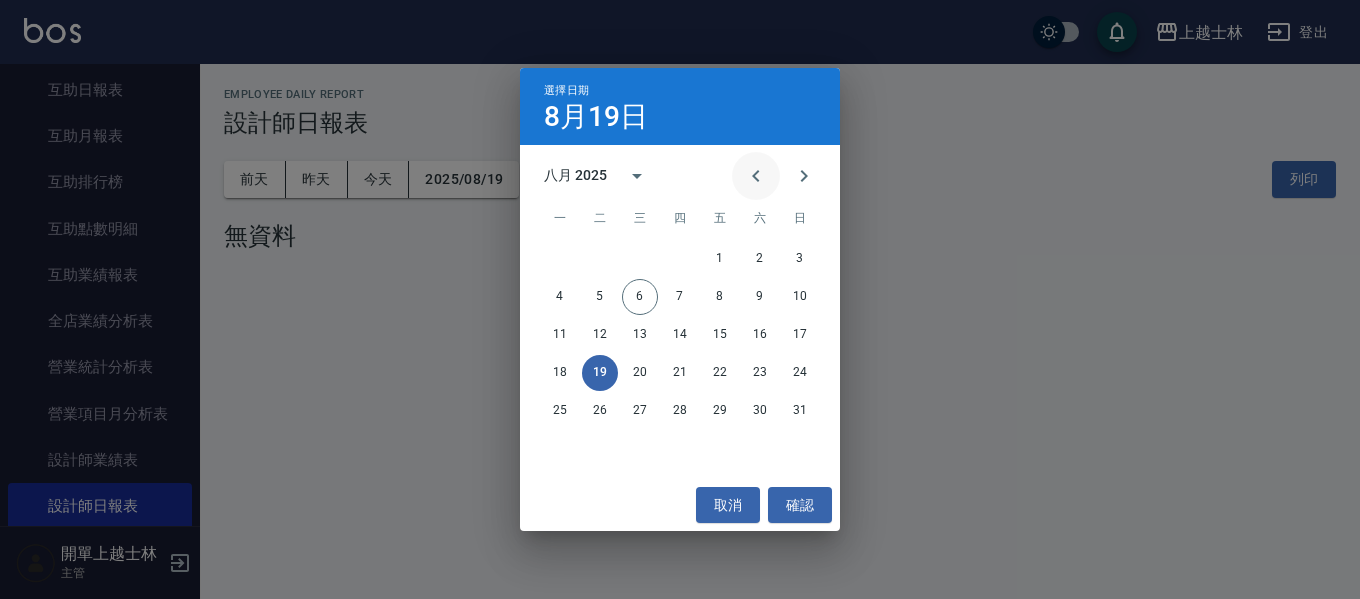 click at bounding box center [756, 176] 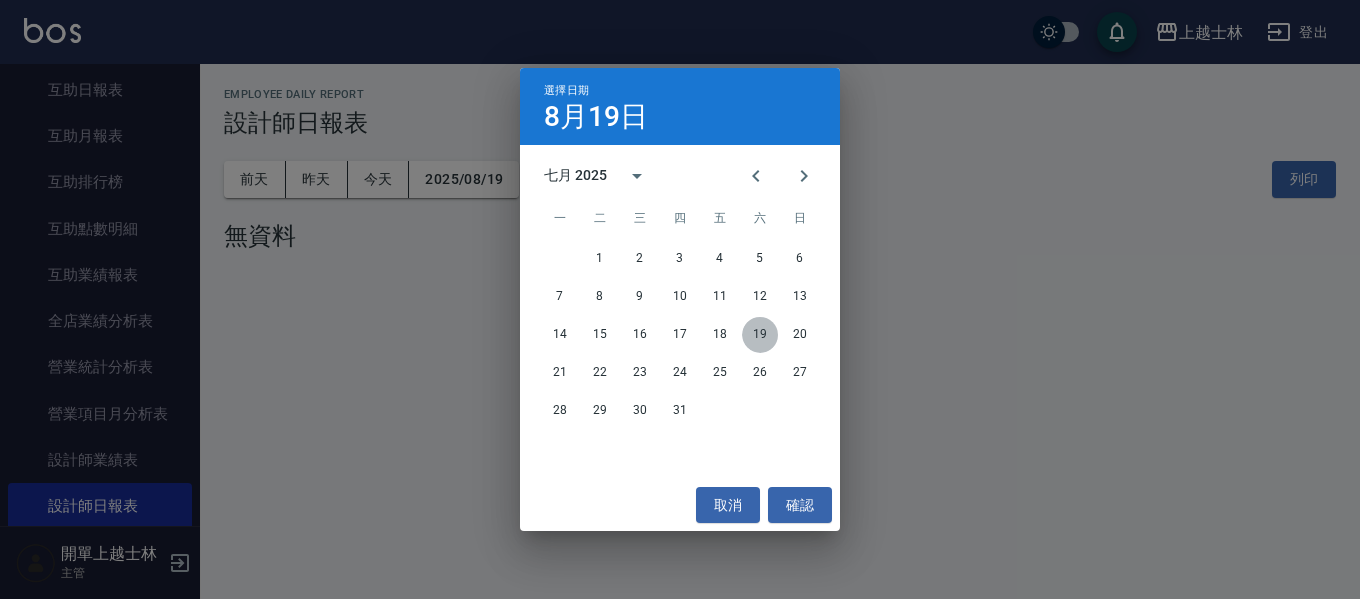 click on "19" at bounding box center (760, 335) 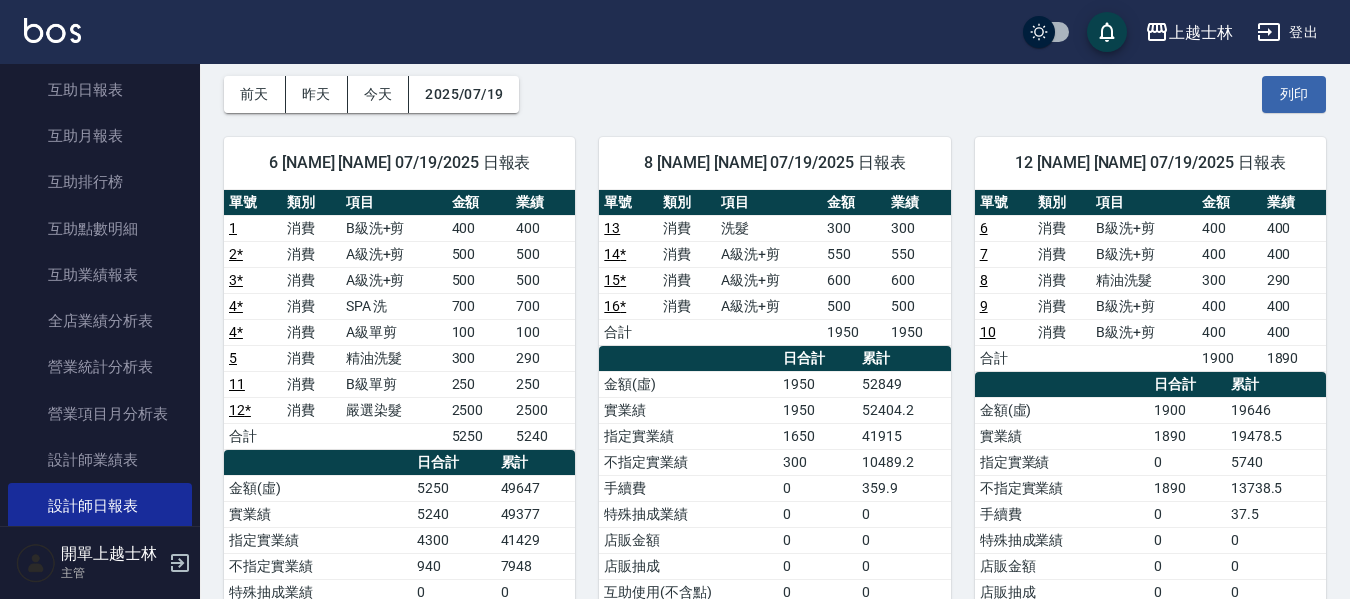 scroll, scrollTop: 200, scrollLeft: 0, axis: vertical 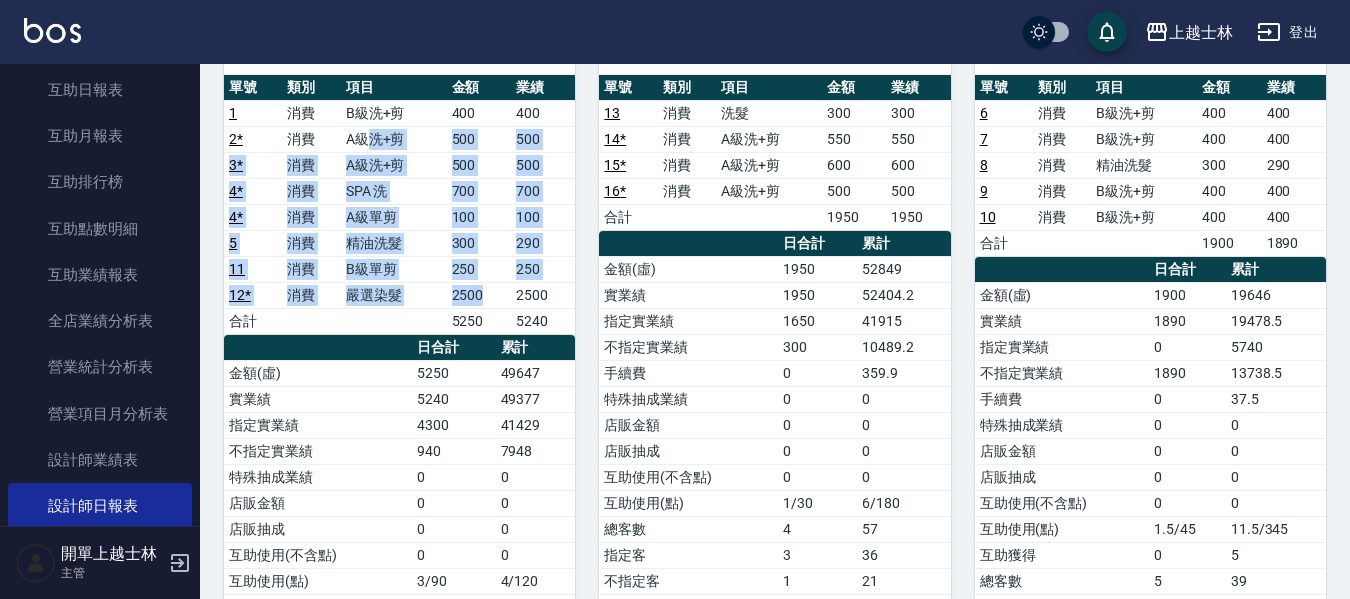 drag, startPoint x: 381, startPoint y: 142, endPoint x: 491, endPoint y: 303, distance: 194.98975 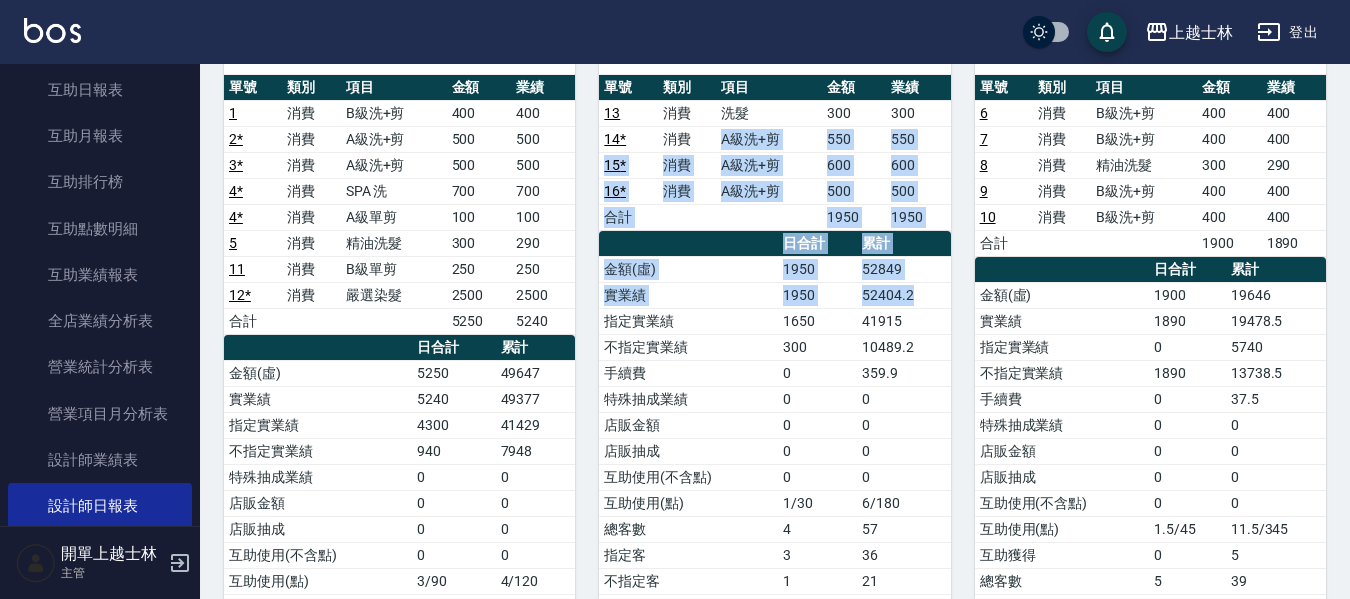 drag, startPoint x: 731, startPoint y: 144, endPoint x: 913, endPoint y: 283, distance: 229.00873 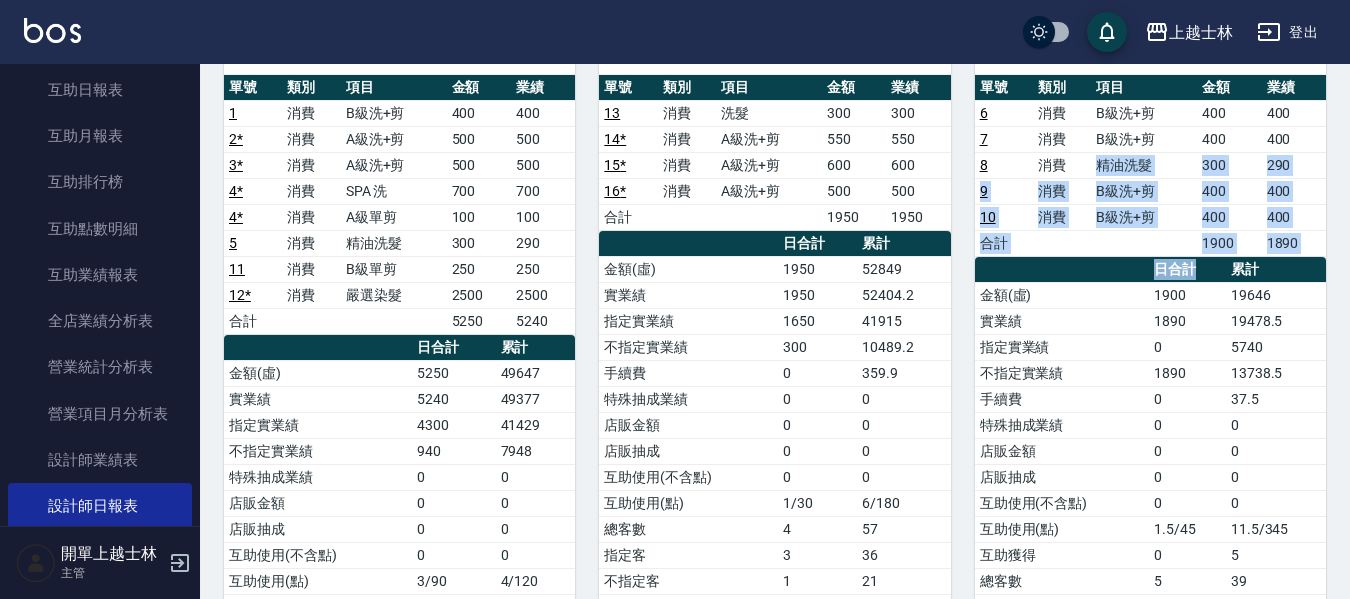 drag, startPoint x: 1146, startPoint y: 205, endPoint x: 1201, endPoint y: 261, distance: 78.492035 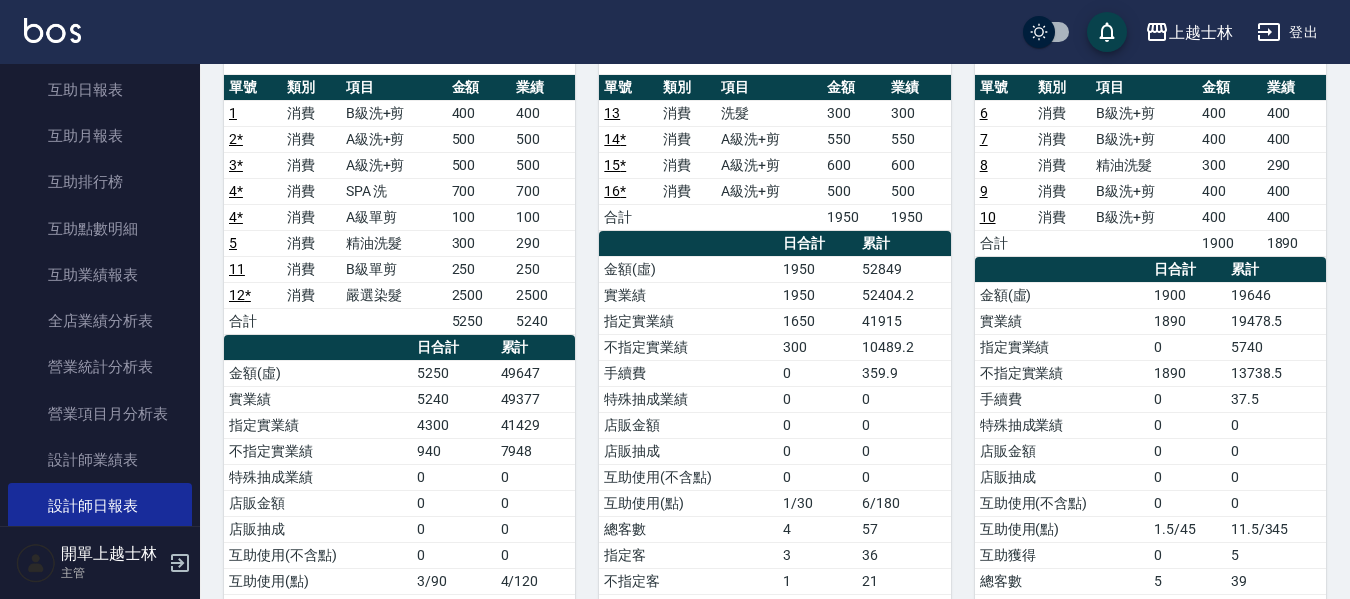 drag, startPoint x: 1181, startPoint y: 307, endPoint x: 995, endPoint y: 309, distance: 186.01076 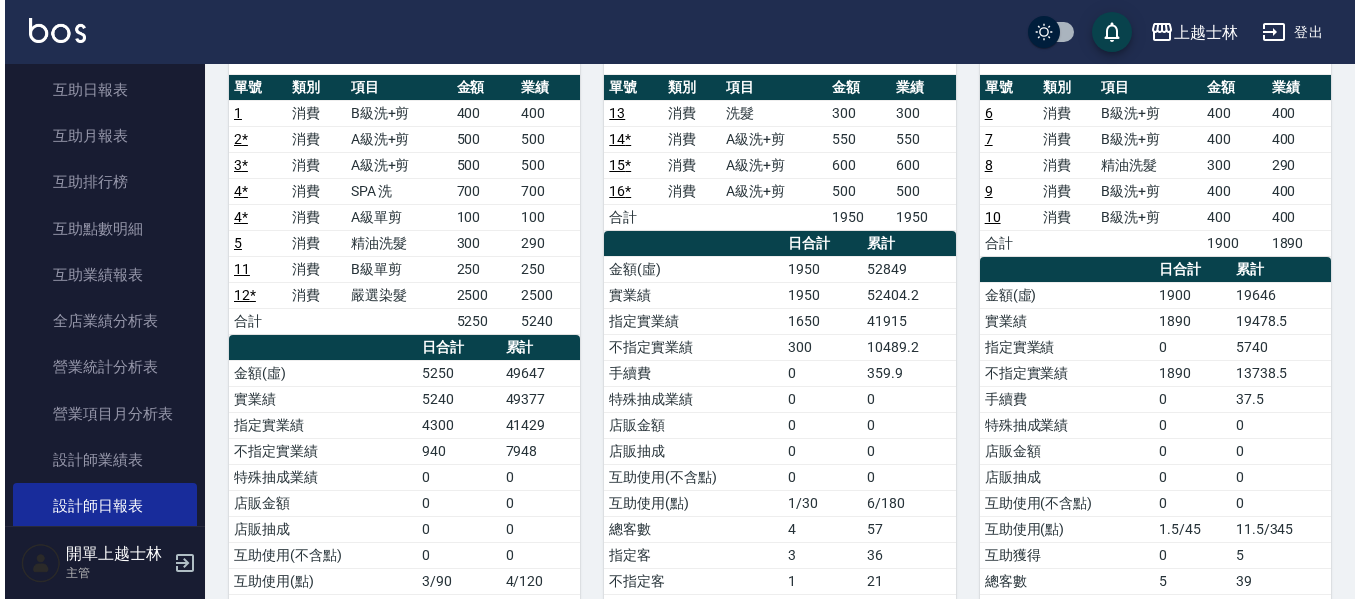 scroll, scrollTop: 100, scrollLeft: 0, axis: vertical 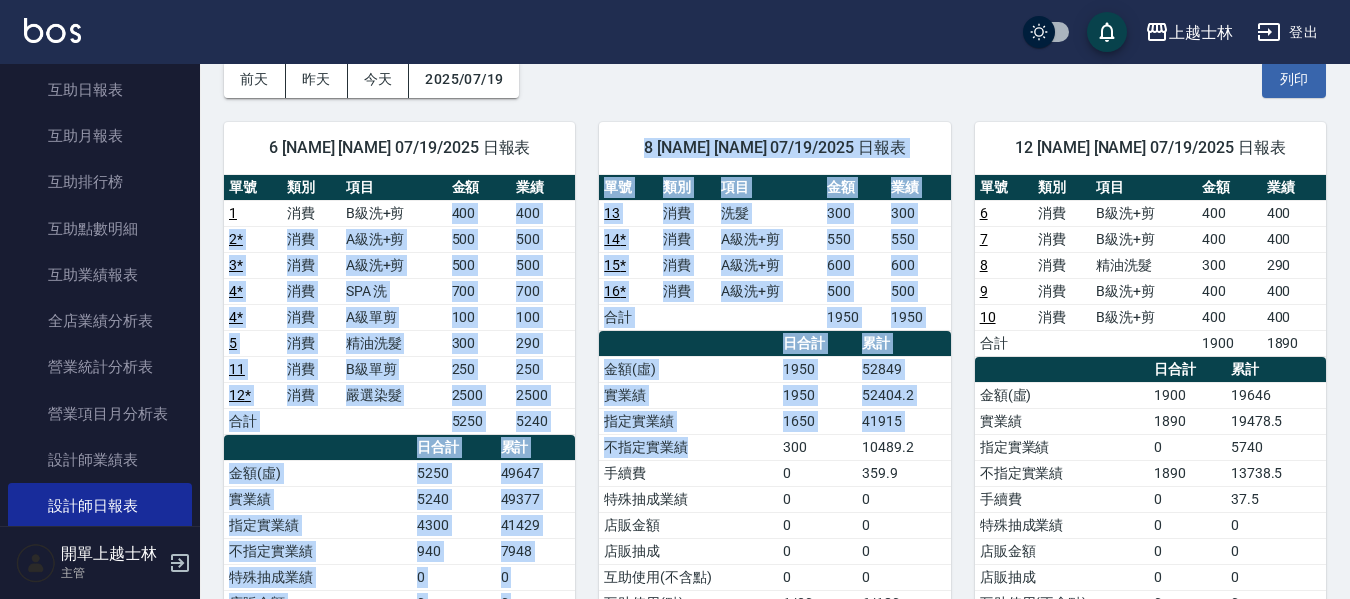 drag, startPoint x: 483, startPoint y: 228, endPoint x: 802, endPoint y: 434, distance: 379.7328 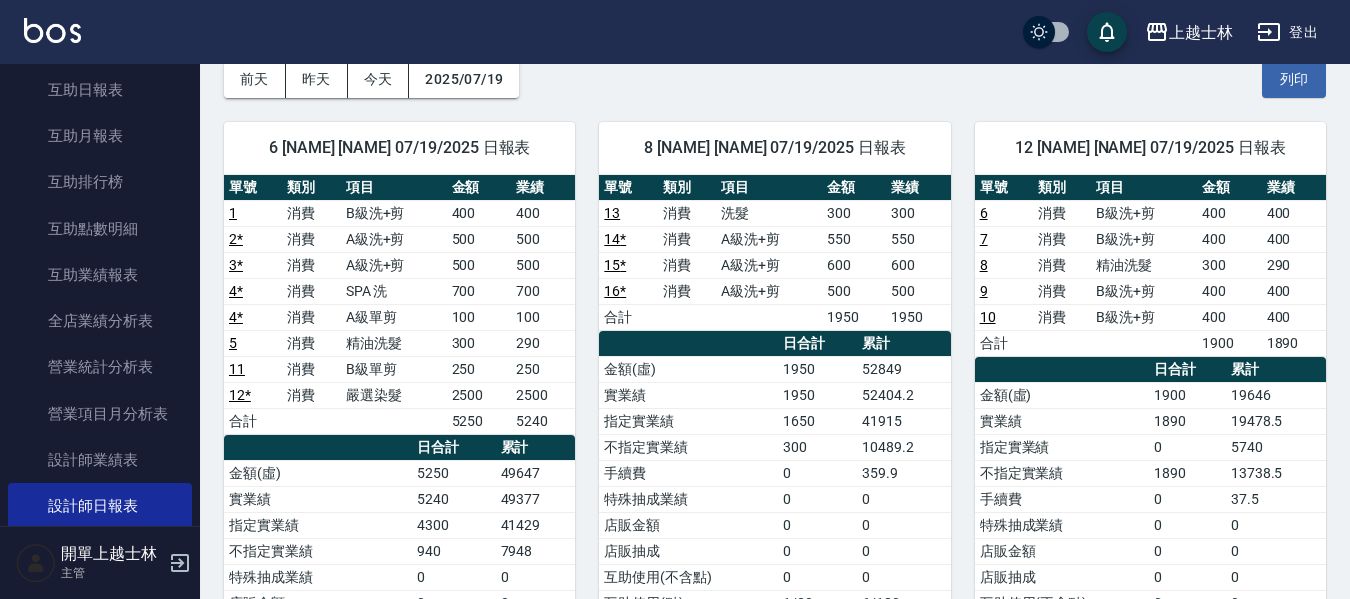 click on "0" at bounding box center [817, 473] 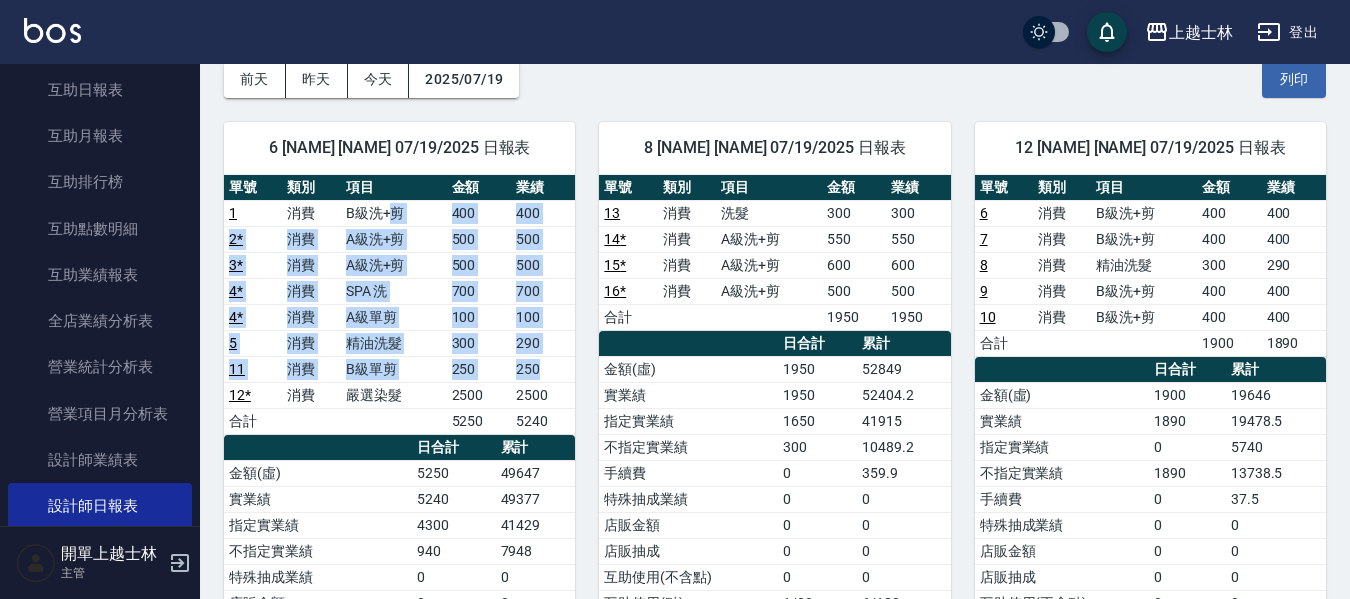 drag, startPoint x: 408, startPoint y: 218, endPoint x: 570, endPoint y: 367, distance: 220.10225 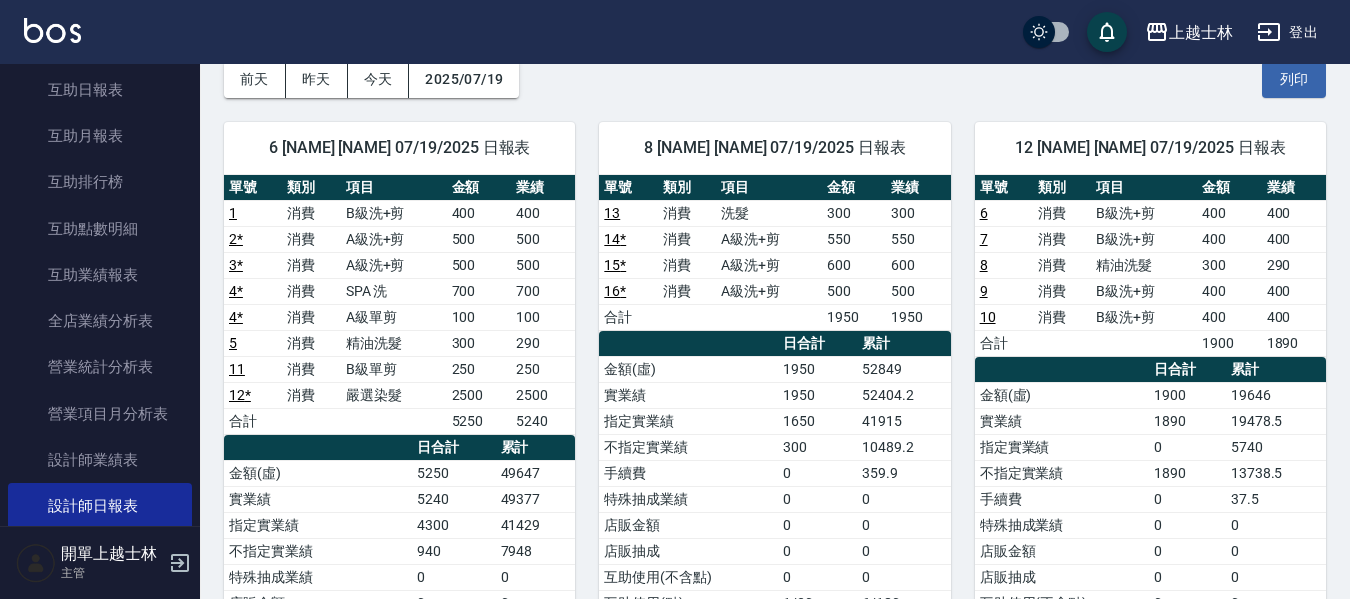 click on "金額(虛)" at bounding box center [688, 369] 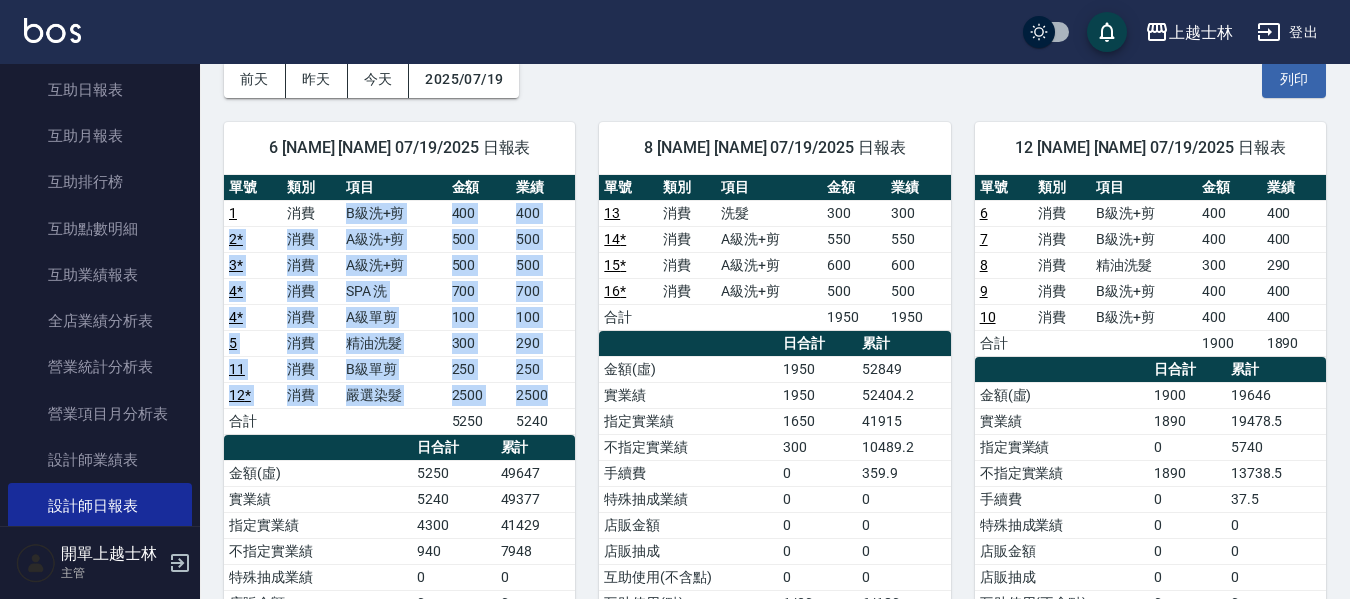 drag, startPoint x: 547, startPoint y: 396, endPoint x: 616, endPoint y: 444, distance: 84.05355 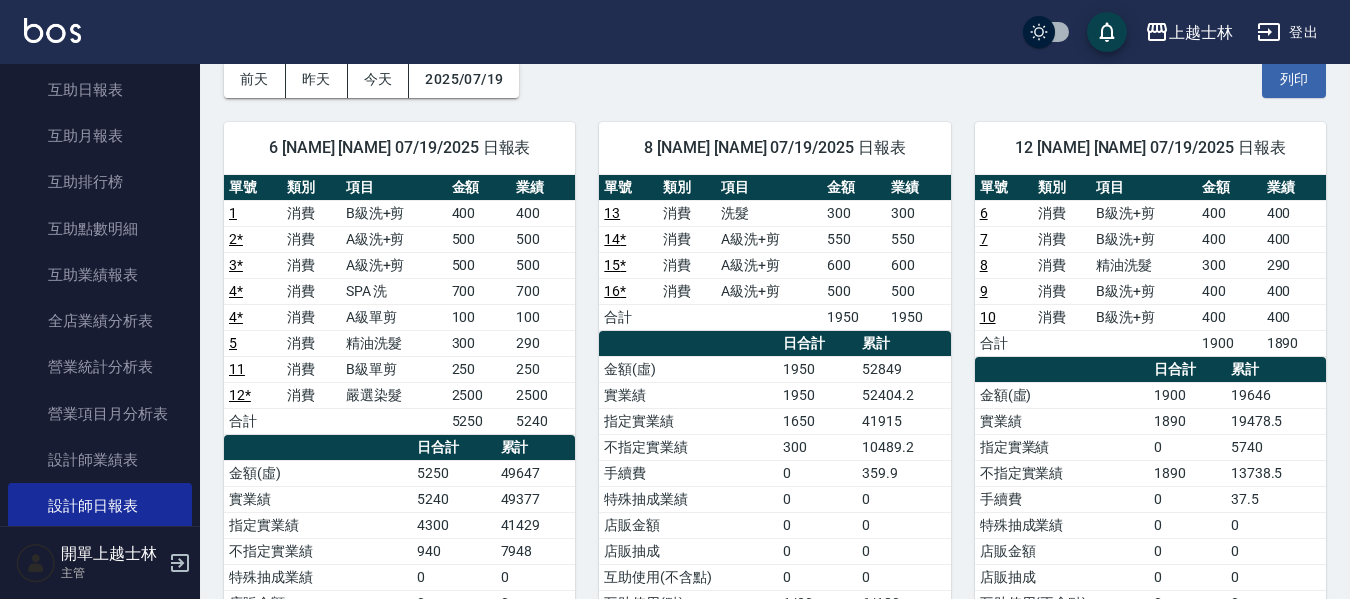click on "300" at bounding box center (817, 447) 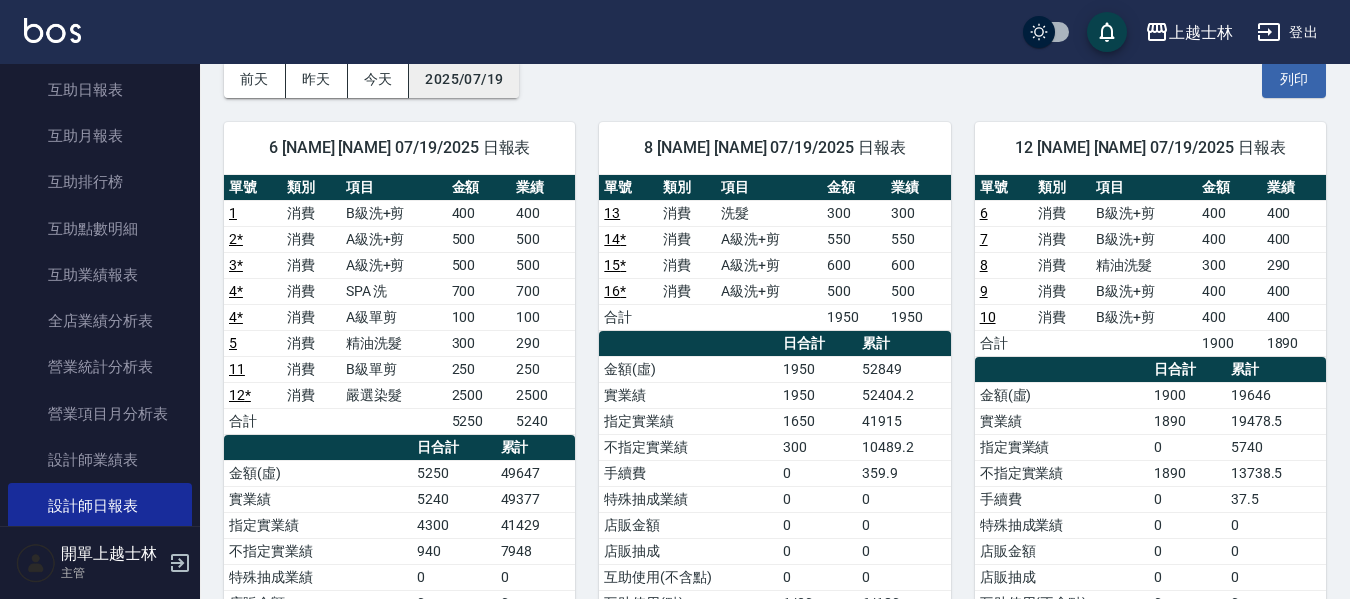 click on "2025/07/19" at bounding box center (464, 79) 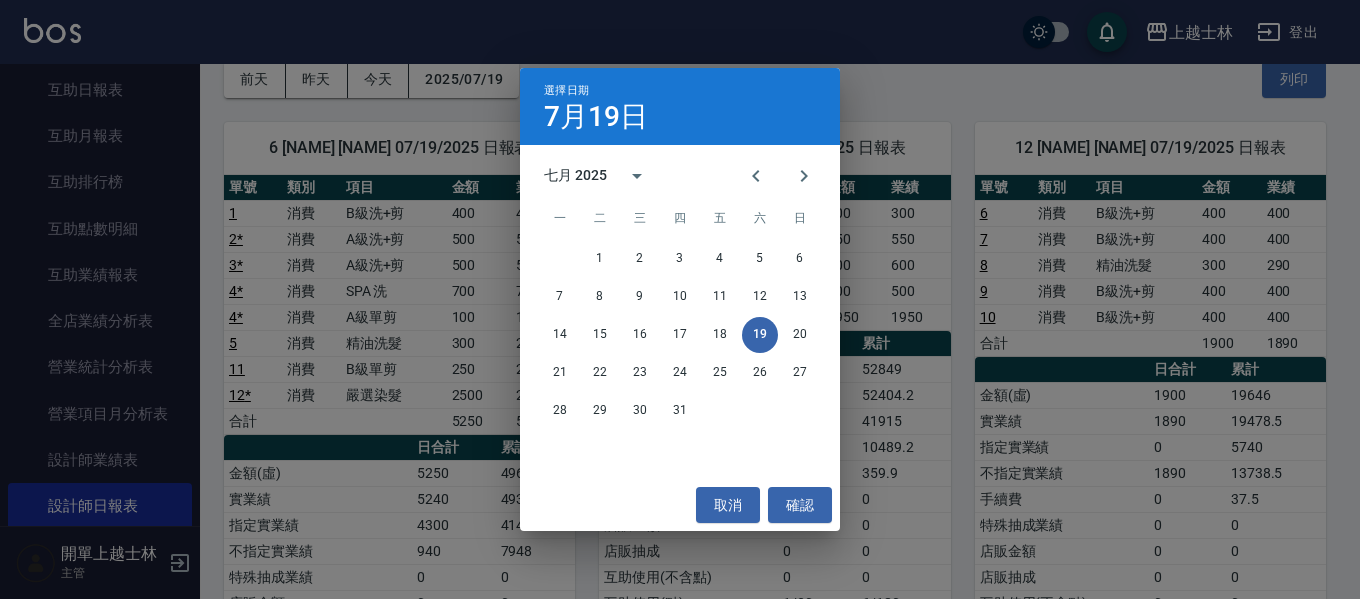 click on "選擇日期 7月19日 七月 2025 一 二 三 四 五 六 日 1 2 3 4 5 6 7 8 9 10 11 12 13 14 15 16 17 18 19 20 21 22 23 24 25 26 27 28 29 30 31 取消 確認" at bounding box center (680, 299) 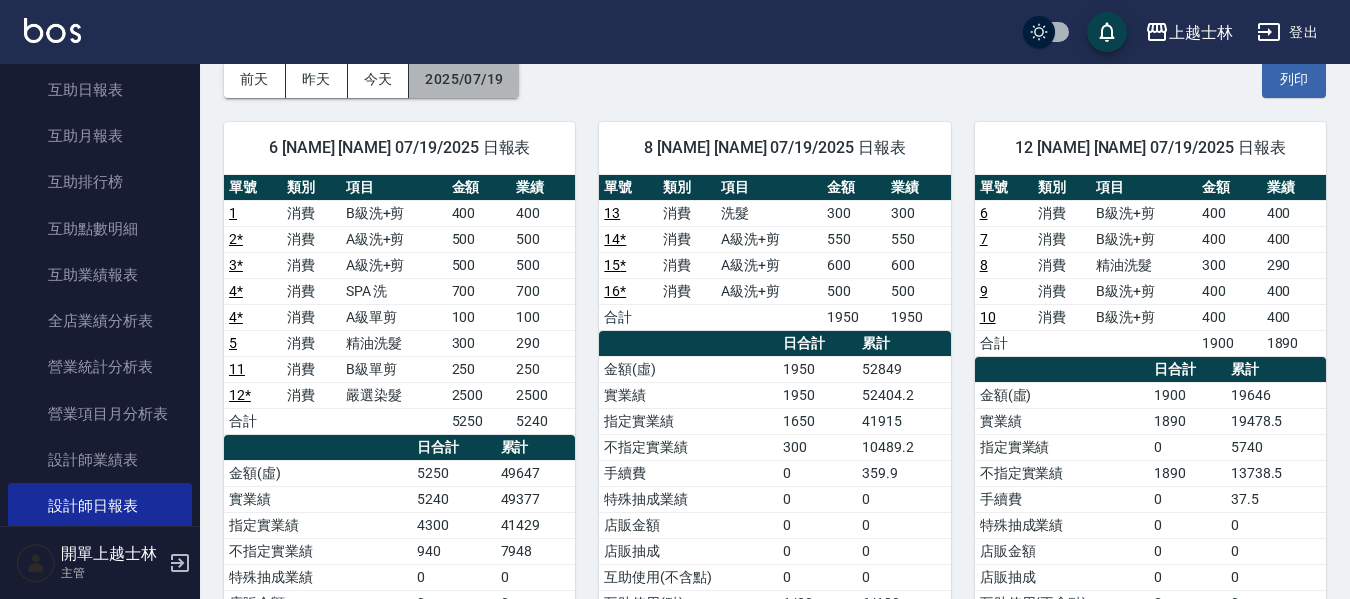 click on "2025/07/19" at bounding box center [464, 79] 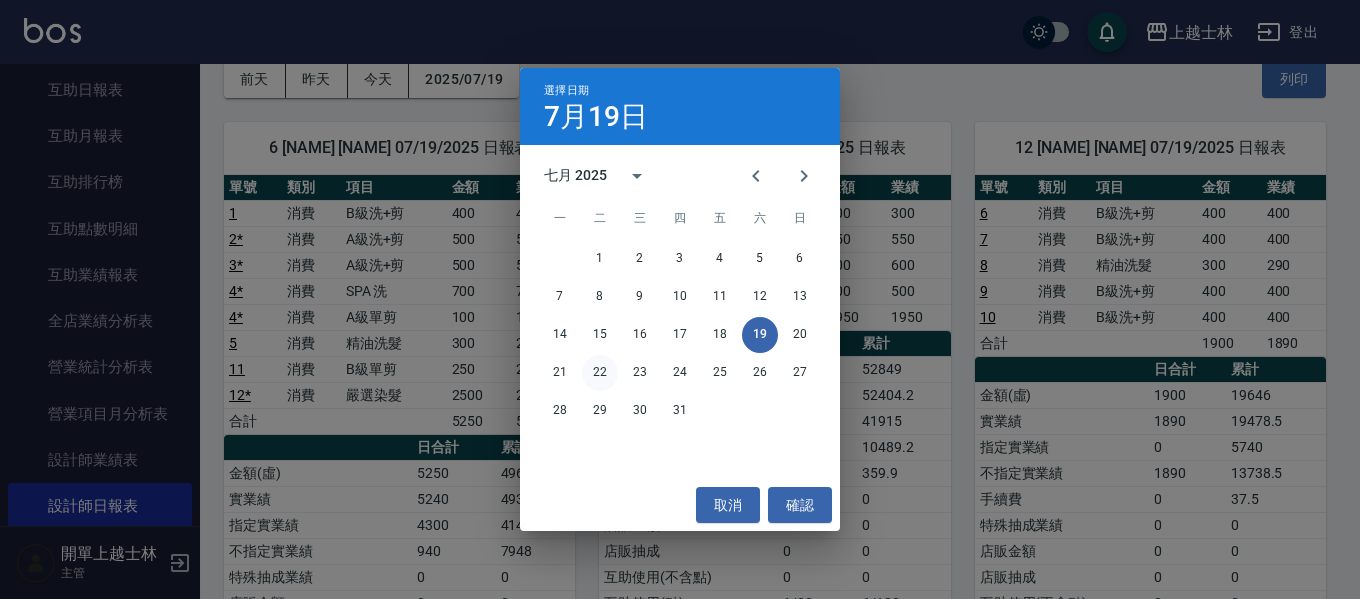 click on "22" at bounding box center [600, 373] 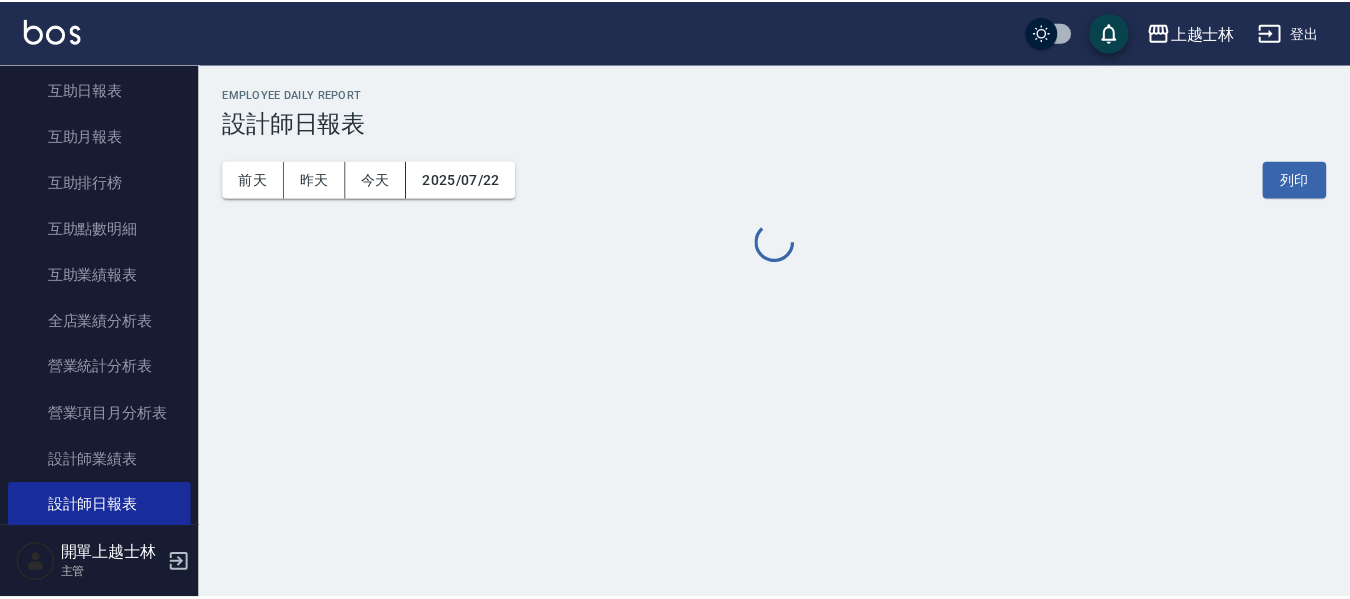 scroll, scrollTop: 0, scrollLeft: 0, axis: both 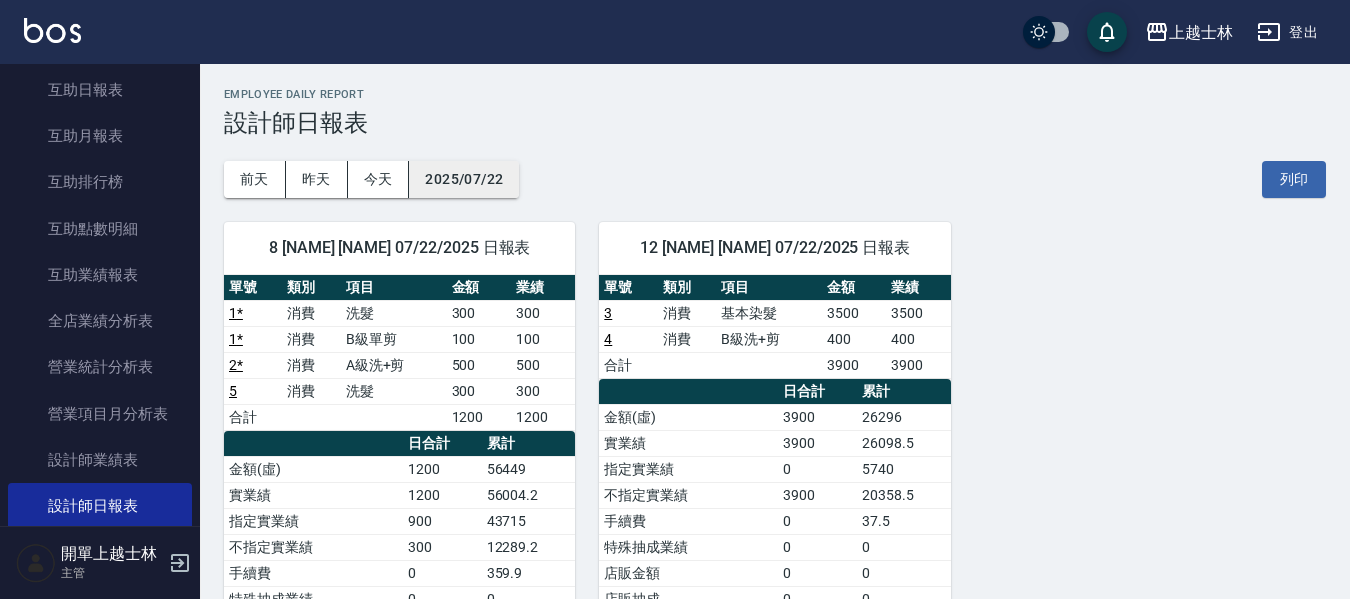 click on "2025/07/22" at bounding box center [464, 179] 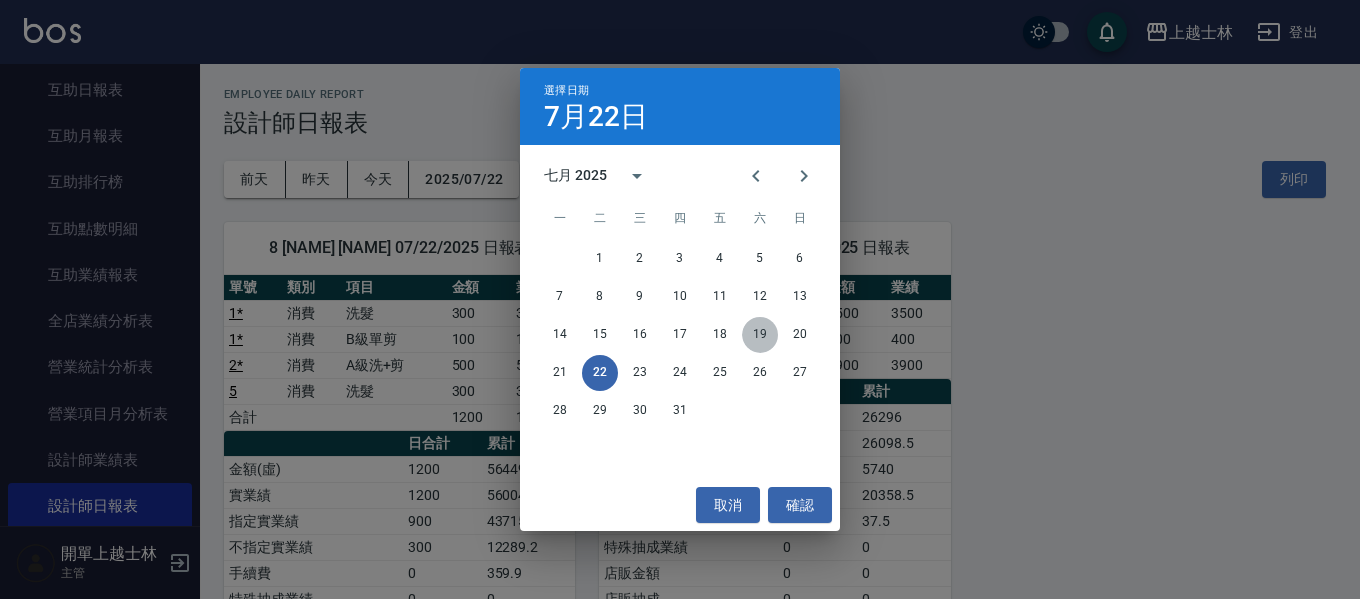 click on "19" at bounding box center (760, 335) 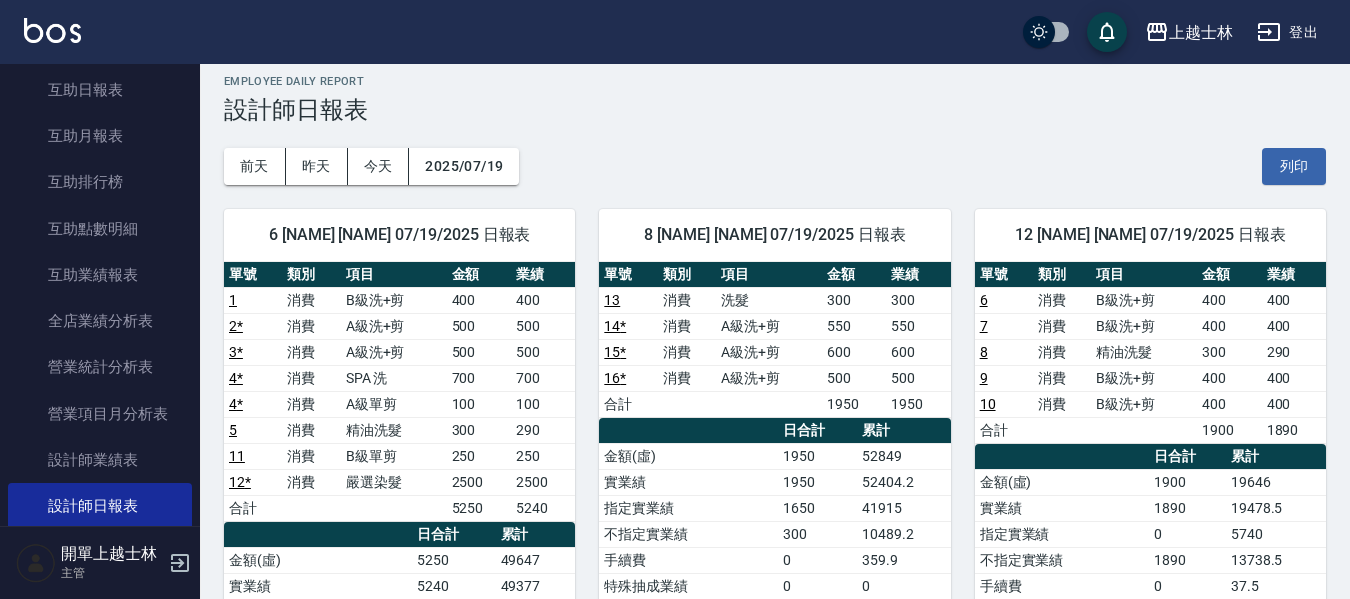 scroll, scrollTop: 100, scrollLeft: 0, axis: vertical 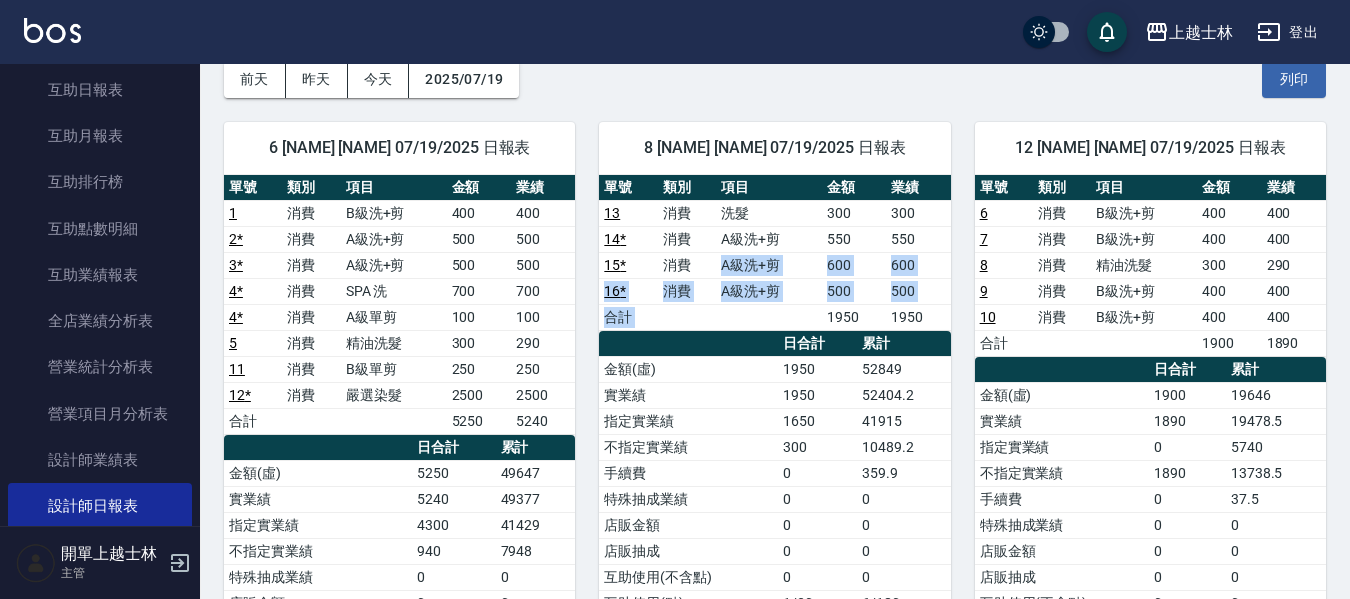 drag, startPoint x: 821, startPoint y: 319, endPoint x: 881, endPoint y: 380, distance: 85.56284 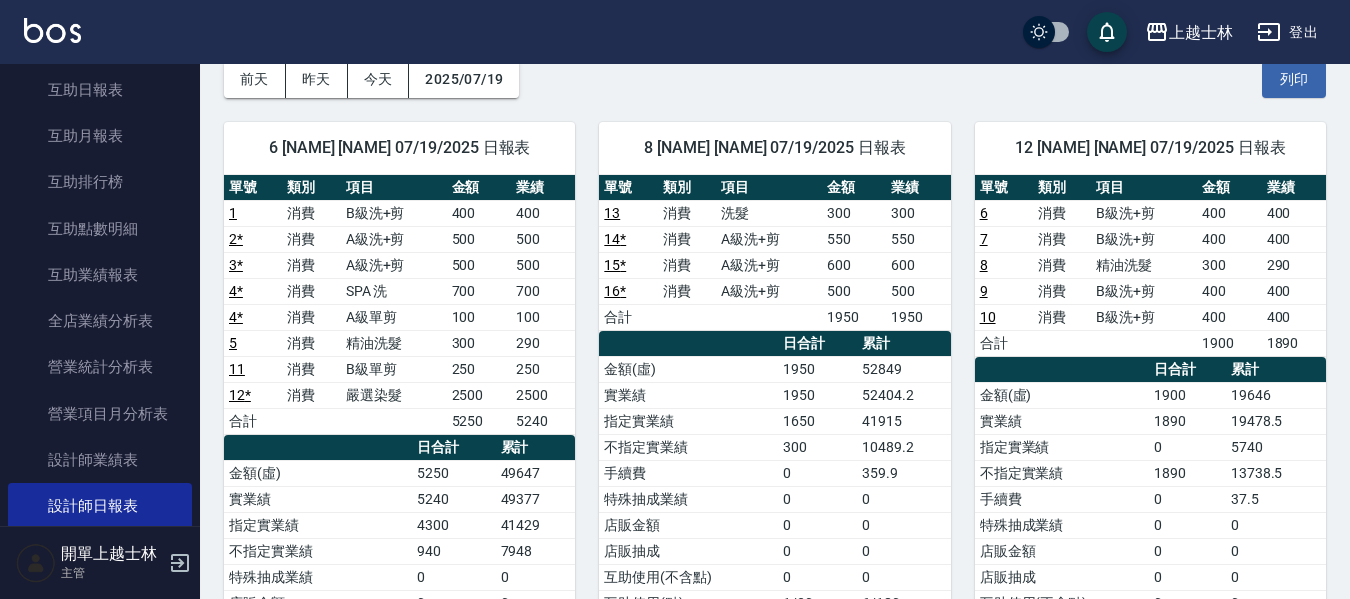 click on "41915" at bounding box center (904, 421) 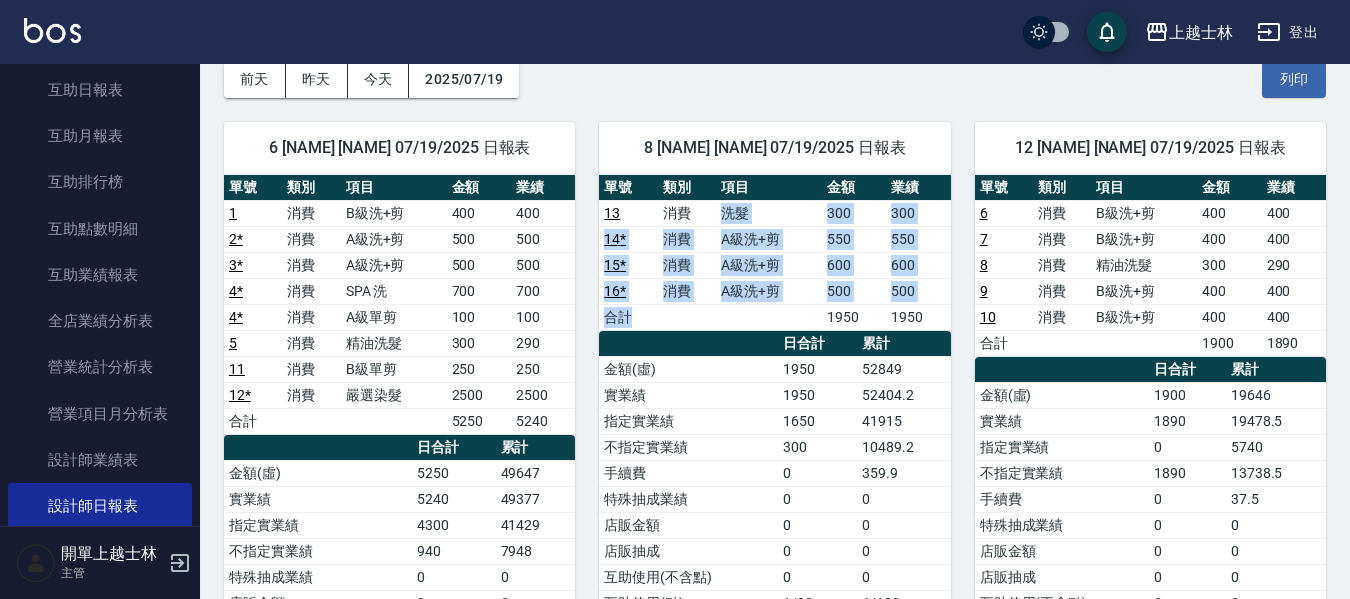 drag, startPoint x: 749, startPoint y: 259, endPoint x: 801, endPoint y: 328, distance: 86.40023 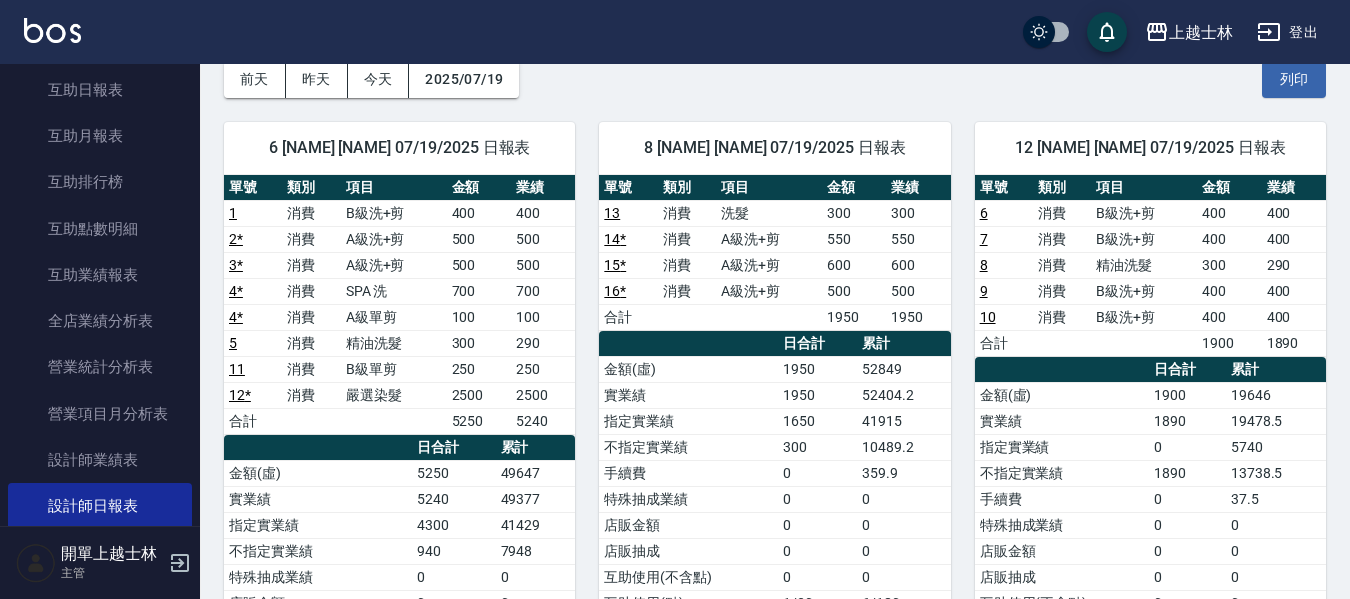 click on "359.9" at bounding box center [904, 473] 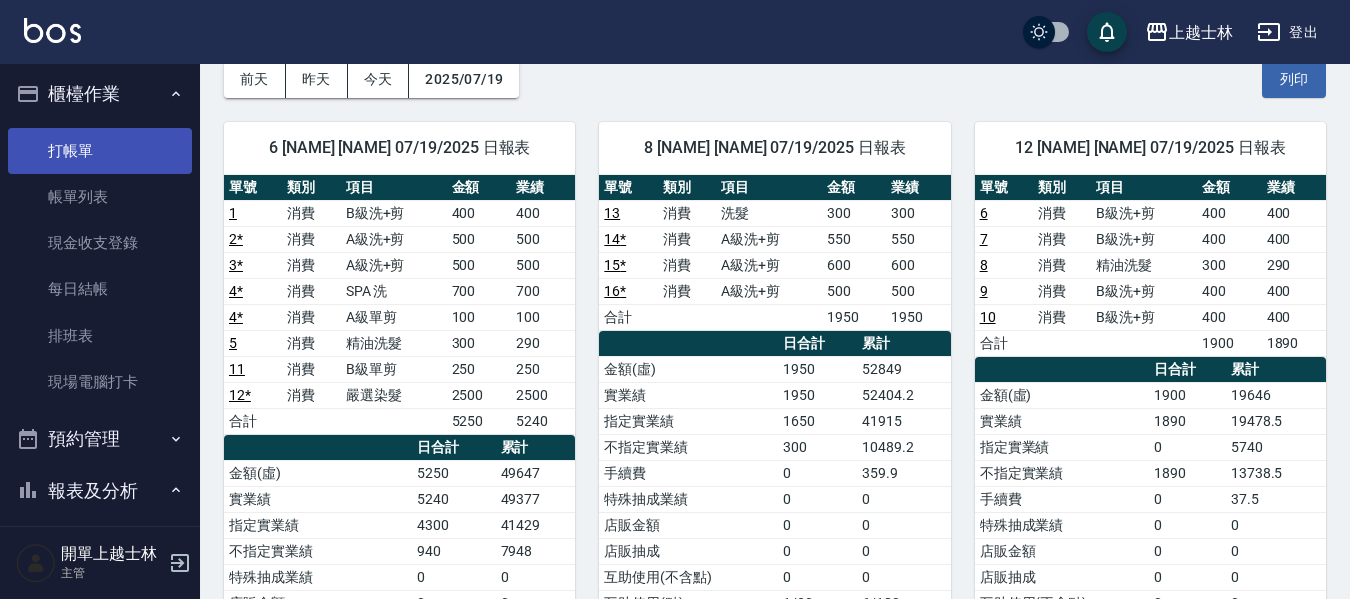 scroll, scrollTop: 0, scrollLeft: 0, axis: both 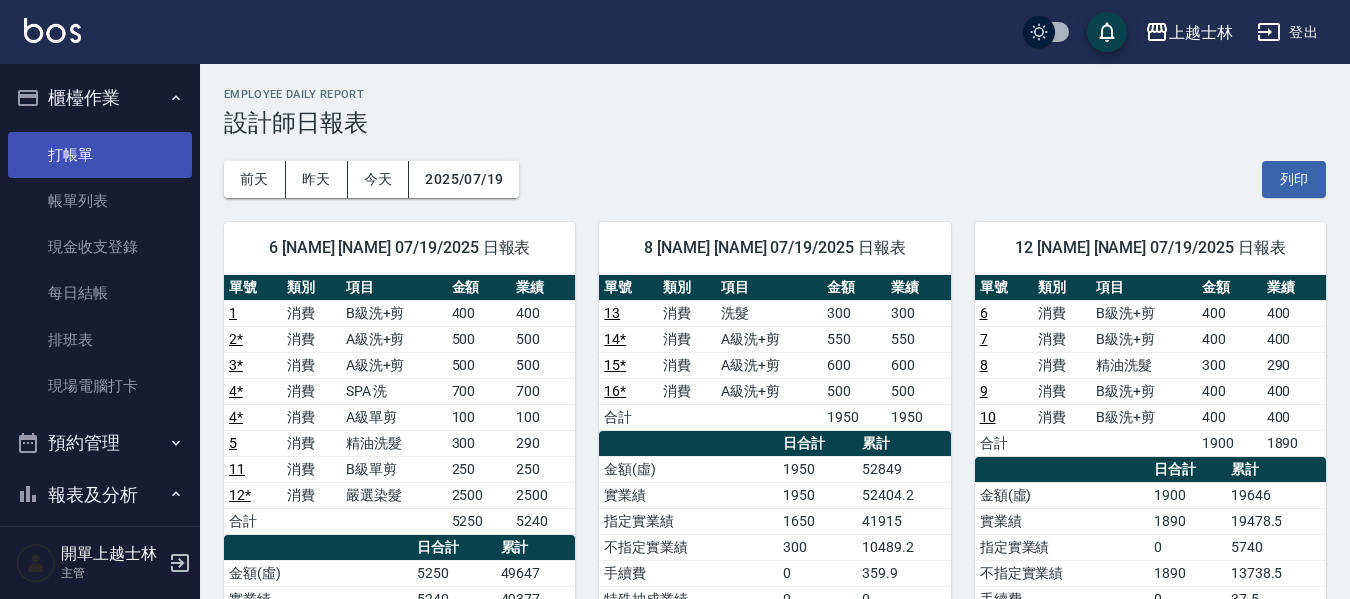 click on "打帳單" at bounding box center (100, 155) 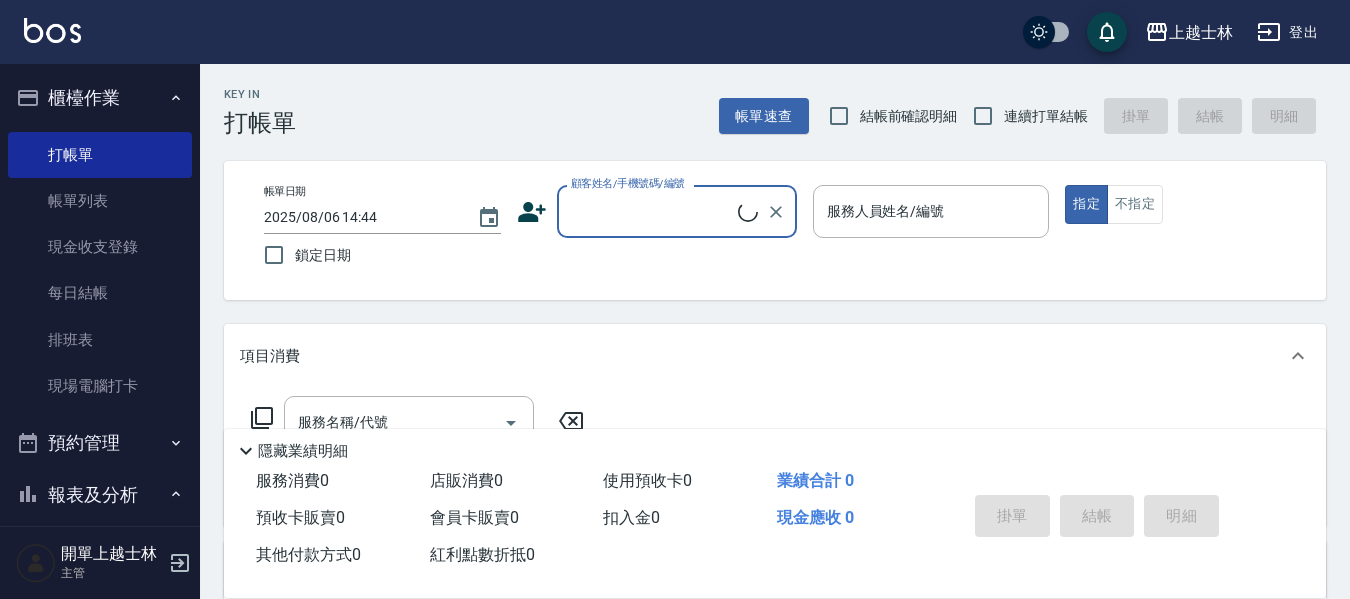 click on "顧客姓名/手機號碼/編號" at bounding box center [652, 211] 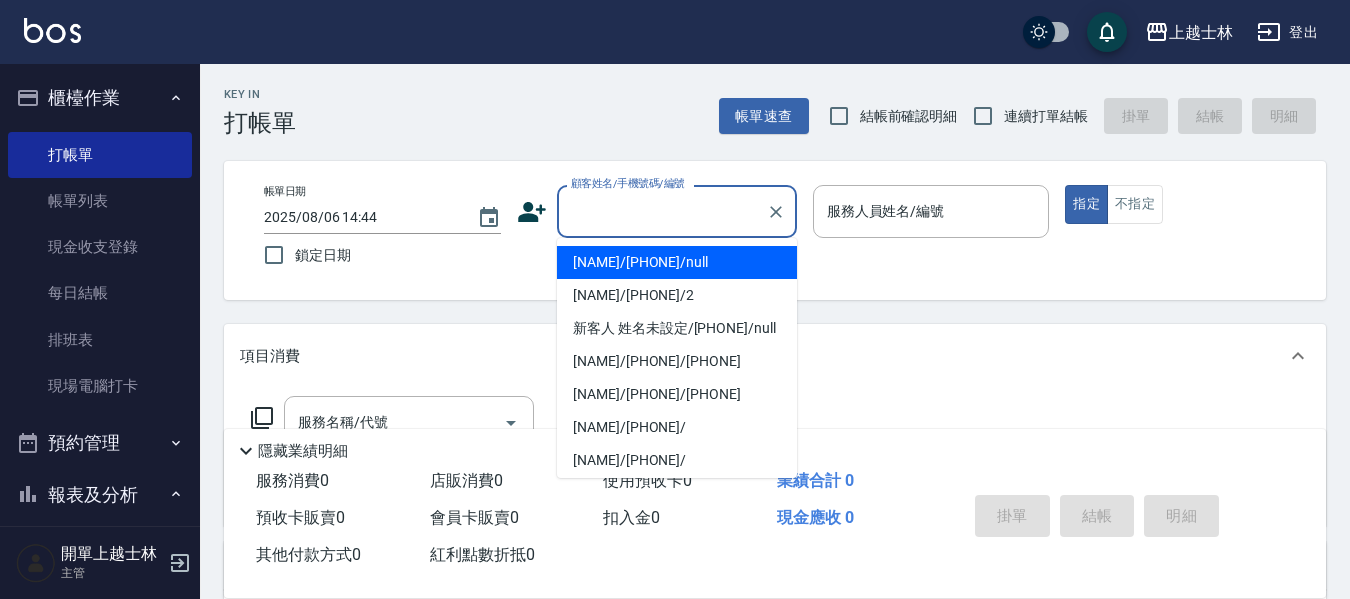 click on "[NAME]/[PHONE]/null" at bounding box center [677, 262] 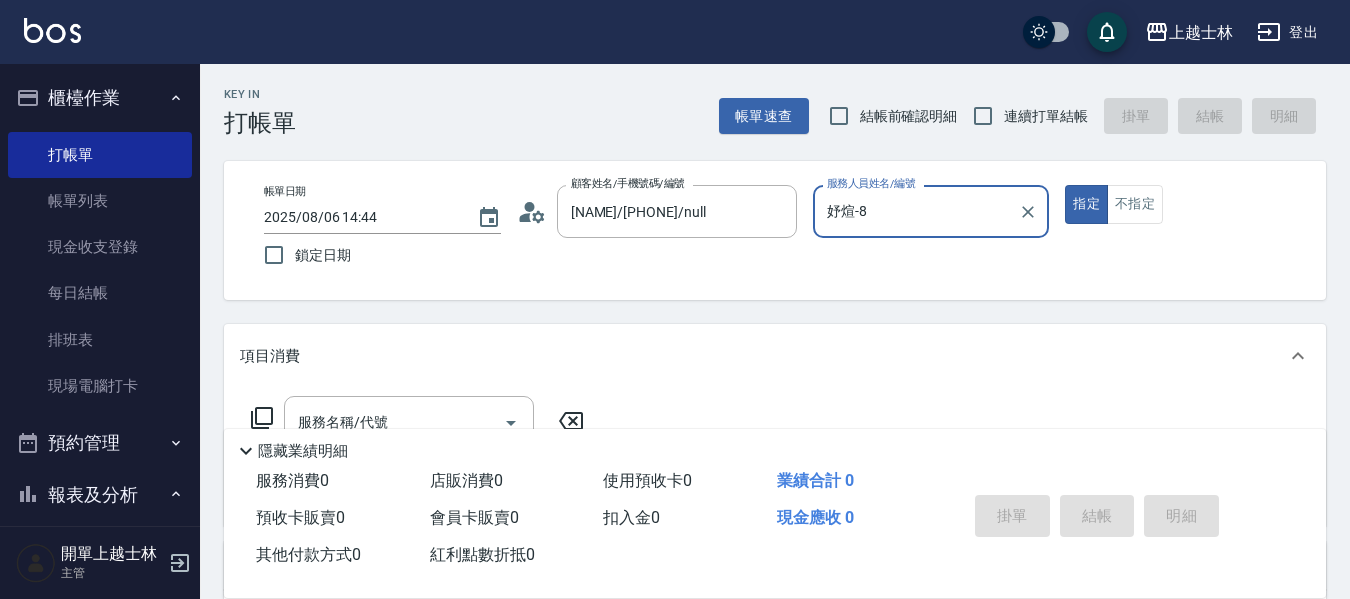 type on "妤煊-8" 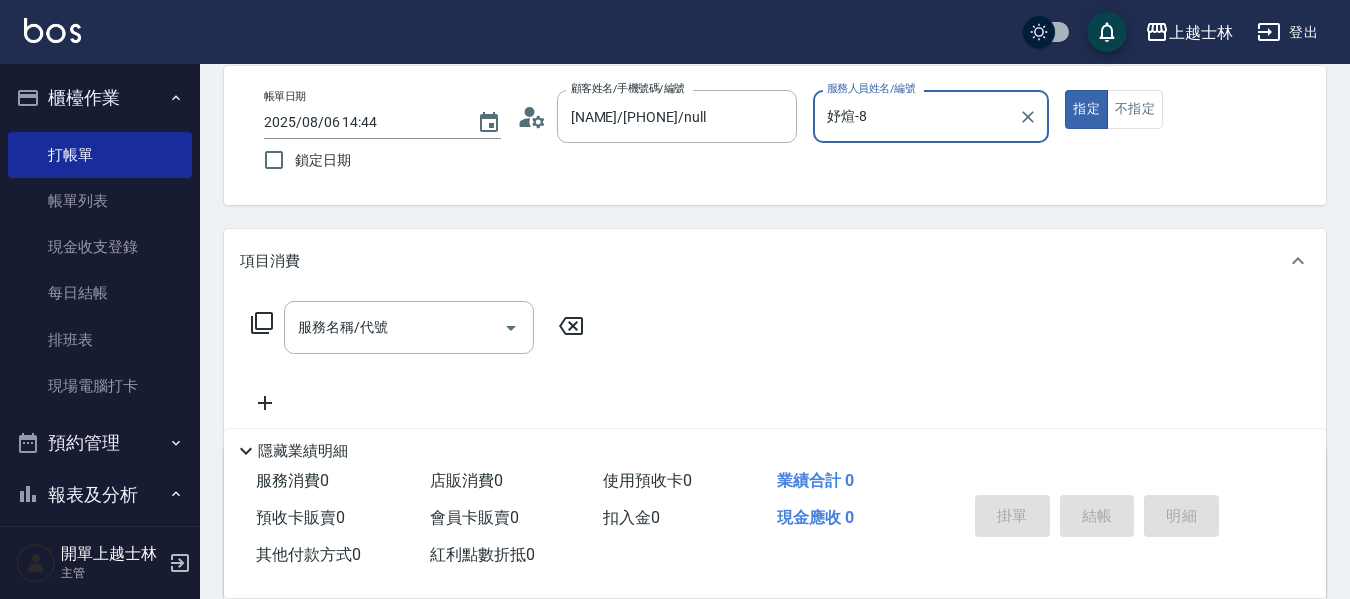 scroll, scrollTop: 100, scrollLeft: 0, axis: vertical 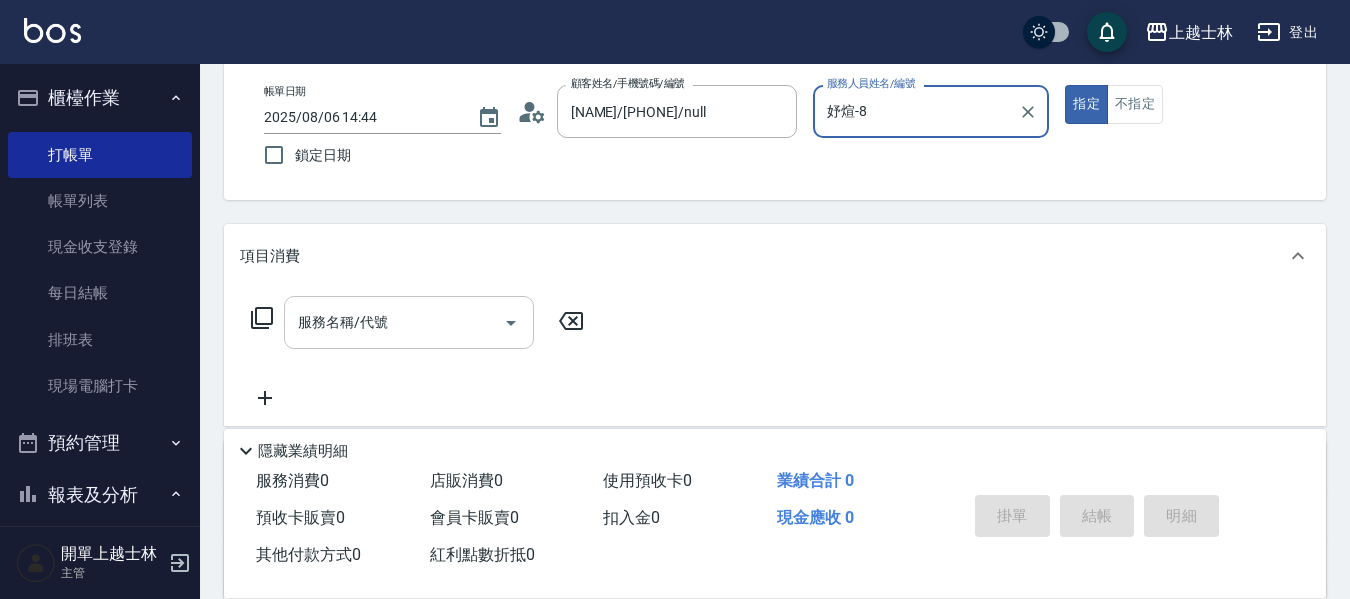 click on "服務名稱/代號" at bounding box center (394, 322) 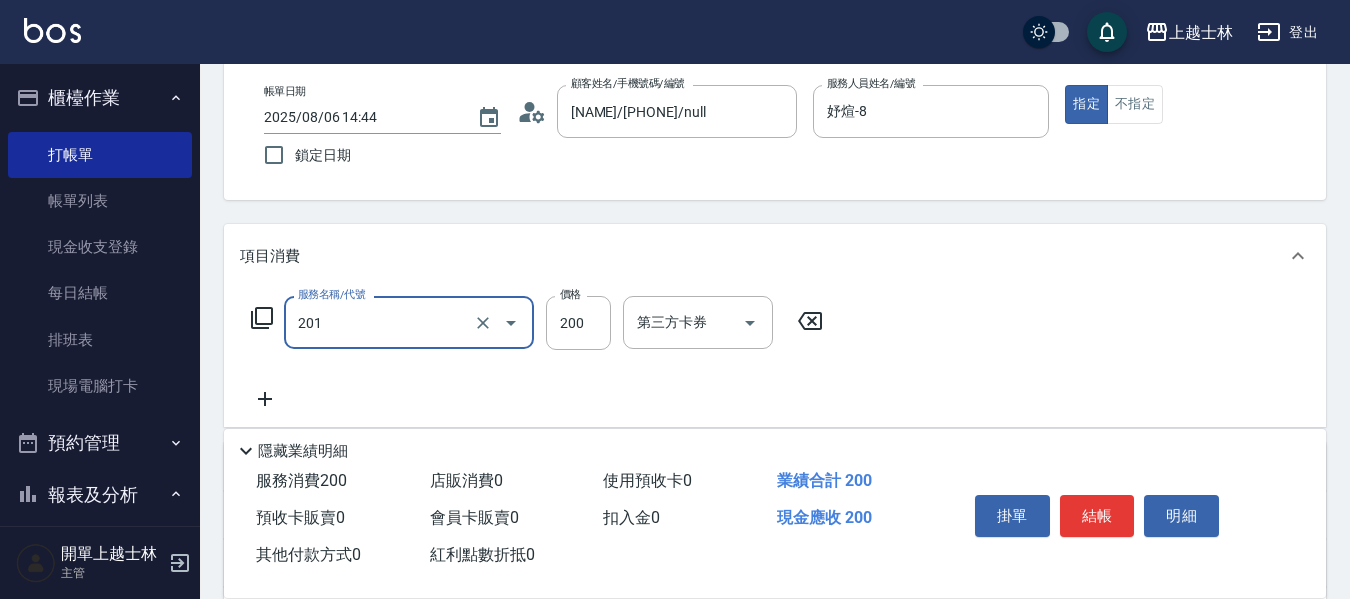 type on "B級單剪(201)" 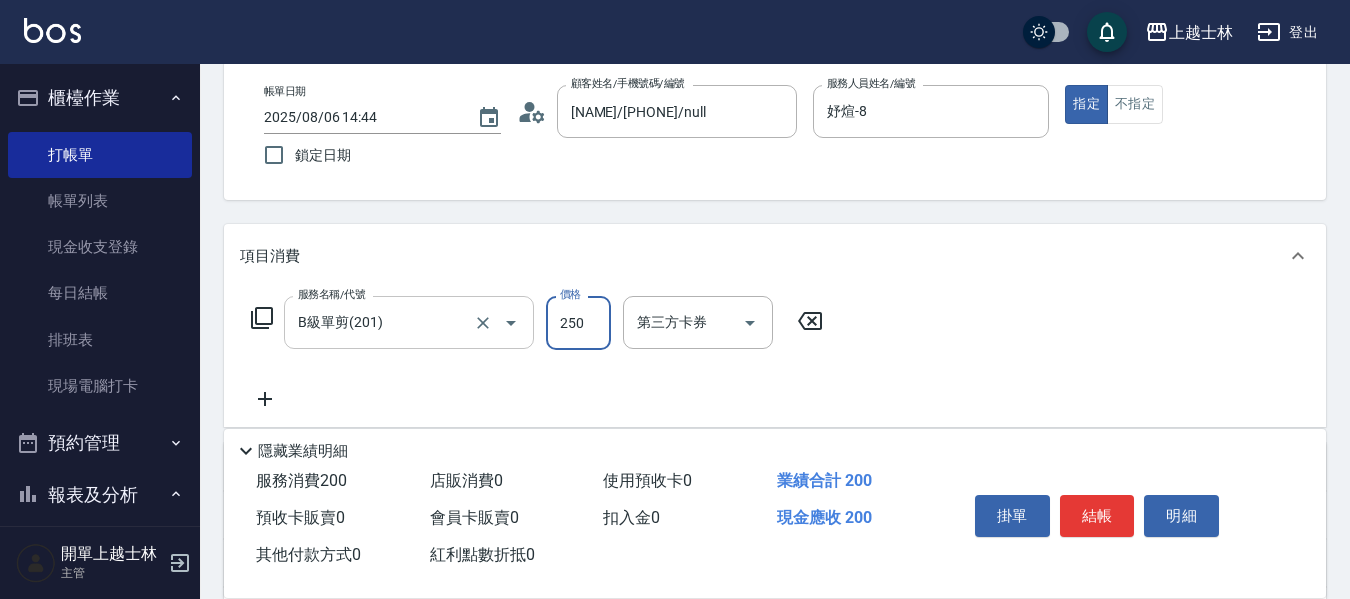 type on "250" 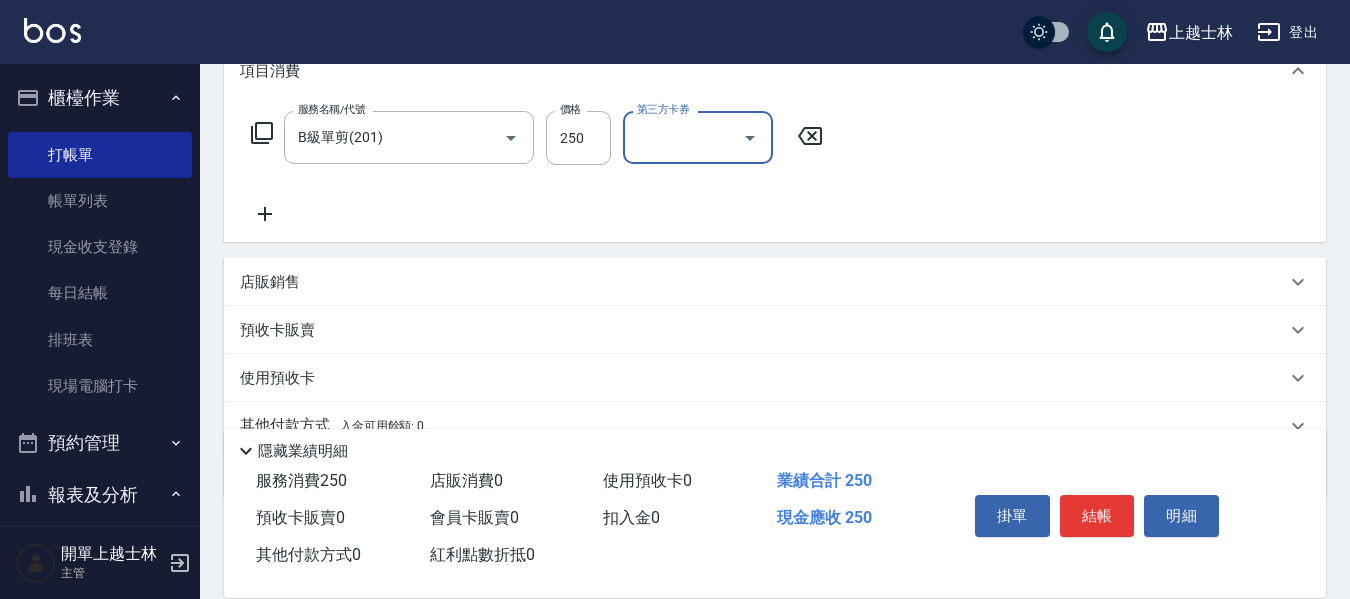 scroll, scrollTop: 376, scrollLeft: 0, axis: vertical 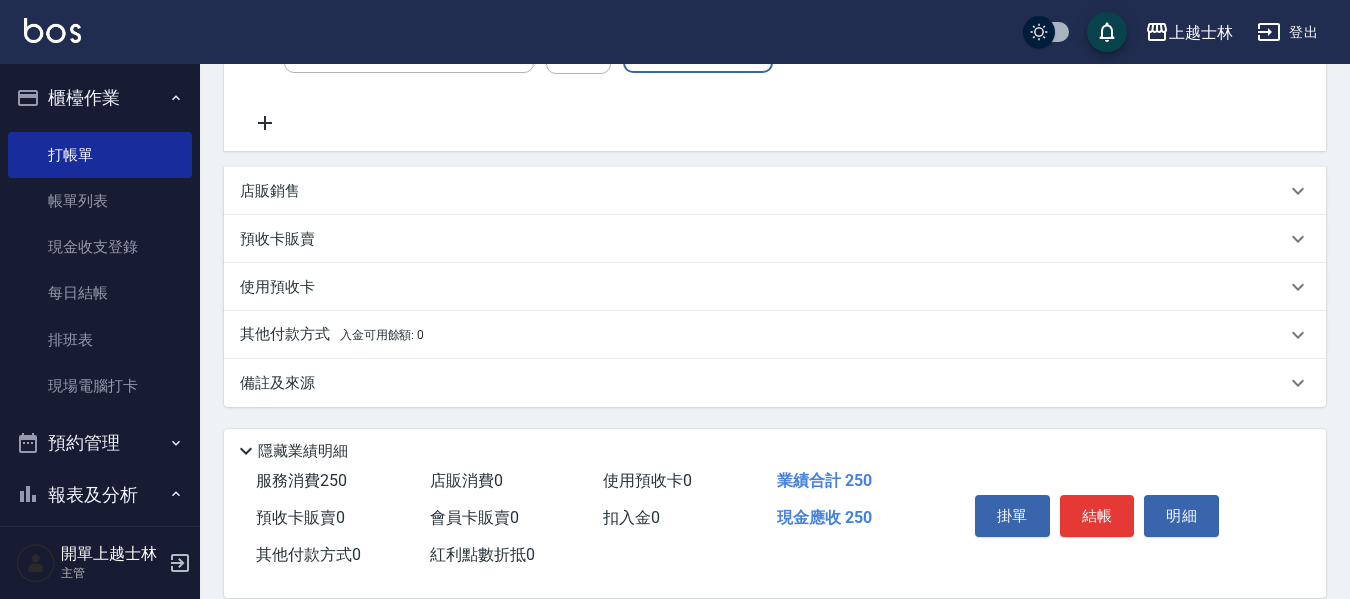 click on "結帳" at bounding box center (1097, 516) 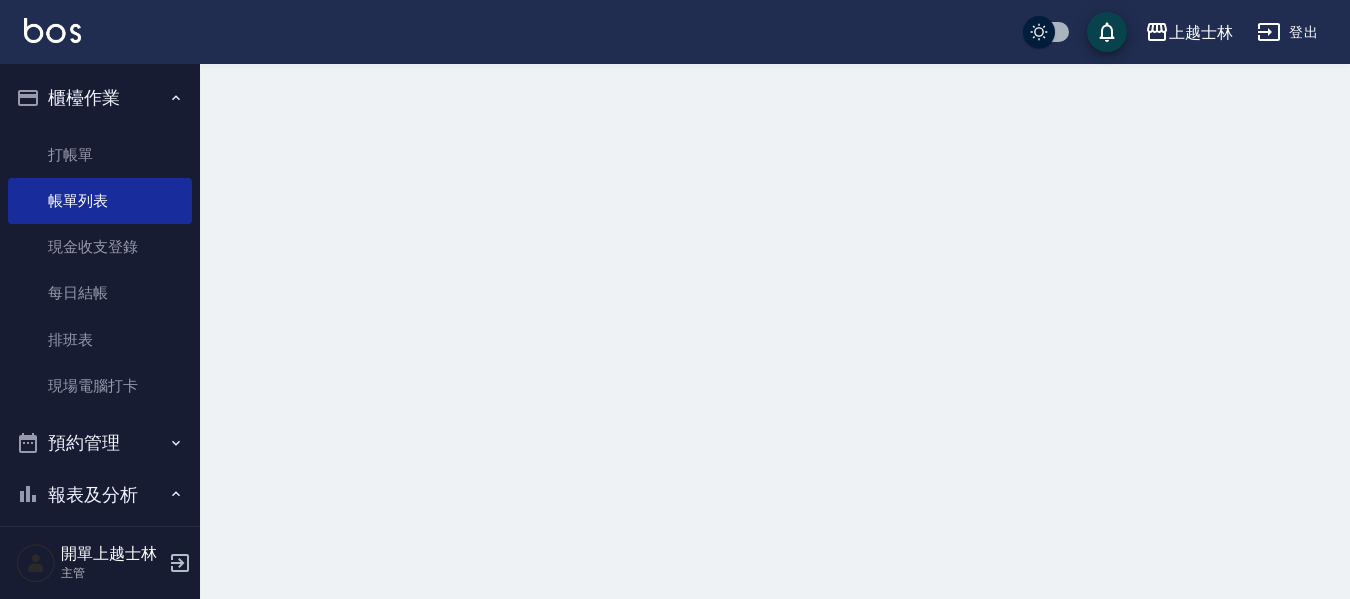 scroll, scrollTop: 0, scrollLeft: 0, axis: both 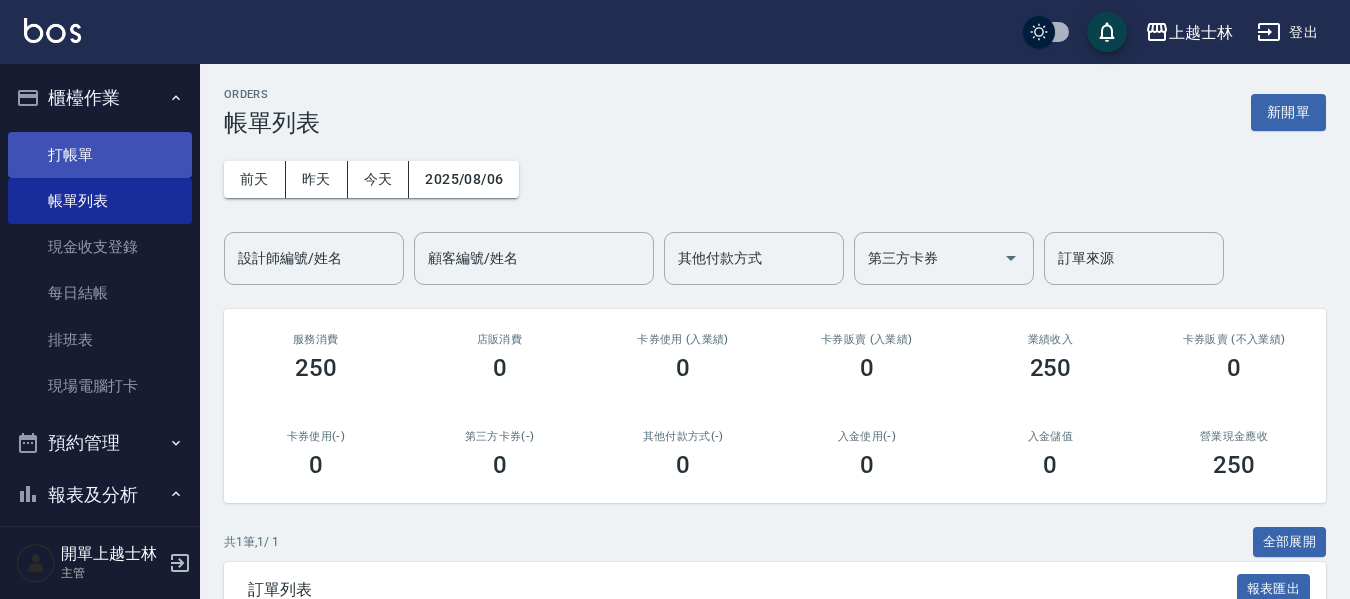 click on "打帳單" at bounding box center [100, 155] 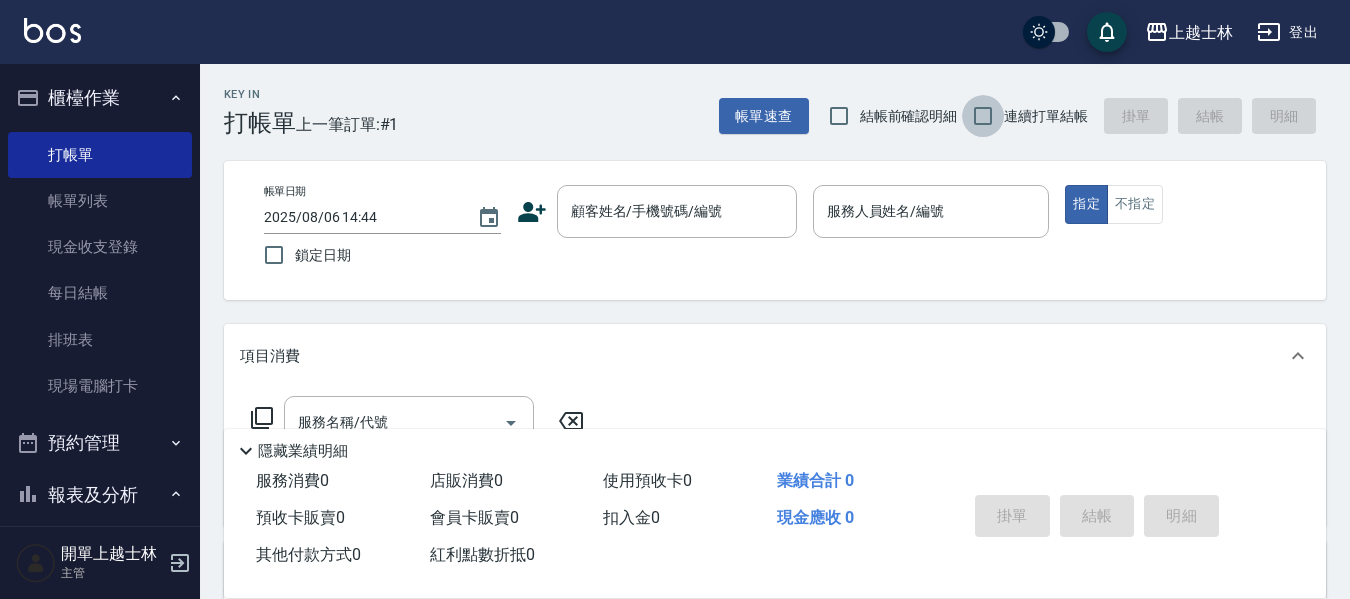 click on "連續打單結帳" at bounding box center [983, 116] 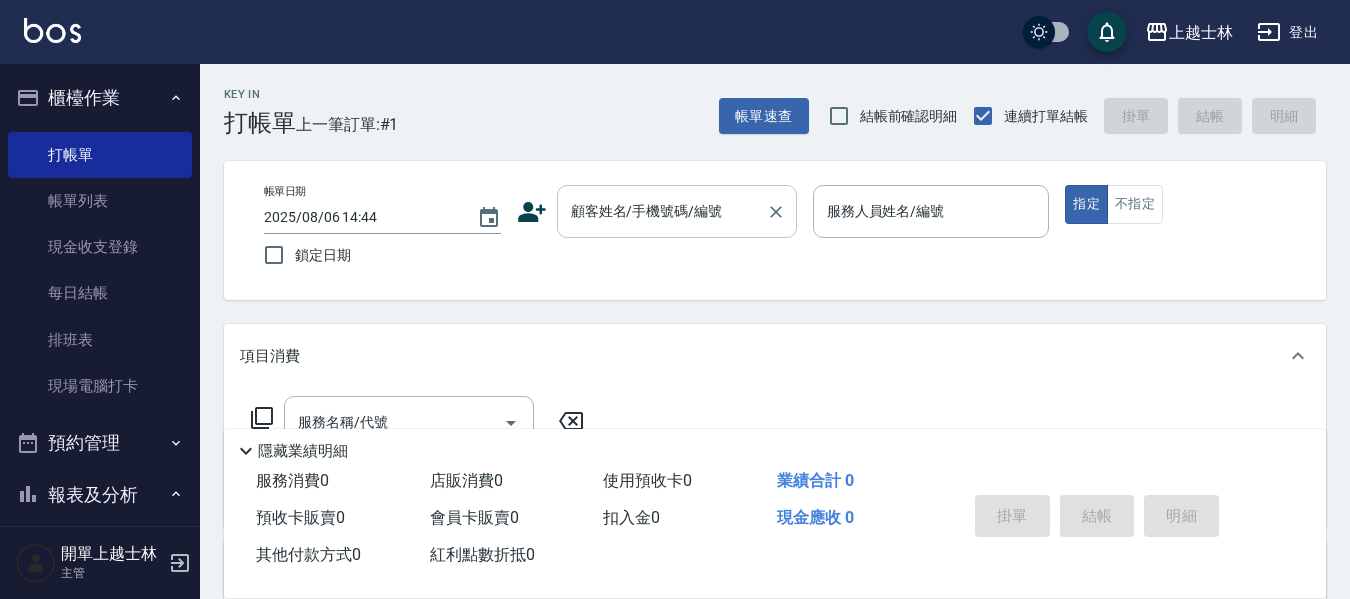 click on "顧客姓名/手機號碼/編號" at bounding box center [662, 211] 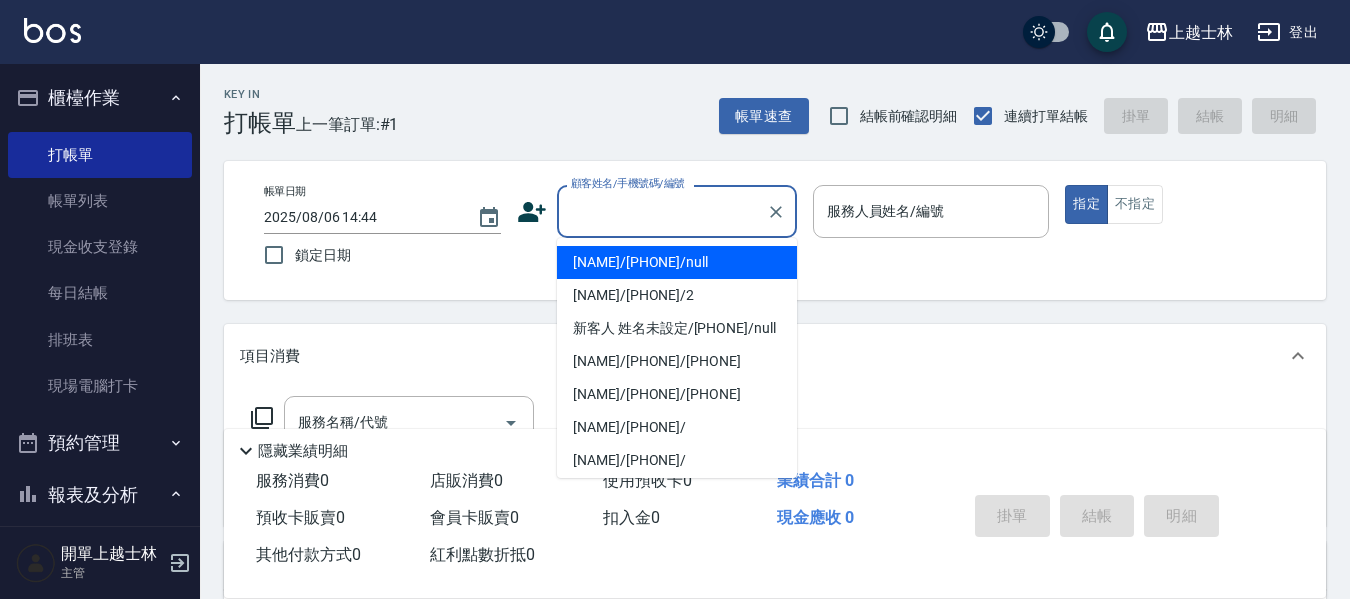 click on "[NAME]/[PHONE]/null" at bounding box center [677, 262] 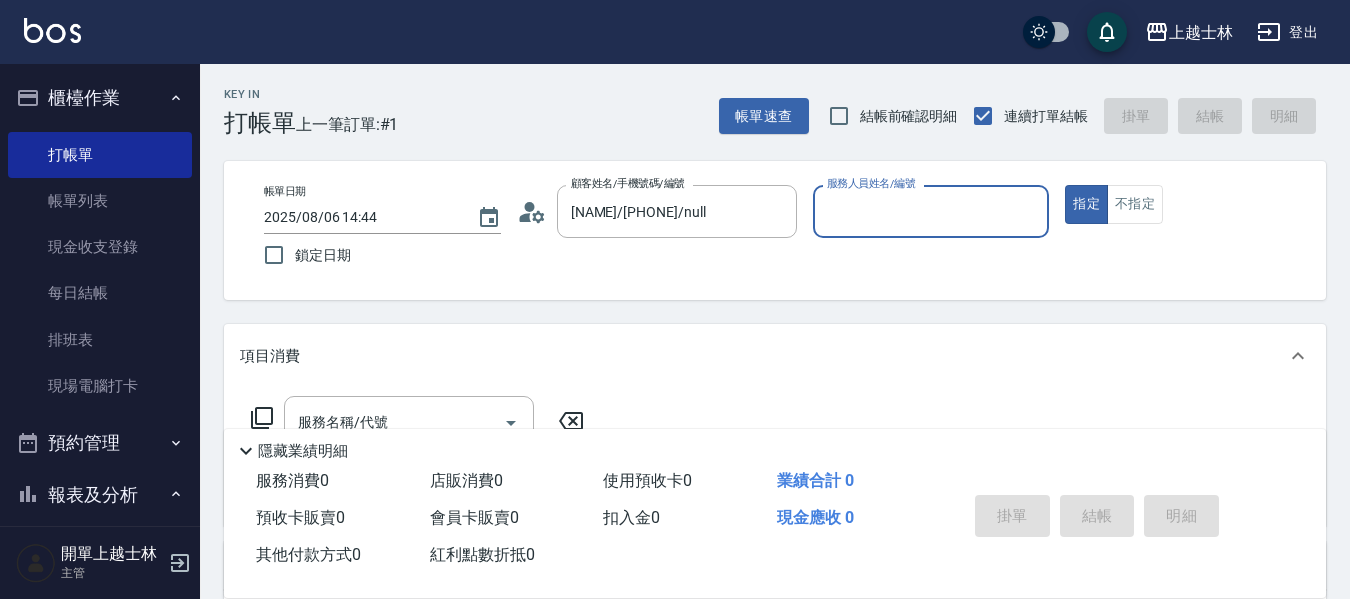 type on "[NAME]/[PHONE]/null" 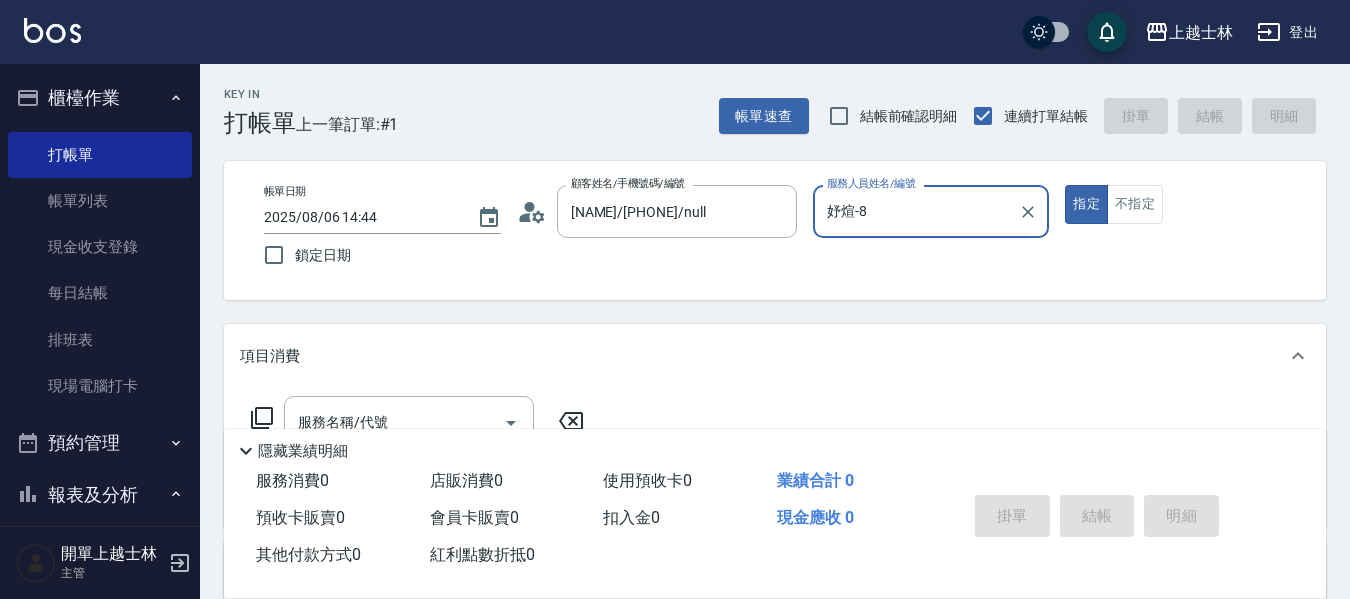type on "妤煊-8" 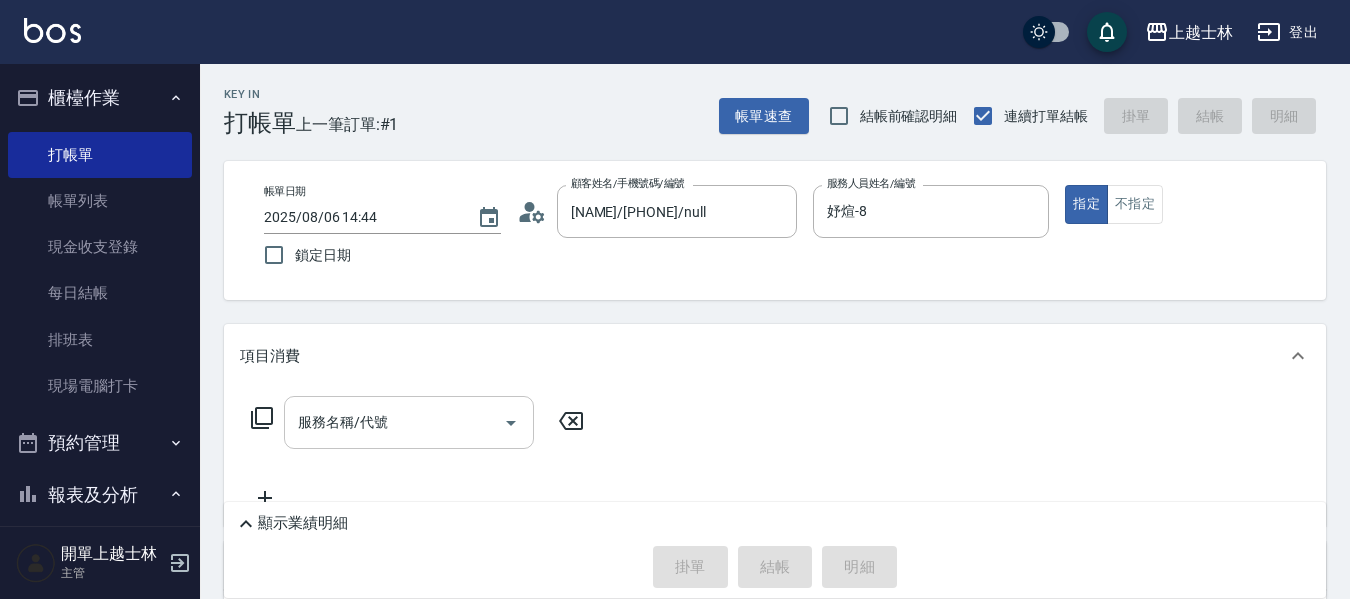 click on "服務名稱/代號 服務名稱/代號" at bounding box center [409, 422] 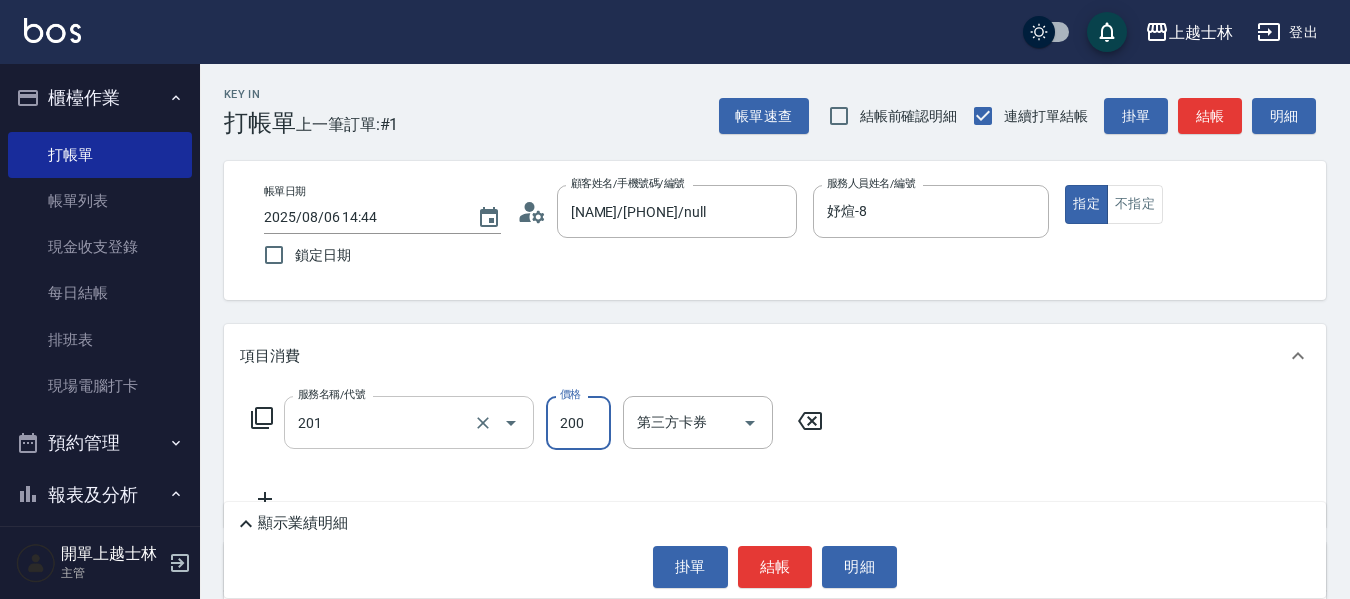 type on "B級單剪(201)" 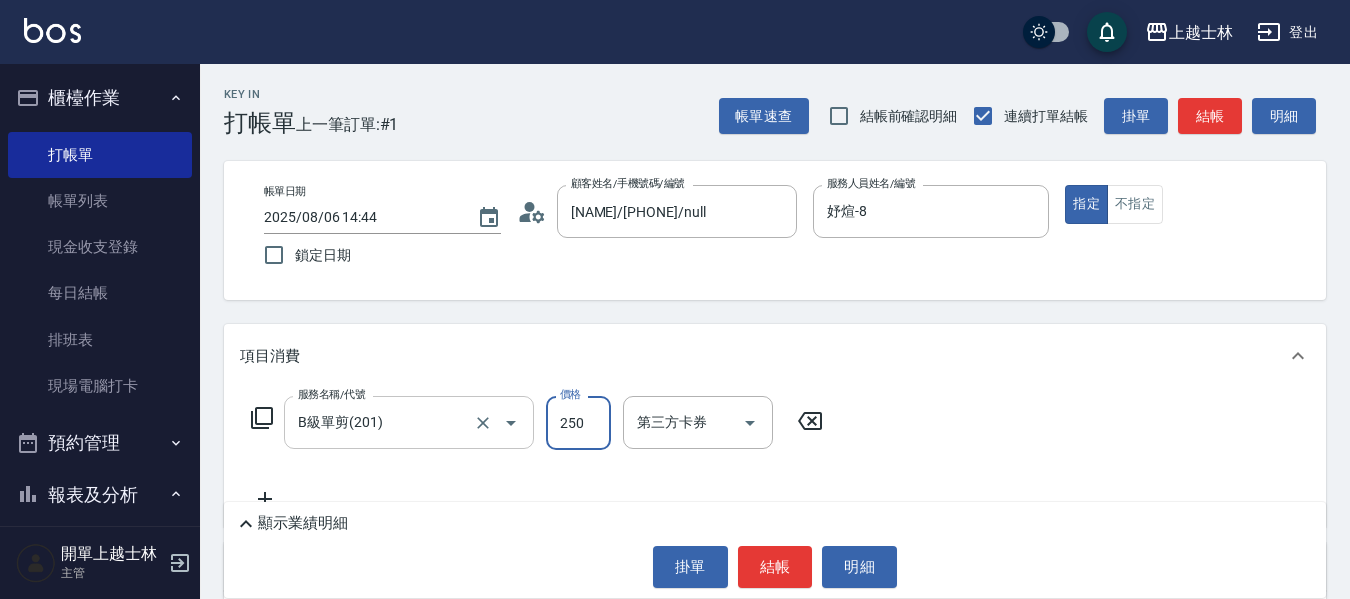 type on "250" 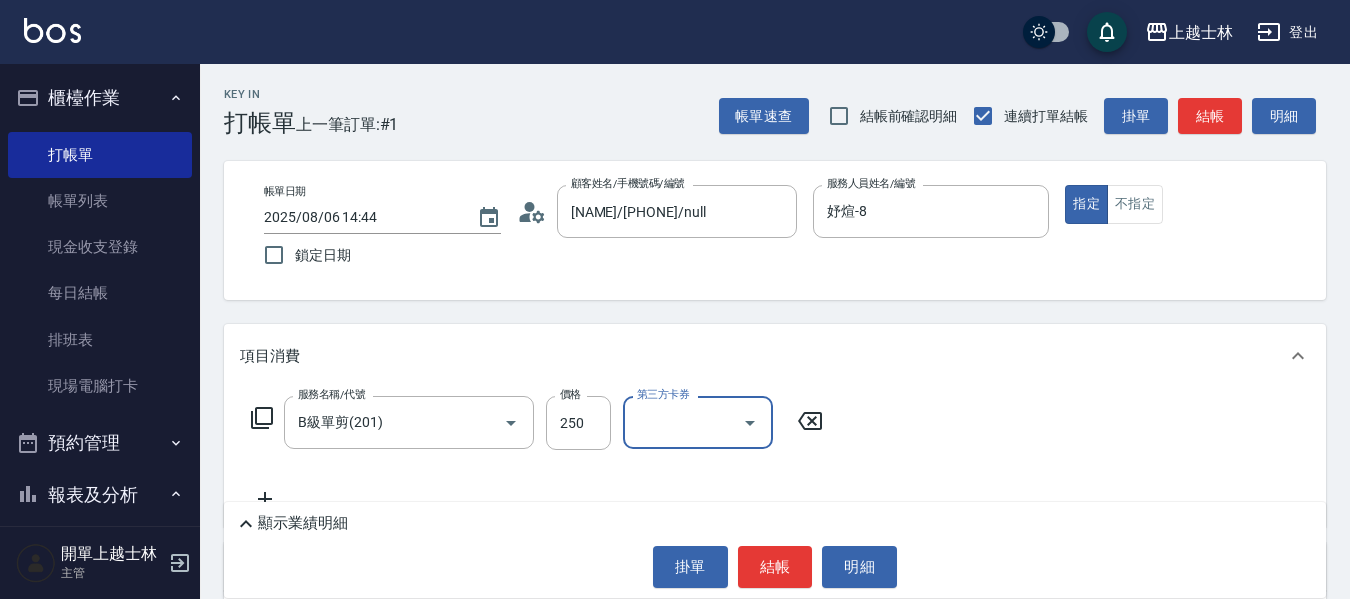 click on "結帳" at bounding box center (1210, 116) 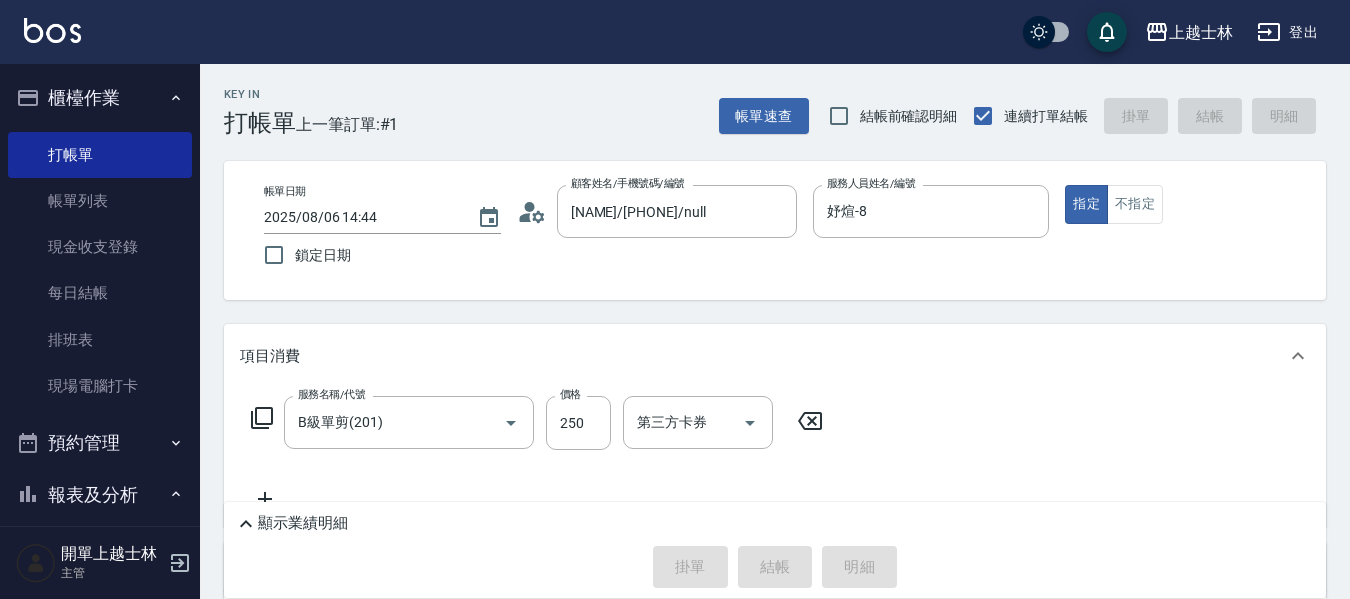 type 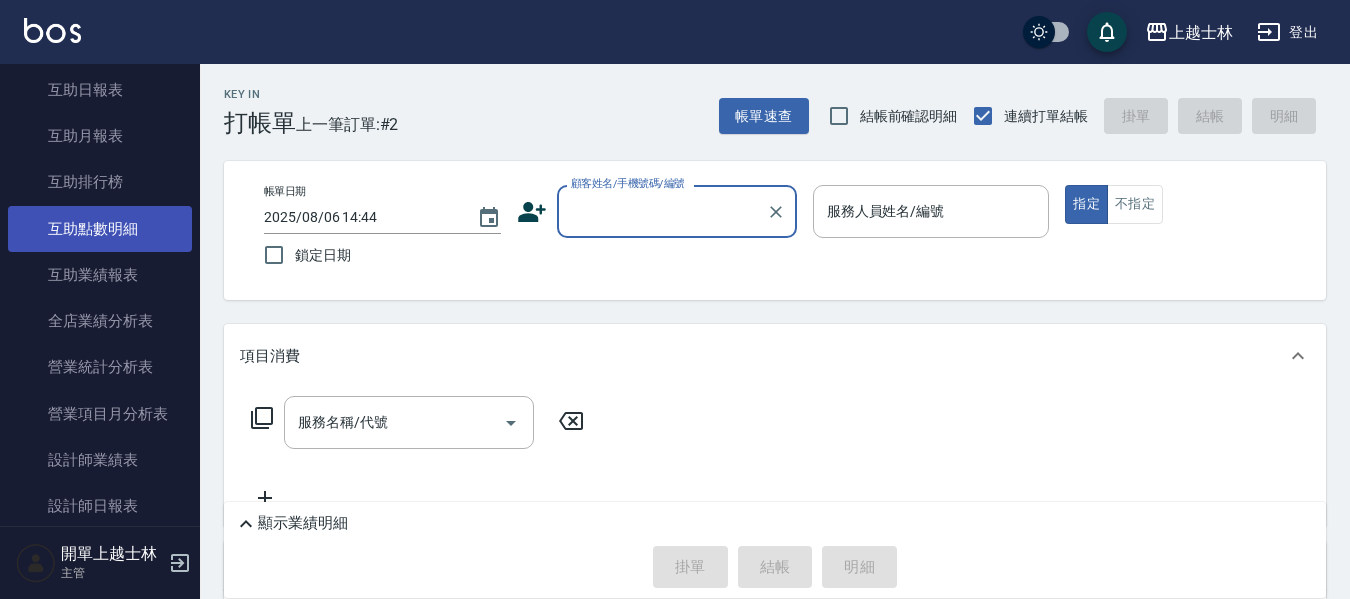 scroll, scrollTop: 700, scrollLeft: 0, axis: vertical 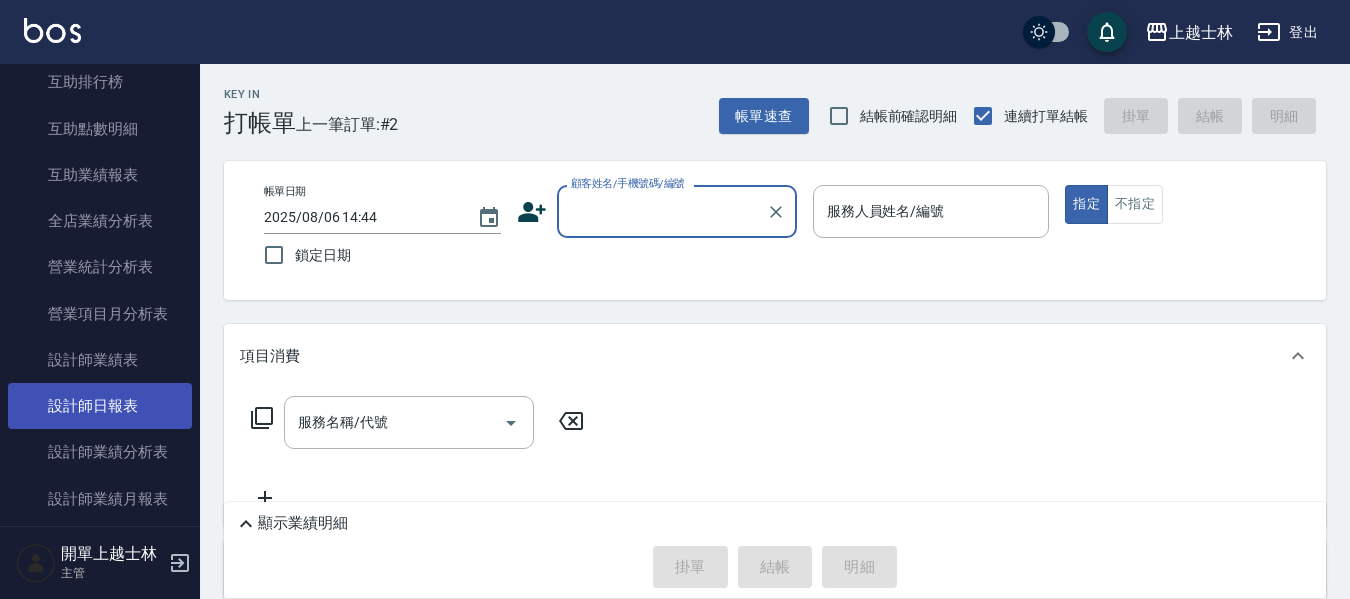 click on "設計師日報表" at bounding box center [100, 406] 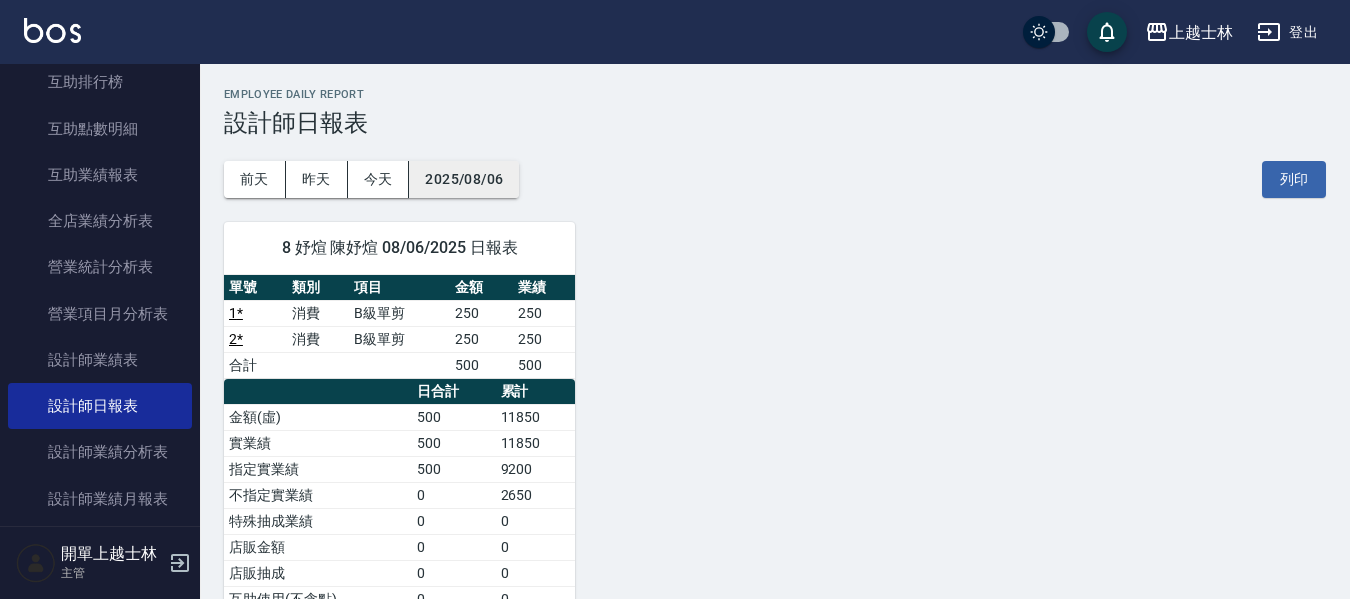 click on "2025/08/06" at bounding box center (464, 179) 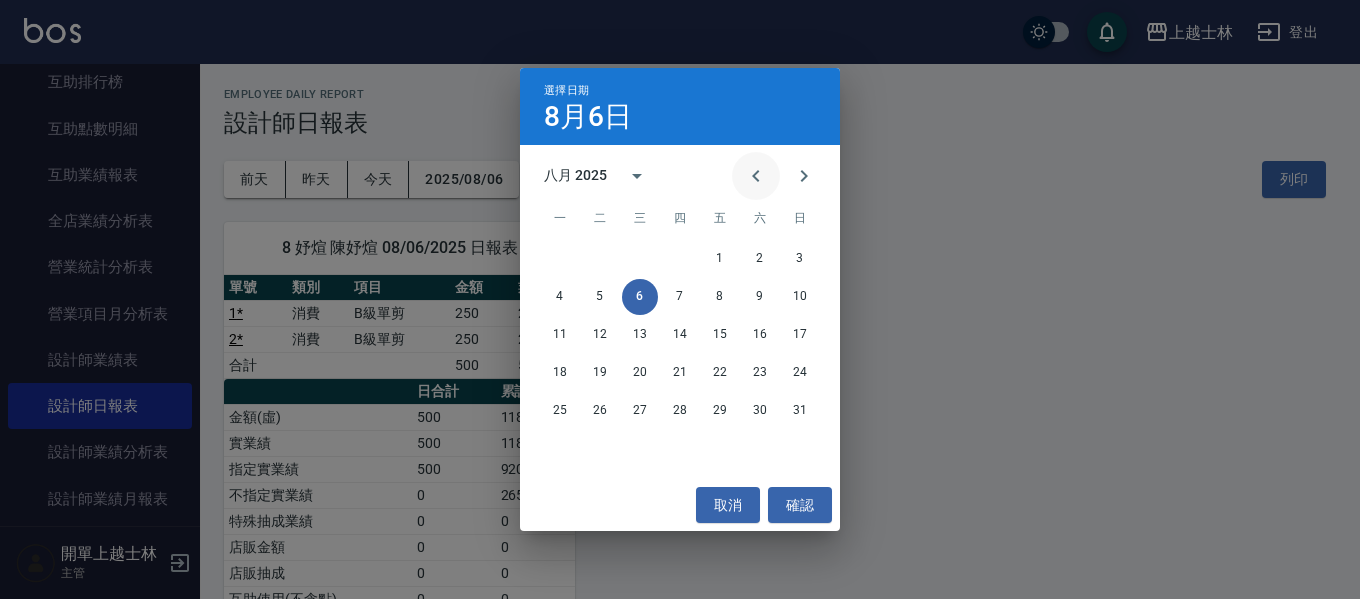 click 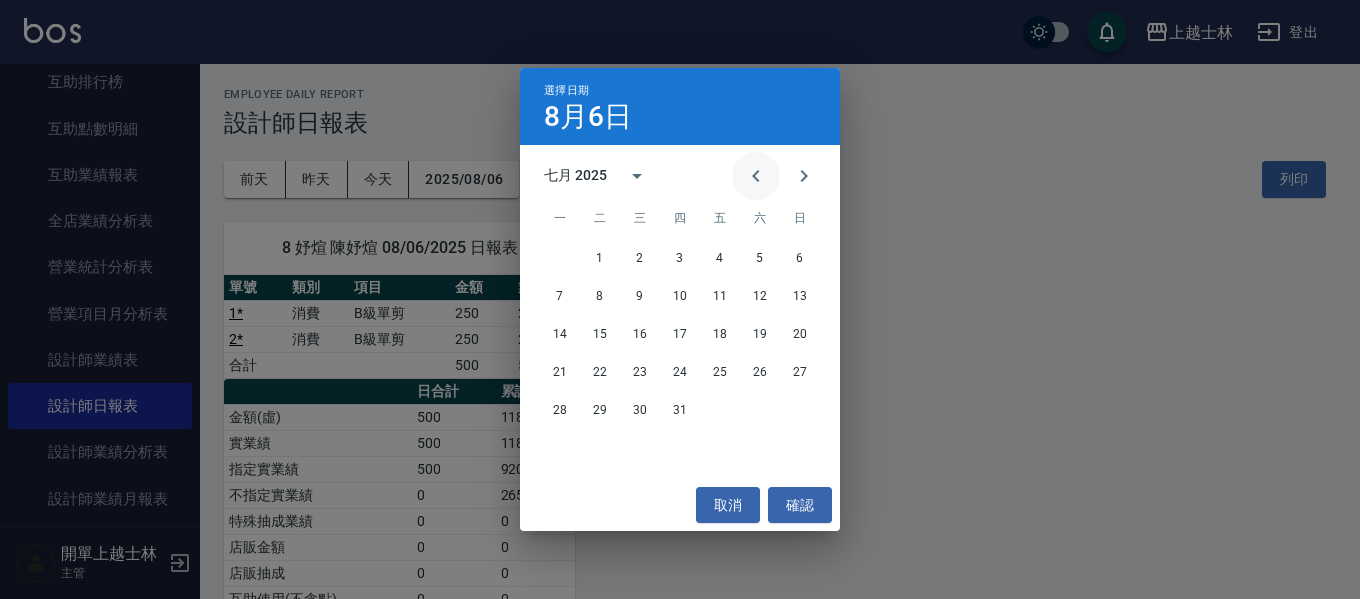 click 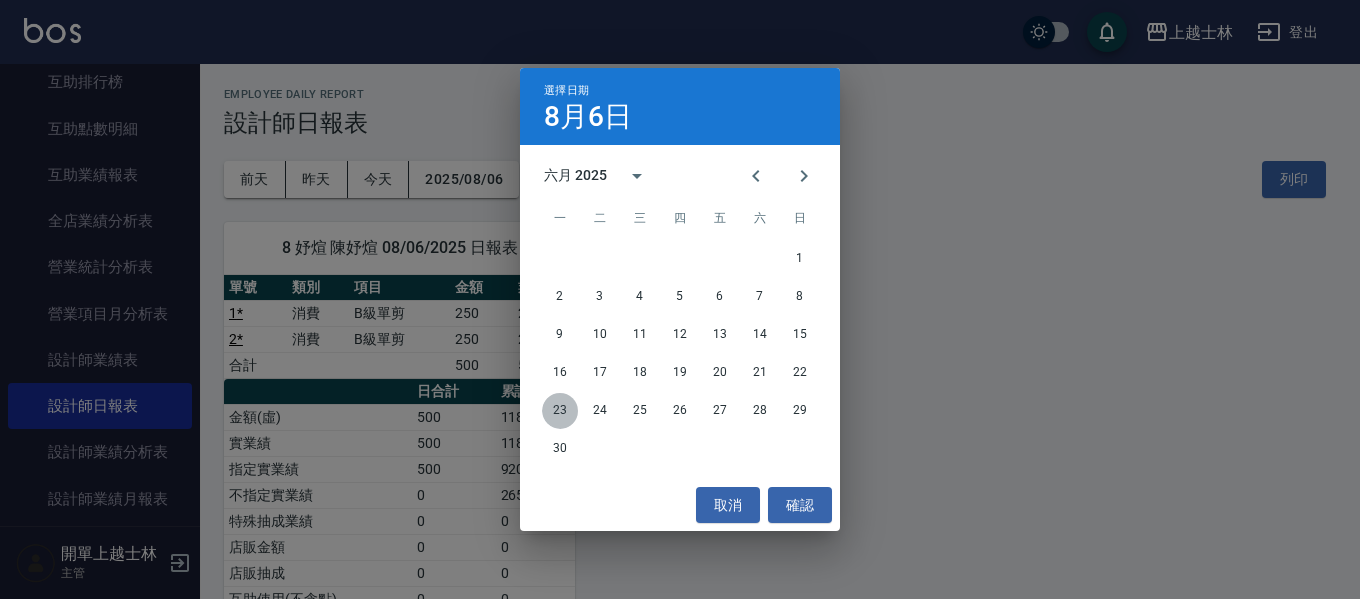 click on "23" at bounding box center [560, 411] 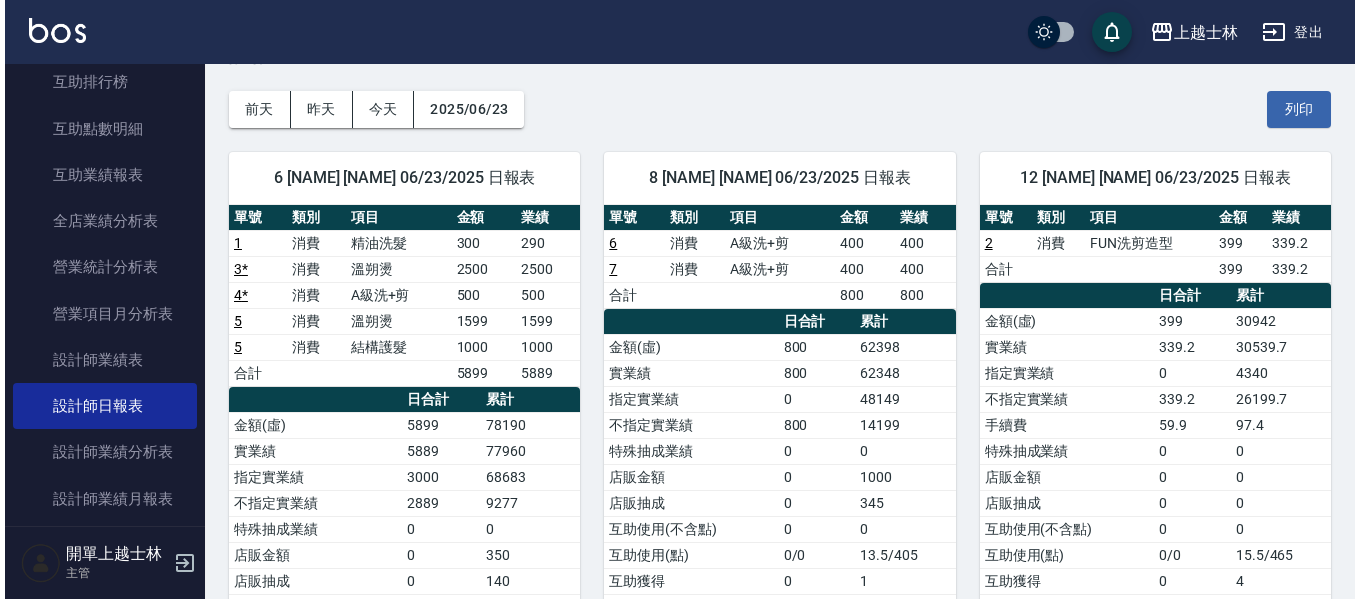 scroll, scrollTop: 100, scrollLeft: 0, axis: vertical 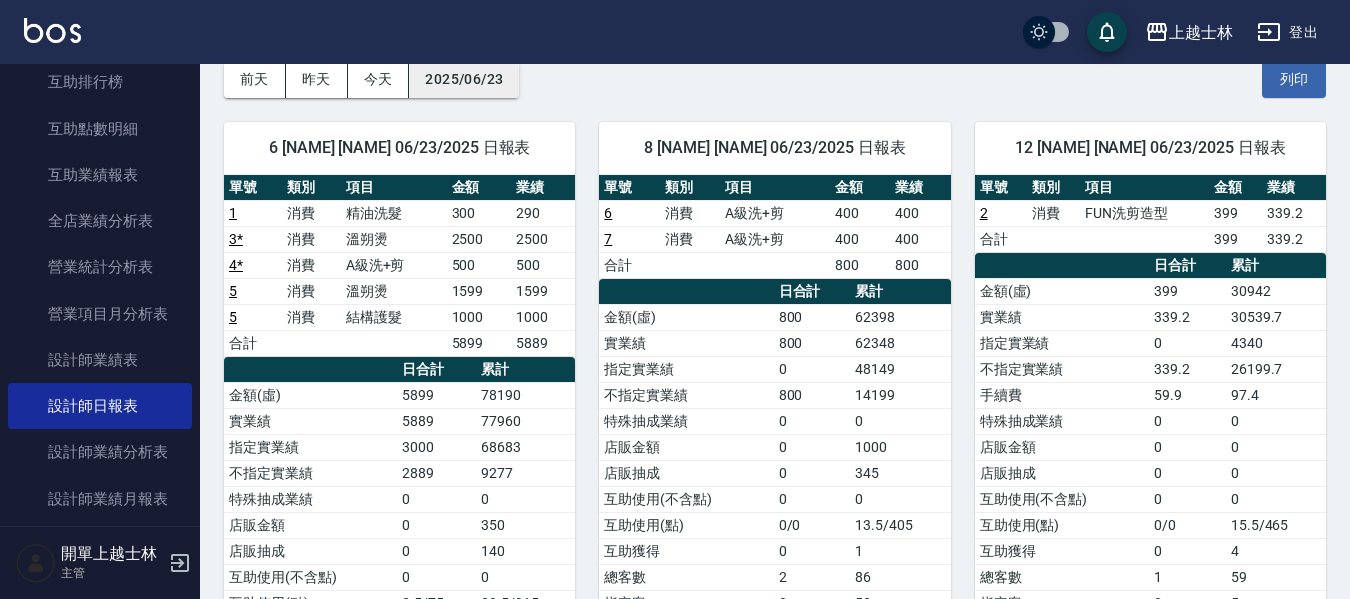 click on "2025/06/23" at bounding box center [464, 79] 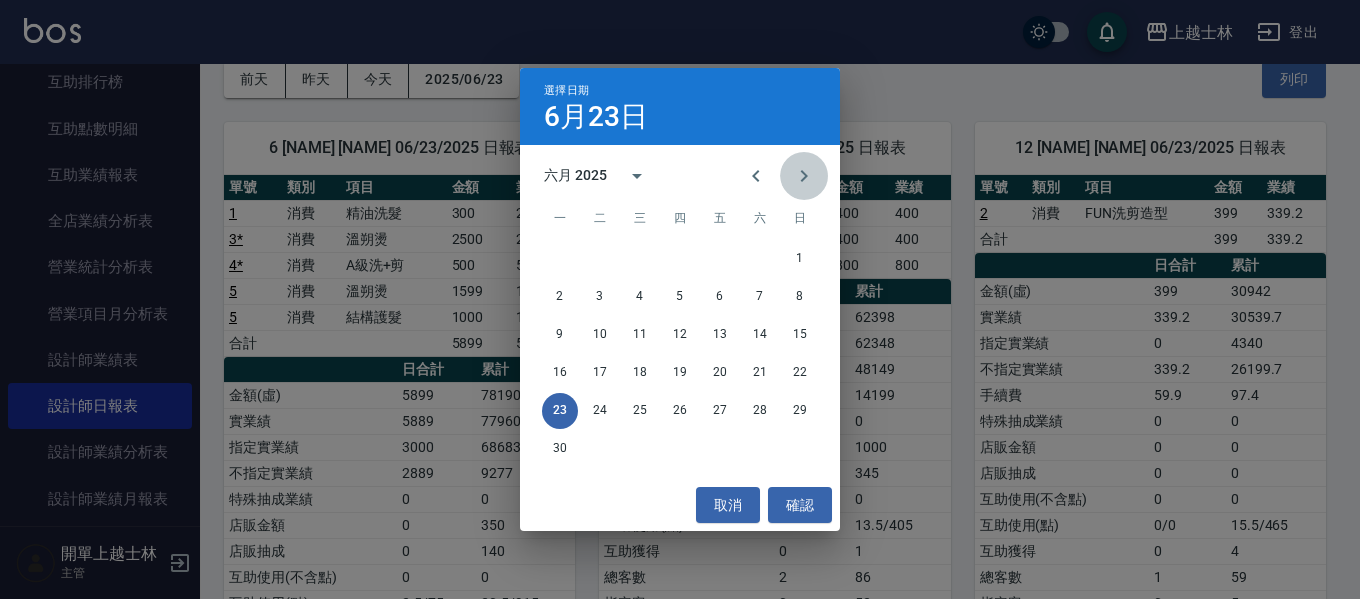 click 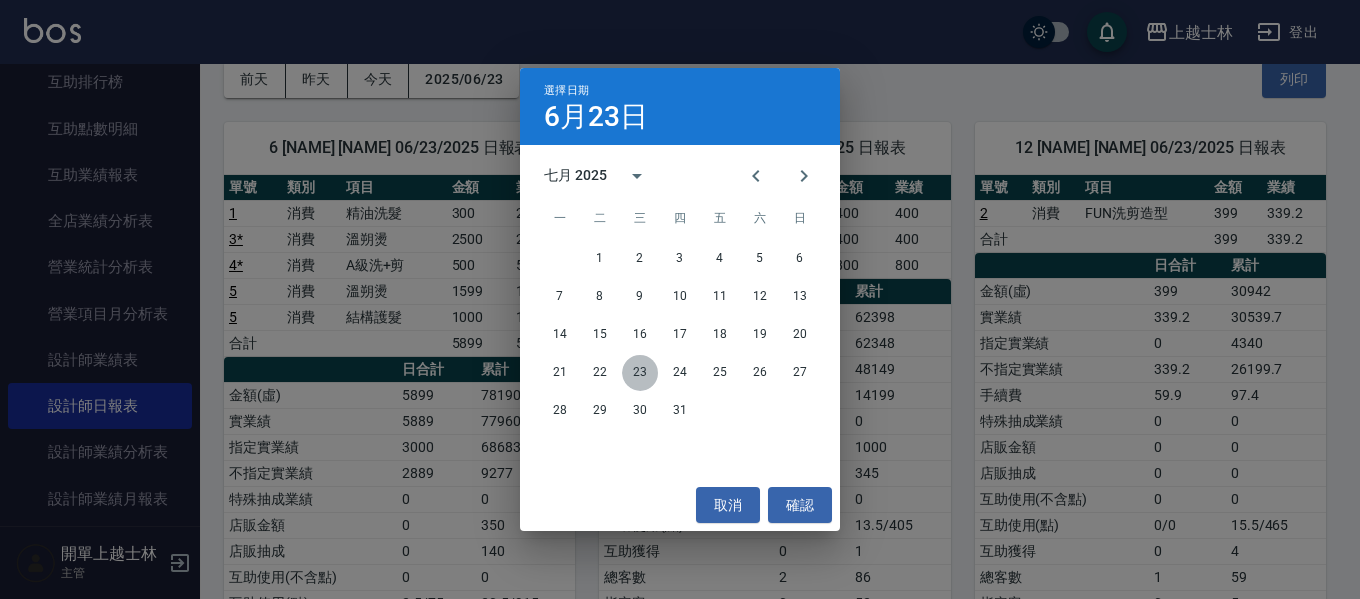 click on "23" at bounding box center (640, 373) 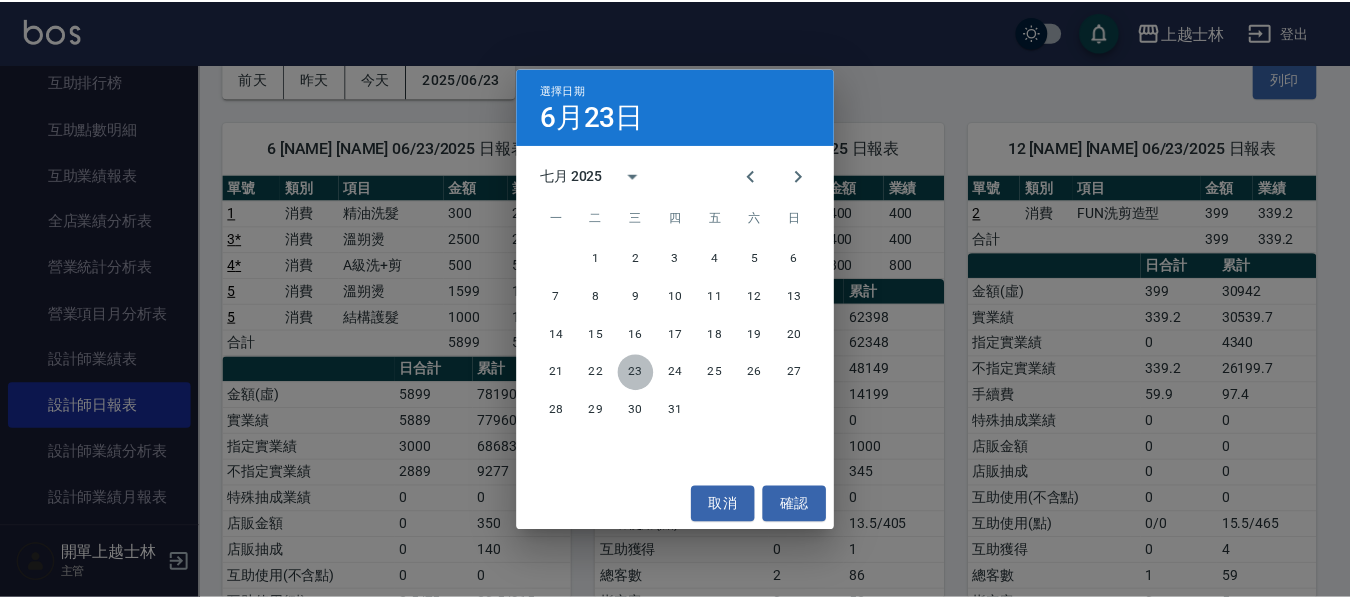 scroll, scrollTop: 0, scrollLeft: 0, axis: both 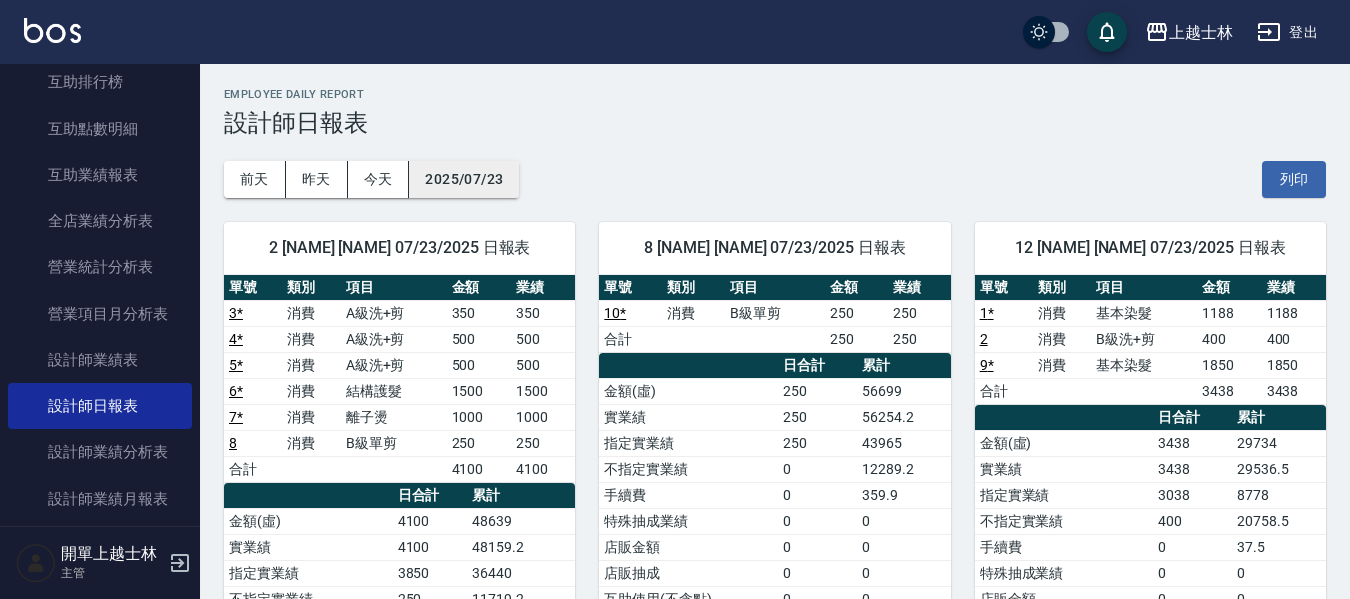 click on "2025/07/23" at bounding box center (464, 179) 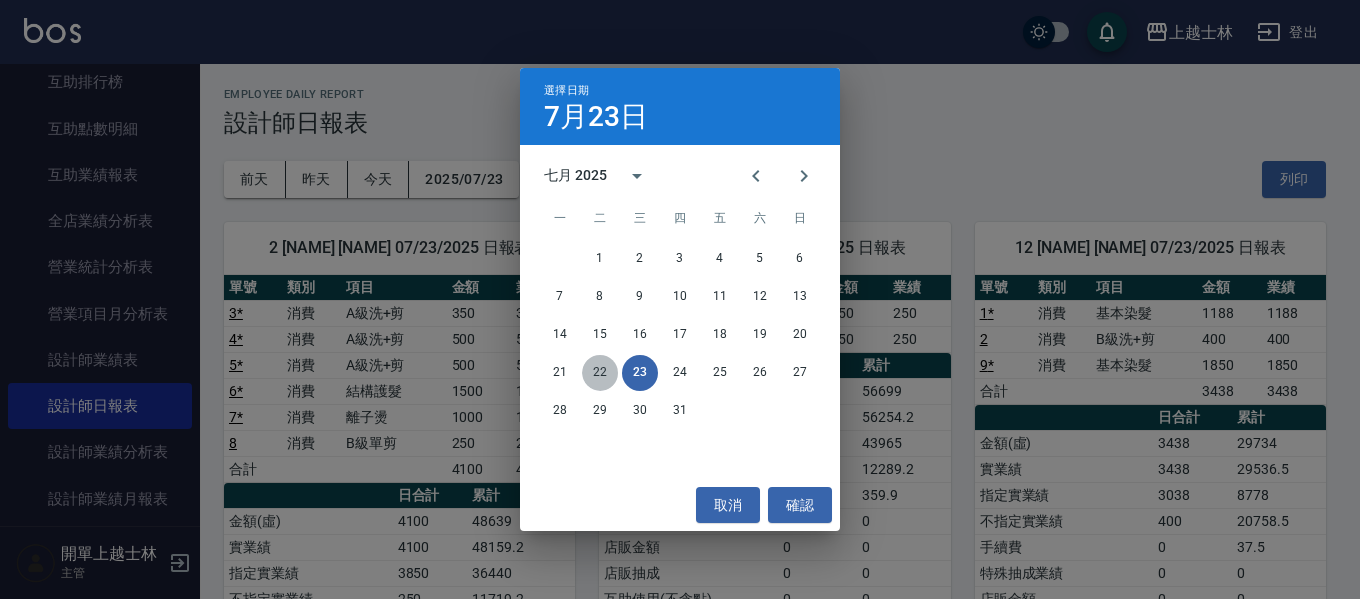 click on "22" at bounding box center (600, 373) 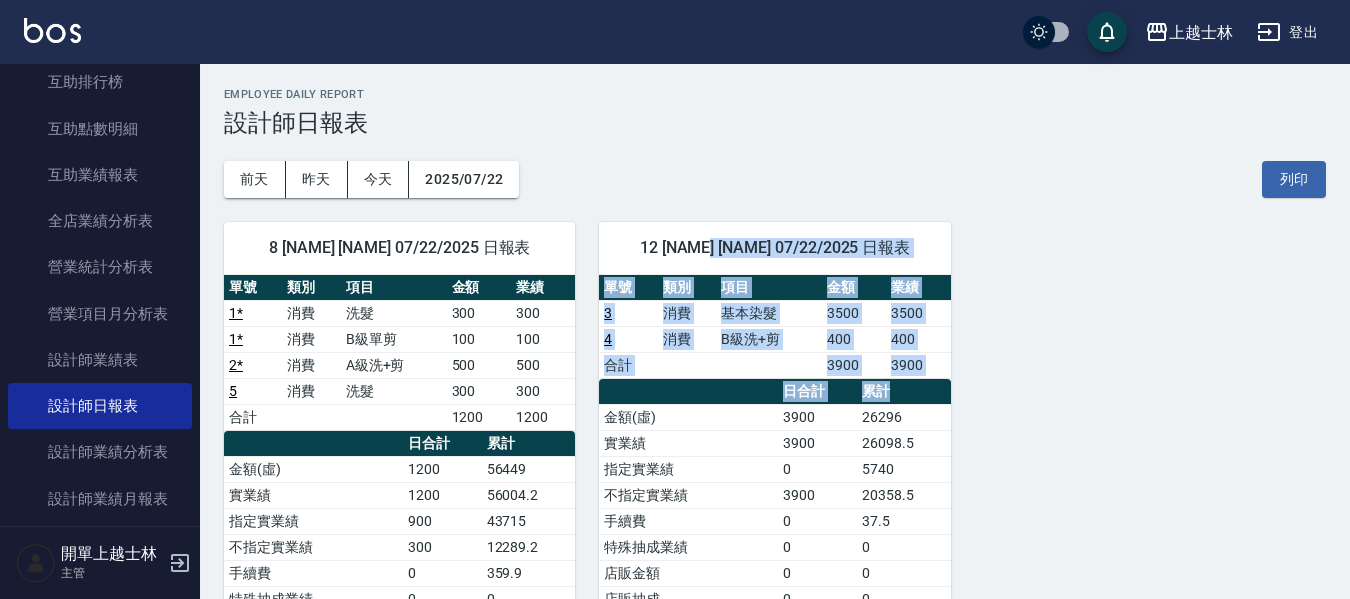 drag, startPoint x: 781, startPoint y: 291, endPoint x: 1118, endPoint y: 336, distance: 339.99118 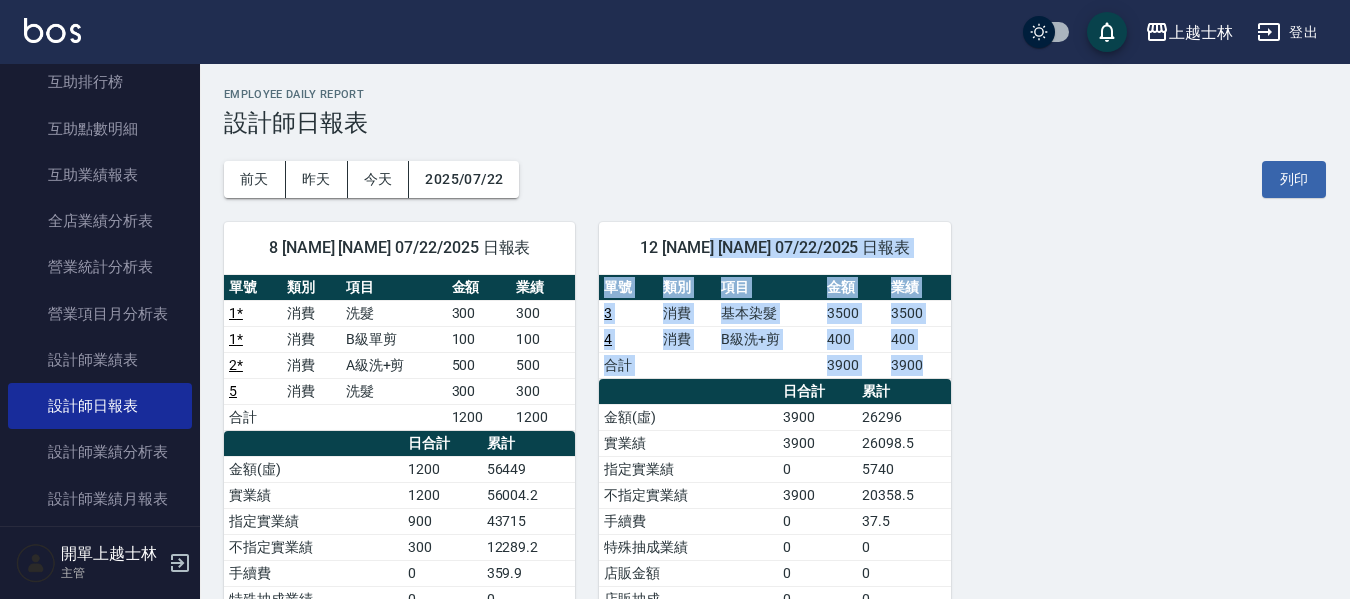 click on "8 [NAME] [NAME] 07/22/2025 日報表  單號 類別 項目 金額 業績 1 * 消費 洗髮 300 300 1 * 消費 B級單剪 100 100 2 * 消費 A級洗+剪 500 500 5 消費 洗髮 300 300 合計 1200 1200 日合計 累計 金額(虛) 1200 56449 實業績 1200 56004.2 指定實業績 900 43715 不指定實業績 300 12289.2 手續費 0 359.9 特殊抽成業績 0 0 店販金額 0 0 店販抽成 0 0 互助使用(不含點) 0 0 互助使用(點) 0/0 7/210 總客數 3 64 指定客 2 41 不指定客 1 23 客單價 400 882 客項次(服務) 4 68 平均項次單價 300 830.1 12 [NAME] [NAME] 07/22/2025 日報表  單號 類別 項目 金額 業績 3 消費 基本染髮 3500 3500 4 消費 B級洗+剪 400 400 合計 3900 3900 日合計 累計 金額(虛) 3900 26296 實業績 3900 26098.5 指定實業績 0 5740 不指定實業績 3900 20358.5 手續費 0 37.5 特殊抽成業績 0 0 店販金額 0 0 店販抽成 0 0 互助使用(不含點) 0 0 互助使用(點) 3/90 18/540 互助獲得 0 5 總客數 2 49 指定客 0 6" at bounding box center (763, 547) 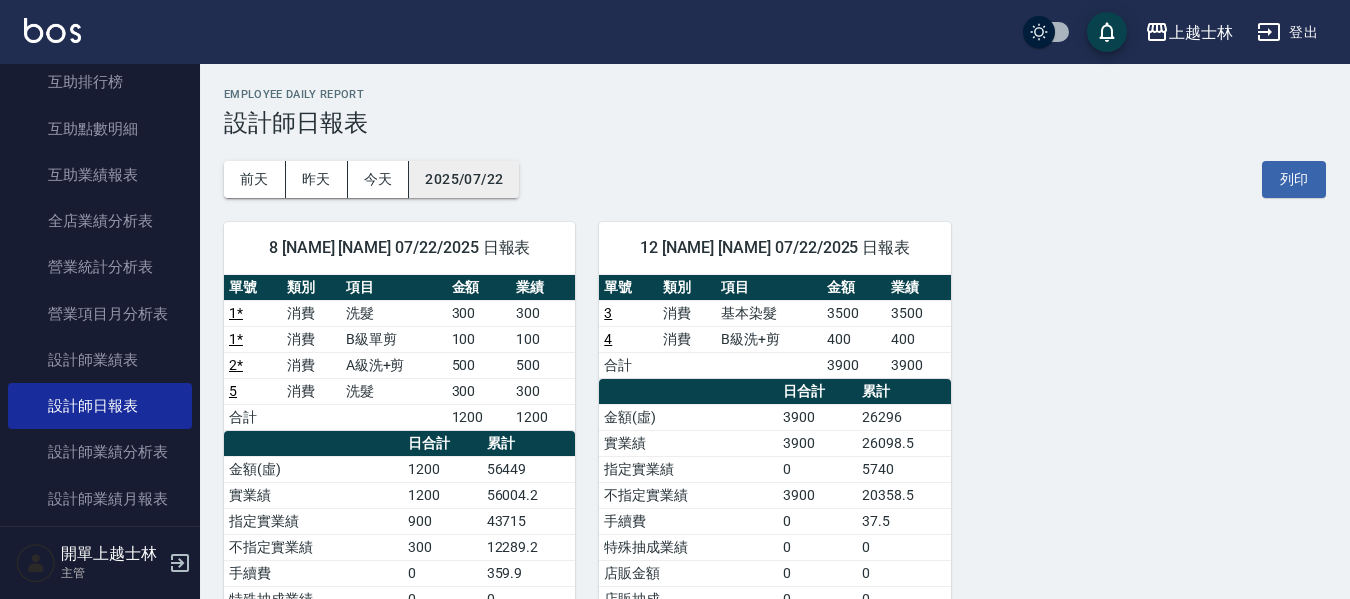 click on "2025/07/22" at bounding box center (464, 179) 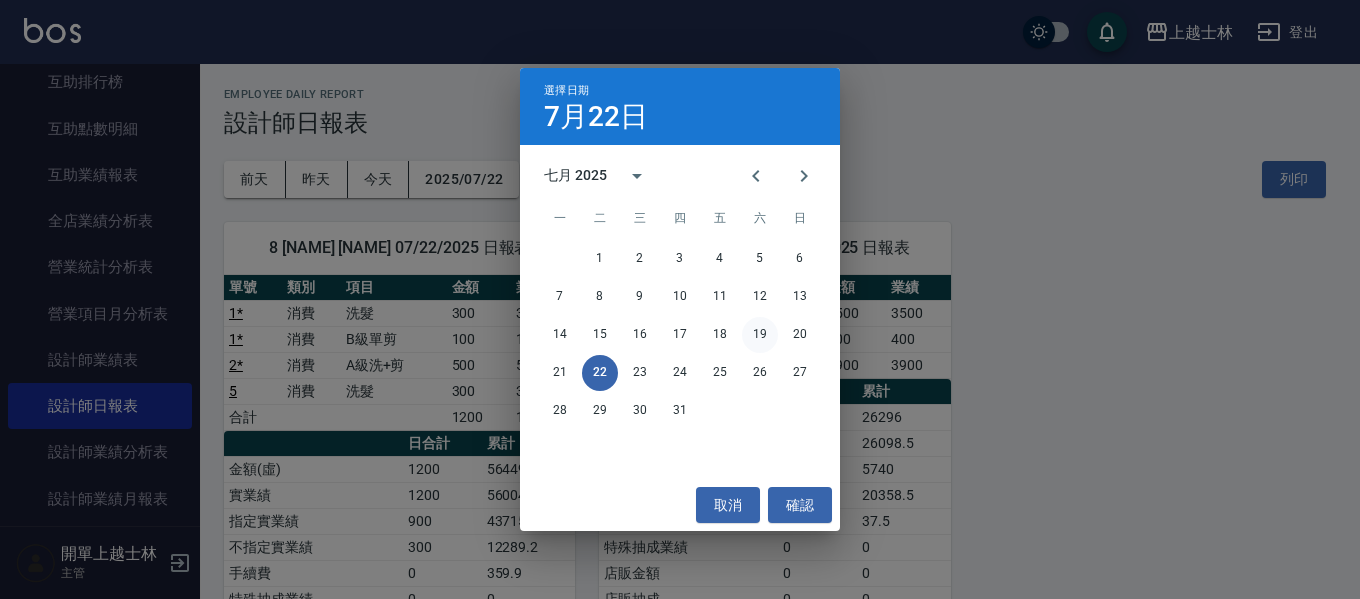 click on "14 15 16 17 18 19 20" at bounding box center [680, 335] 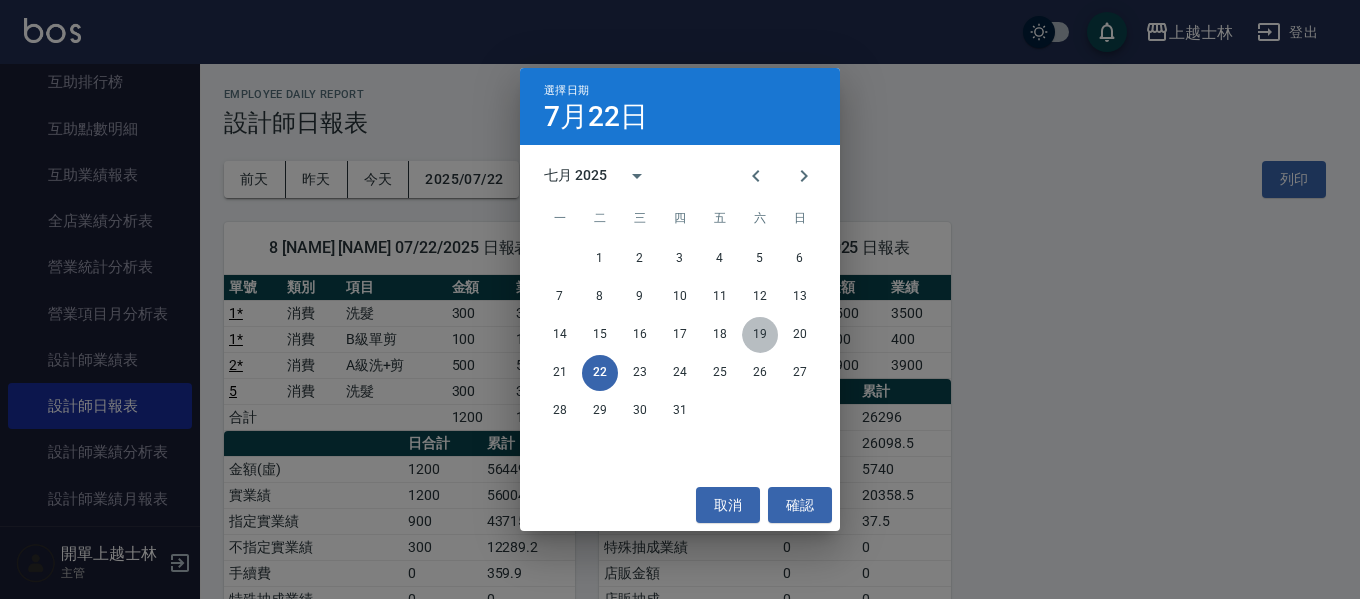 click on "19" at bounding box center [760, 335] 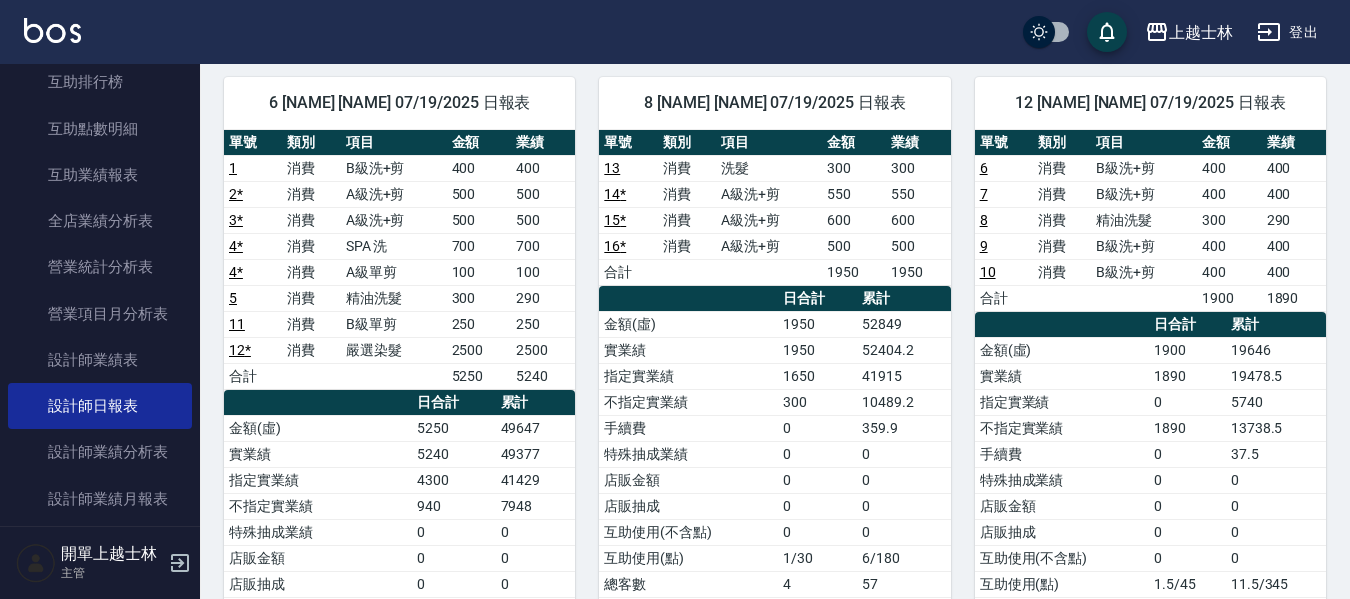 scroll, scrollTop: 100, scrollLeft: 0, axis: vertical 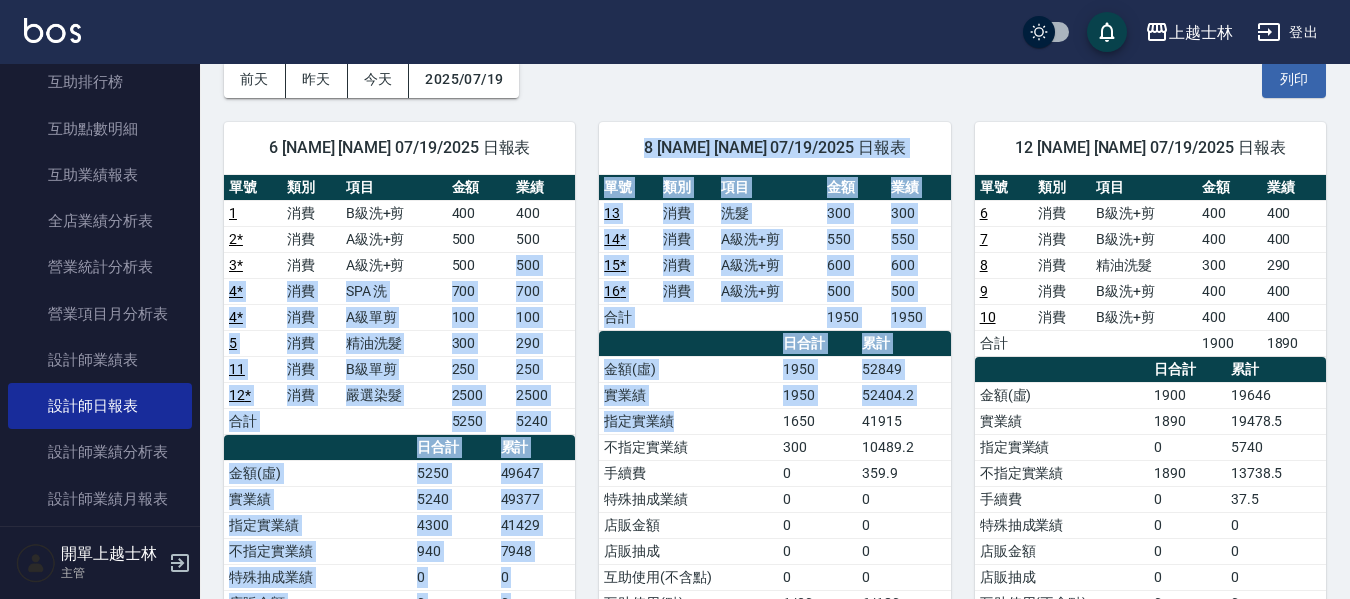 drag, startPoint x: 575, startPoint y: 353, endPoint x: 712, endPoint y: 463, distance: 175.69576 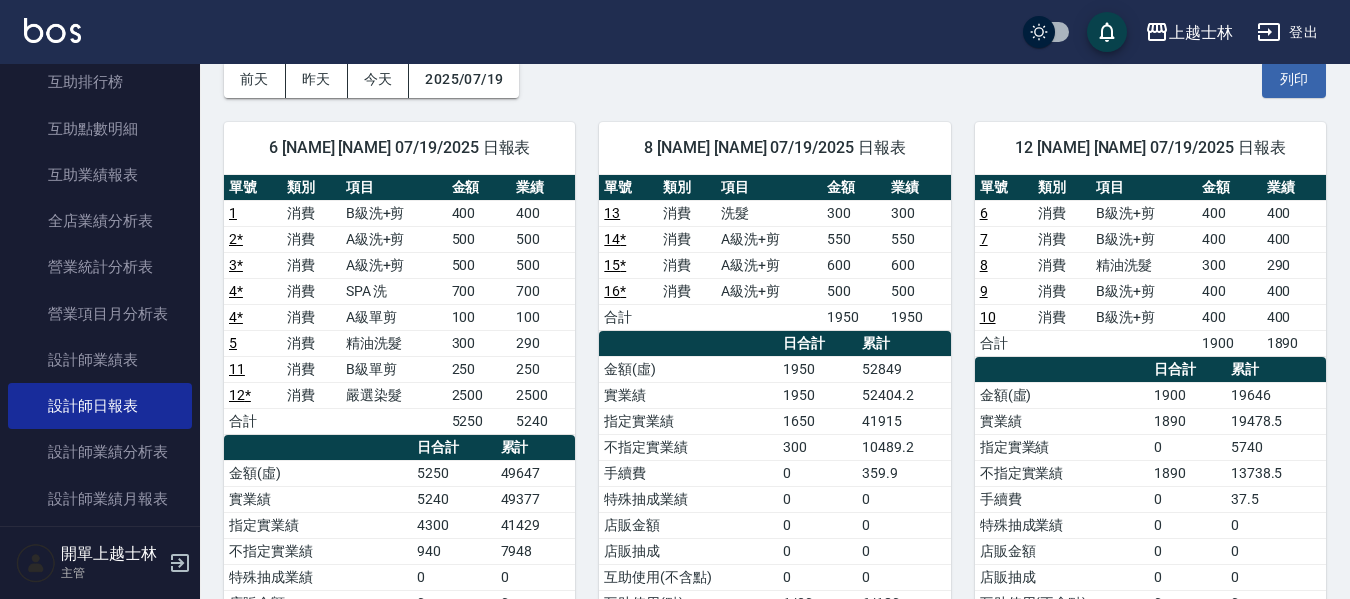 click on "0" at bounding box center (817, 525) 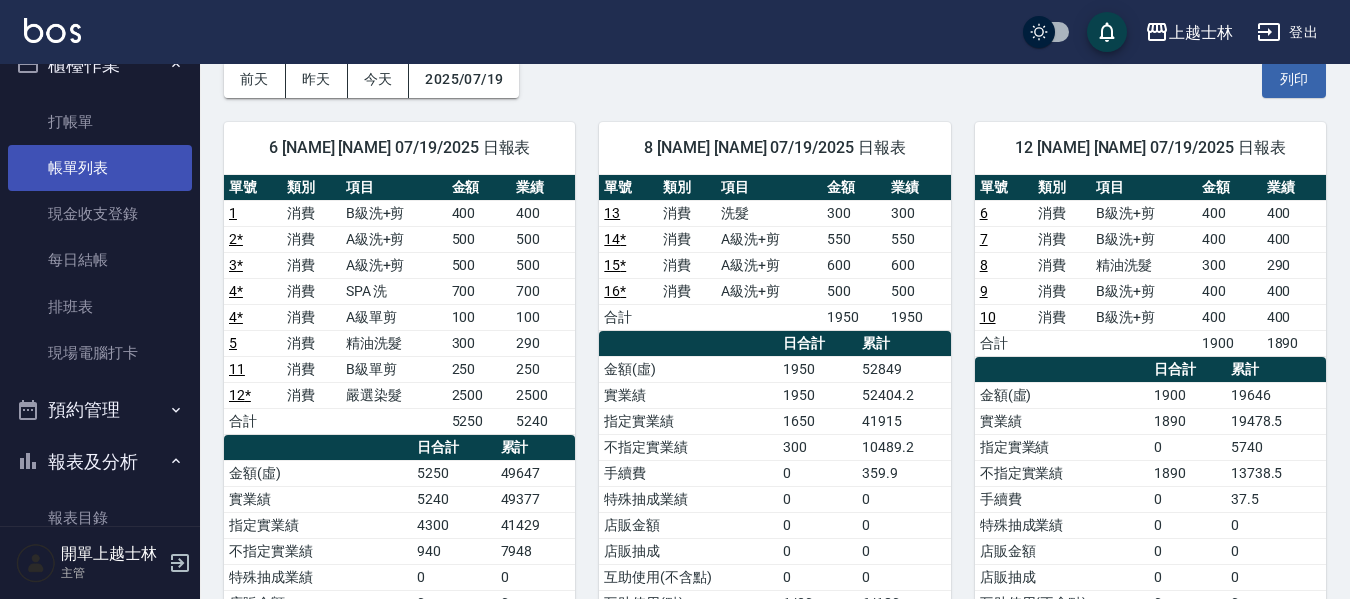 scroll, scrollTop: 0, scrollLeft: 0, axis: both 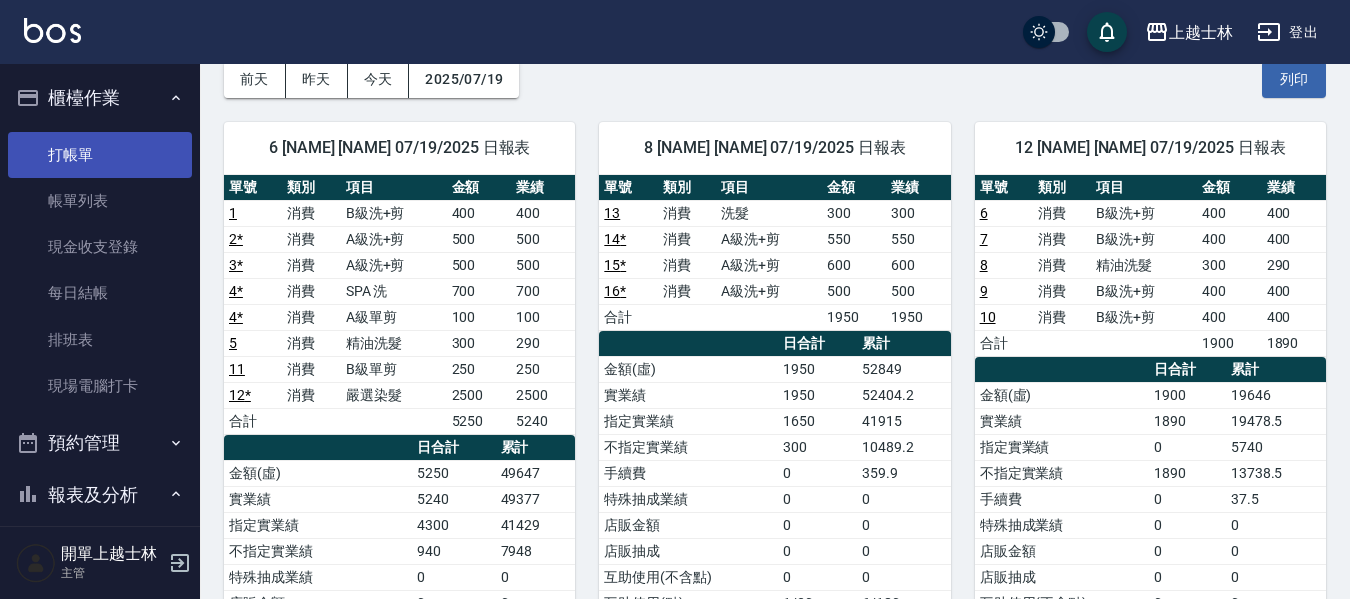 click on "打帳單" at bounding box center [100, 155] 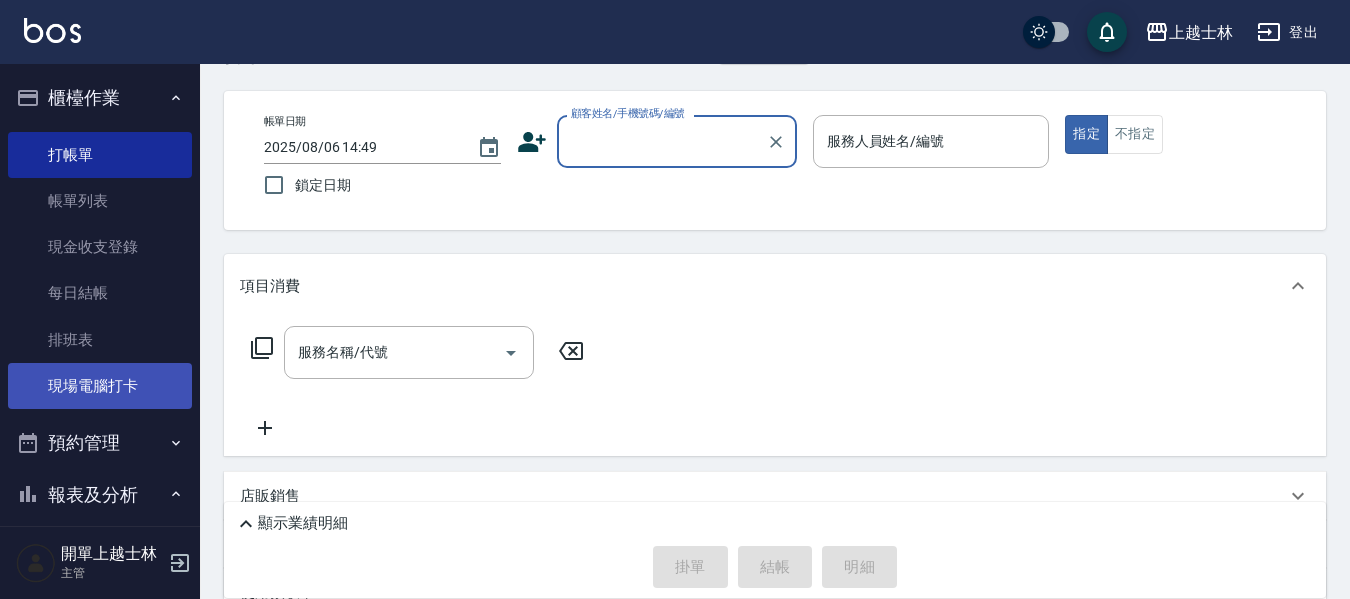 scroll, scrollTop: 100, scrollLeft: 0, axis: vertical 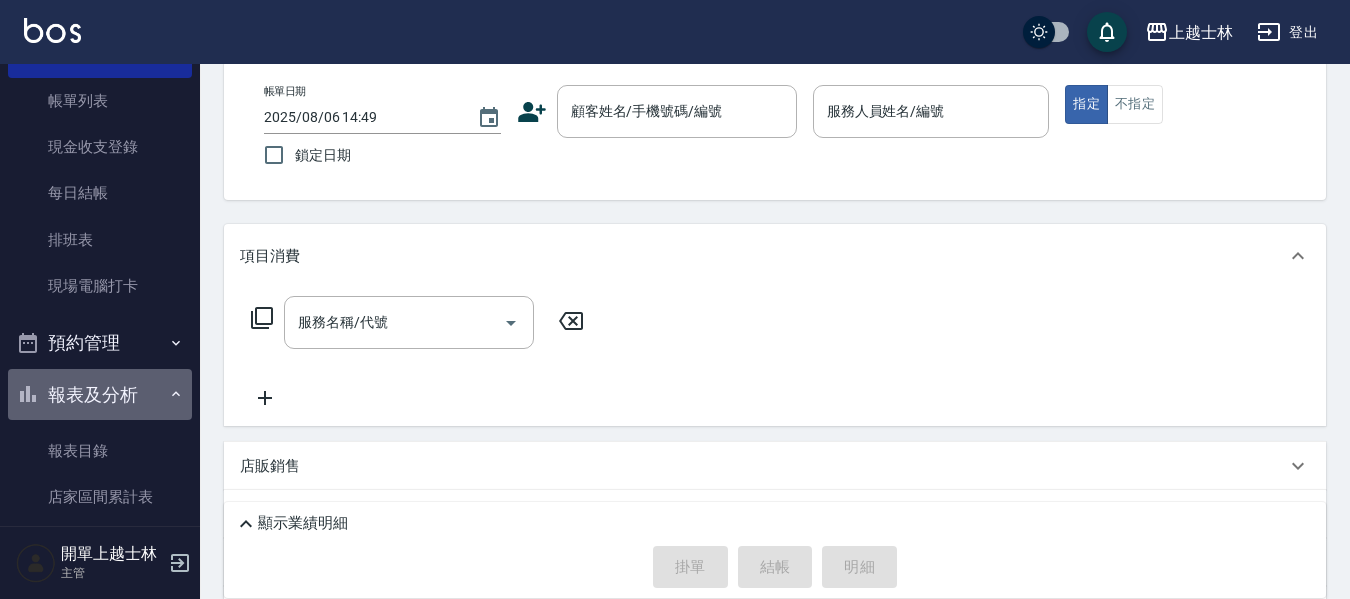 click on "報表及分析" at bounding box center (100, 395) 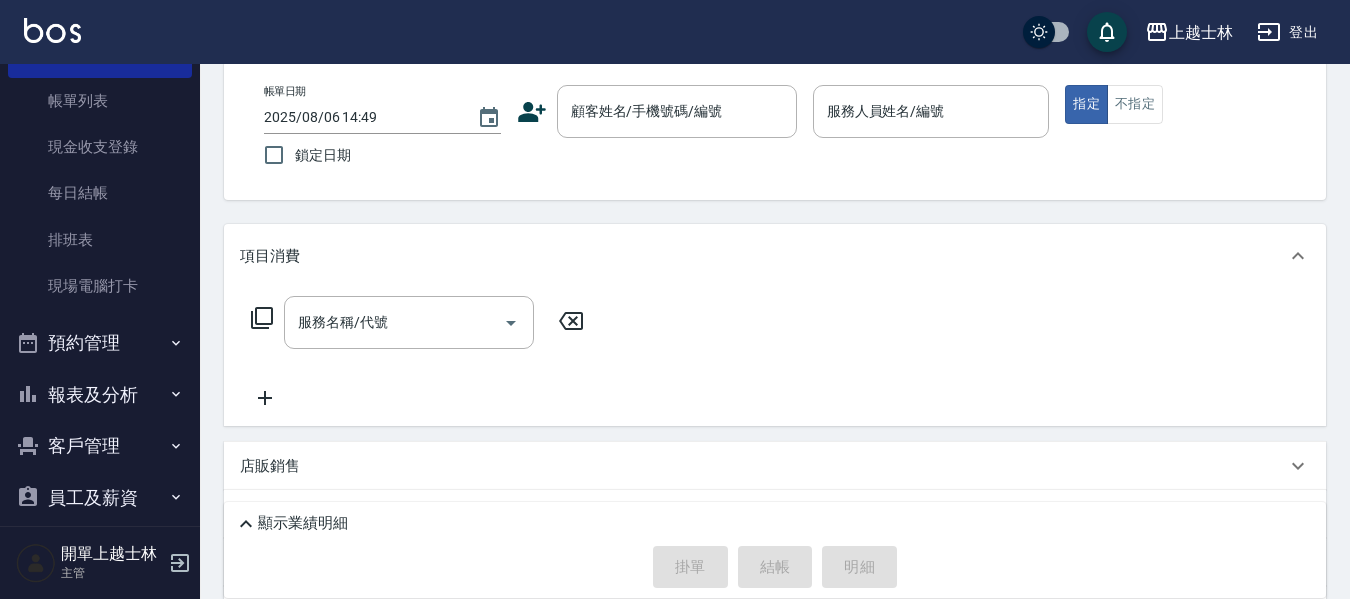 click on "報表及分析" at bounding box center (100, 395) 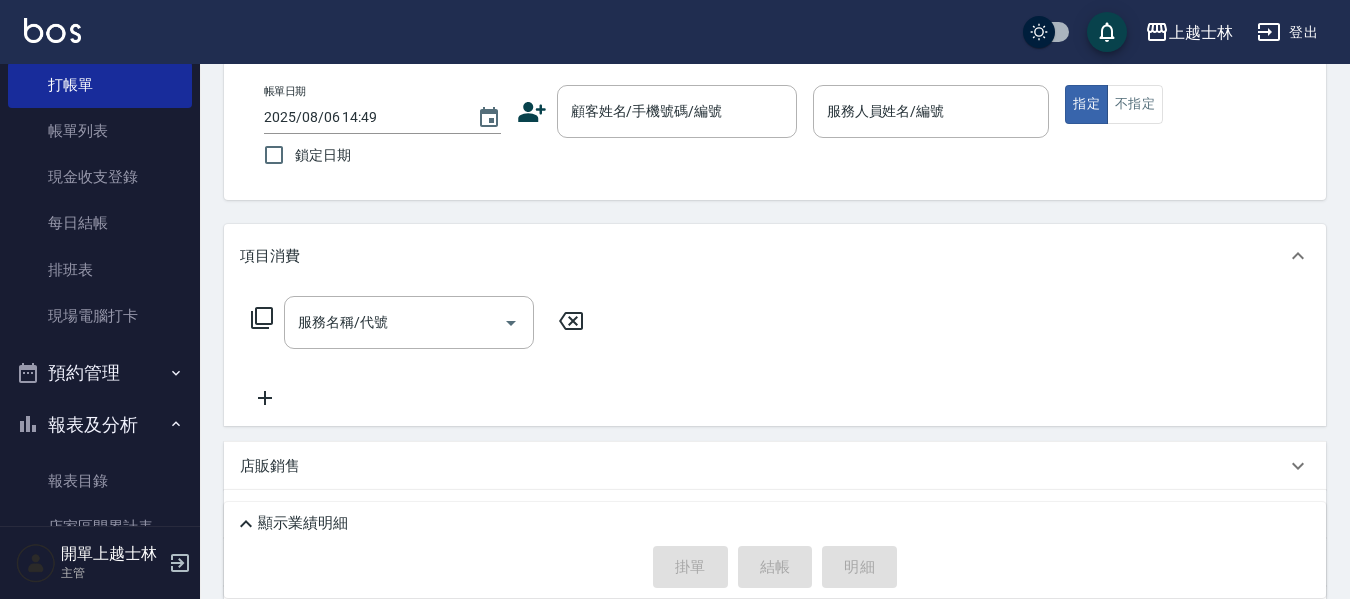 scroll, scrollTop: 0, scrollLeft: 0, axis: both 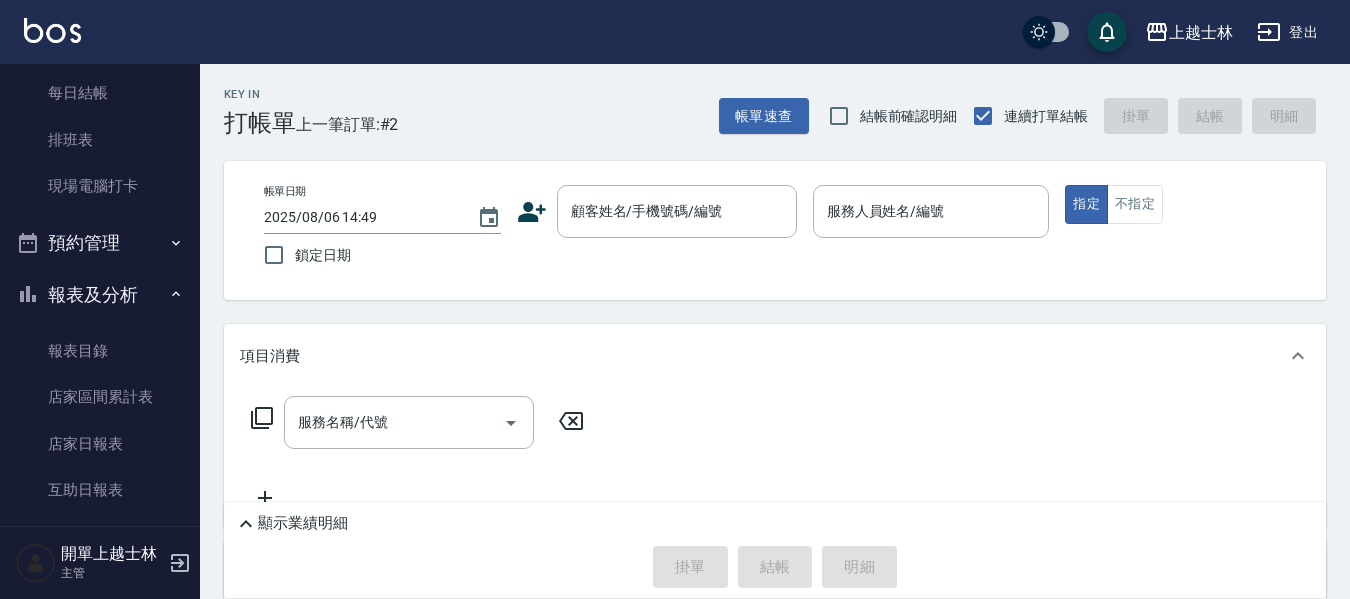 click on "報表及分析" at bounding box center [100, 295] 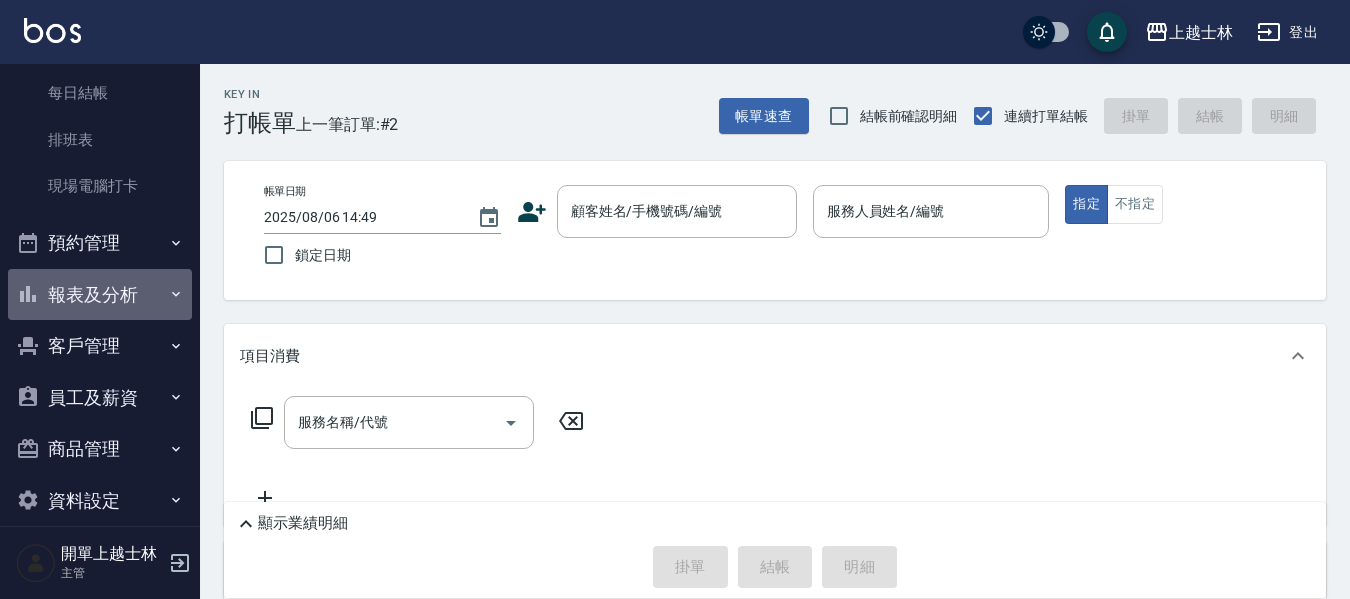 click on "報表及分析" at bounding box center (100, 295) 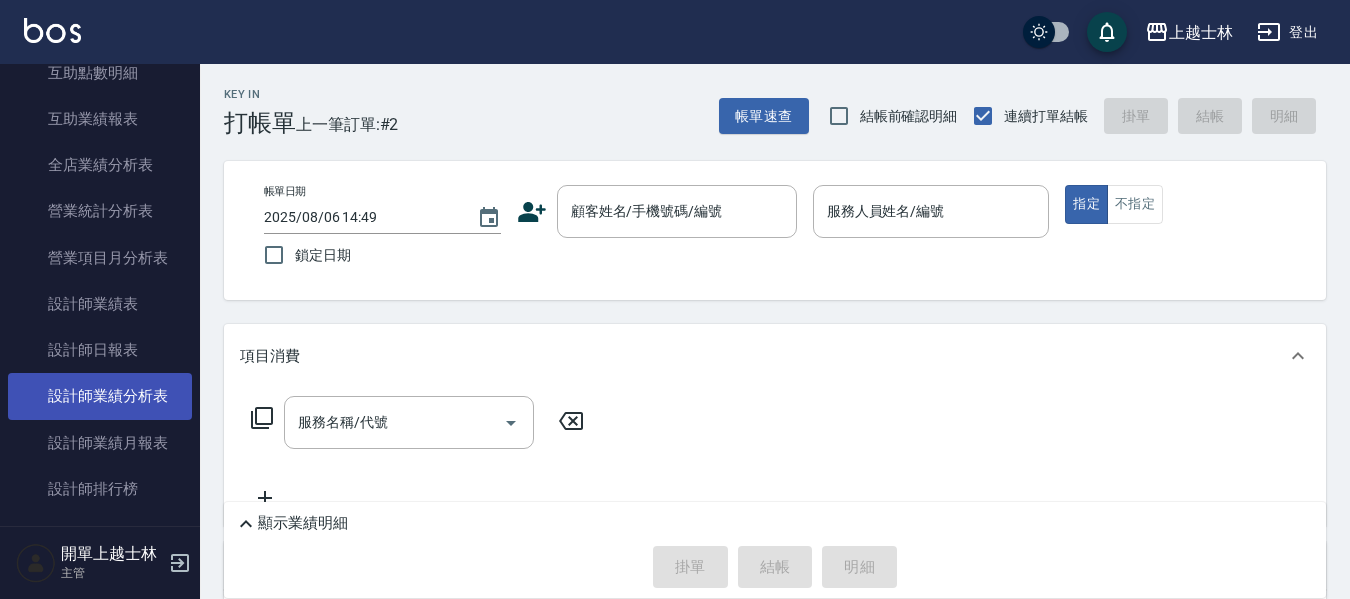 scroll, scrollTop: 800, scrollLeft: 0, axis: vertical 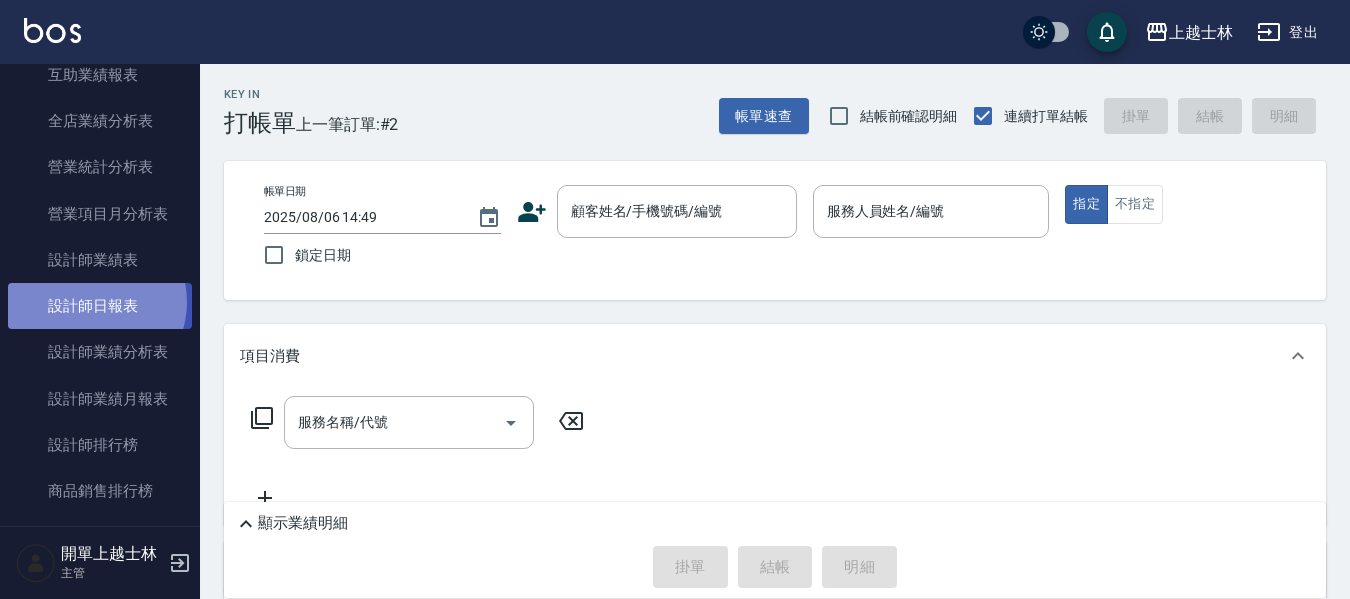 click on "設計師日報表" at bounding box center (100, 306) 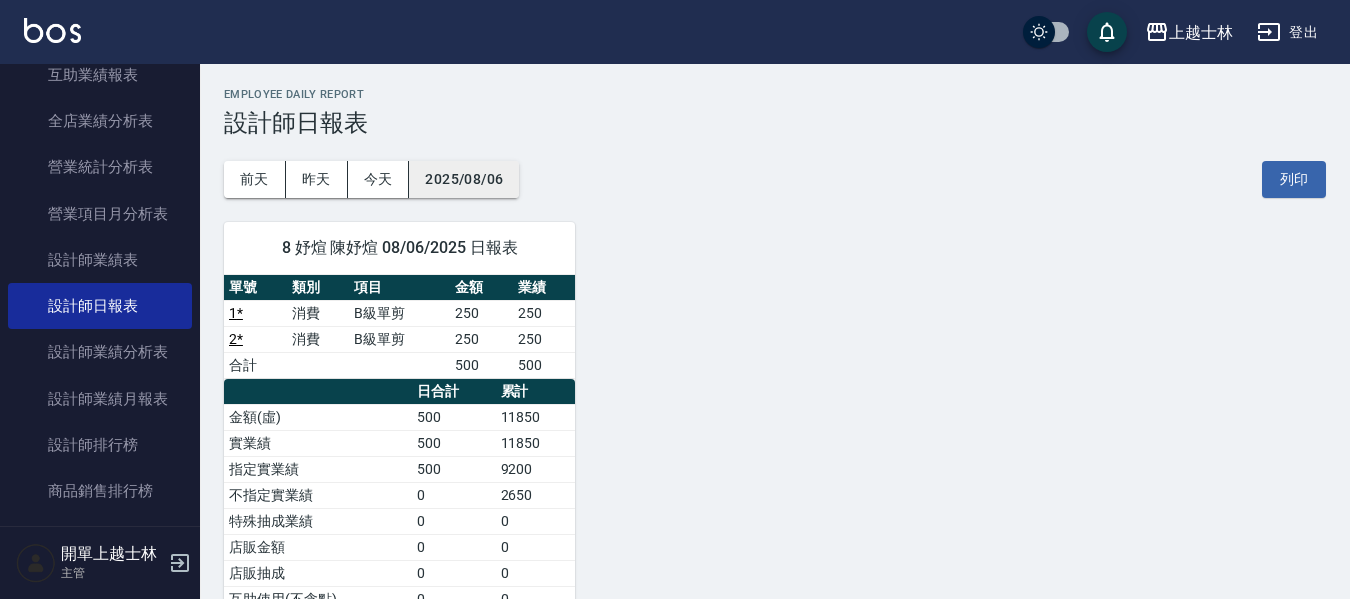 click on "2025/08/06" at bounding box center (464, 179) 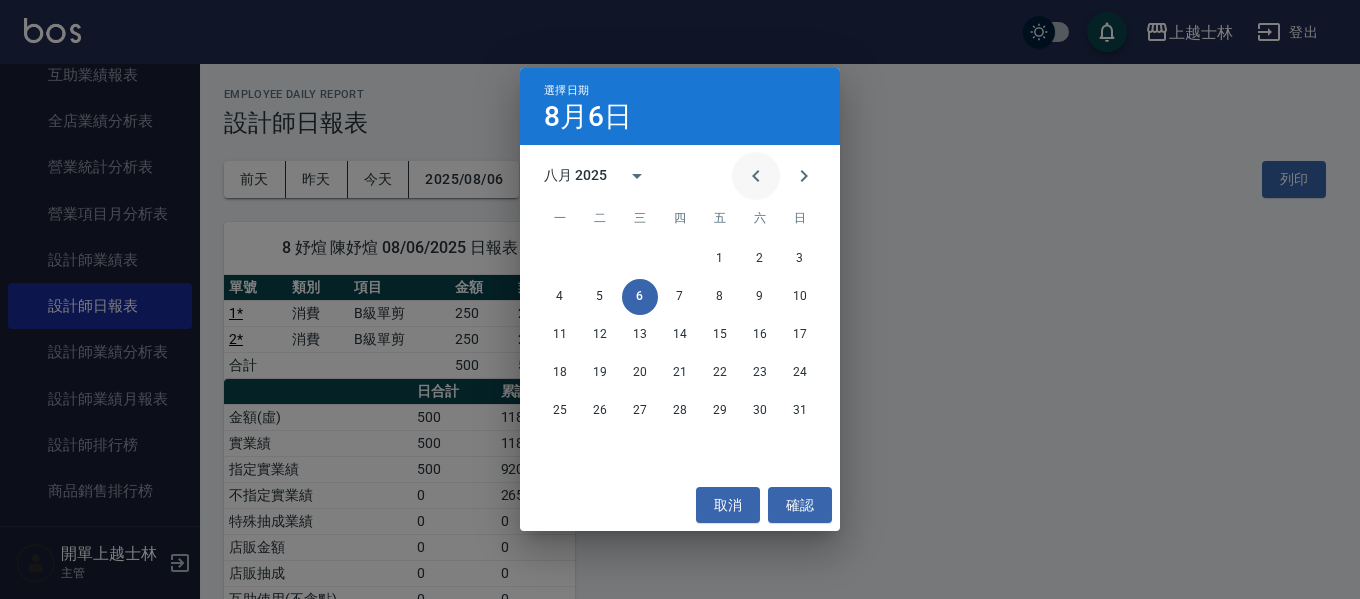 click 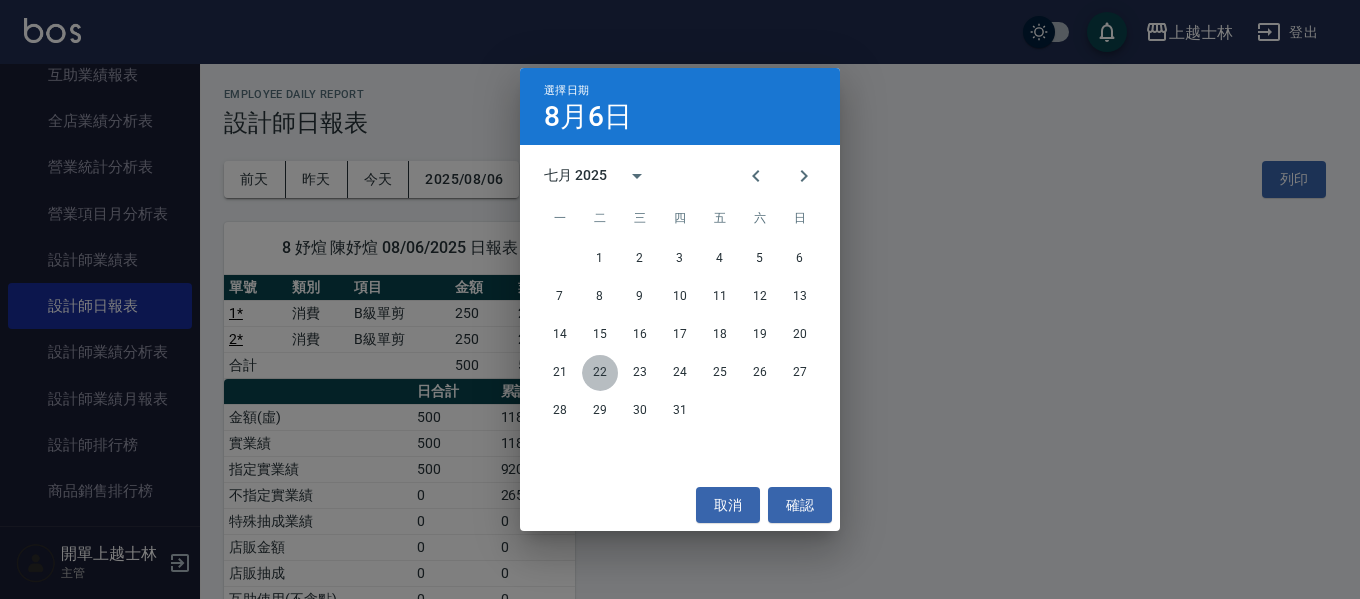 click on "22" at bounding box center [600, 373] 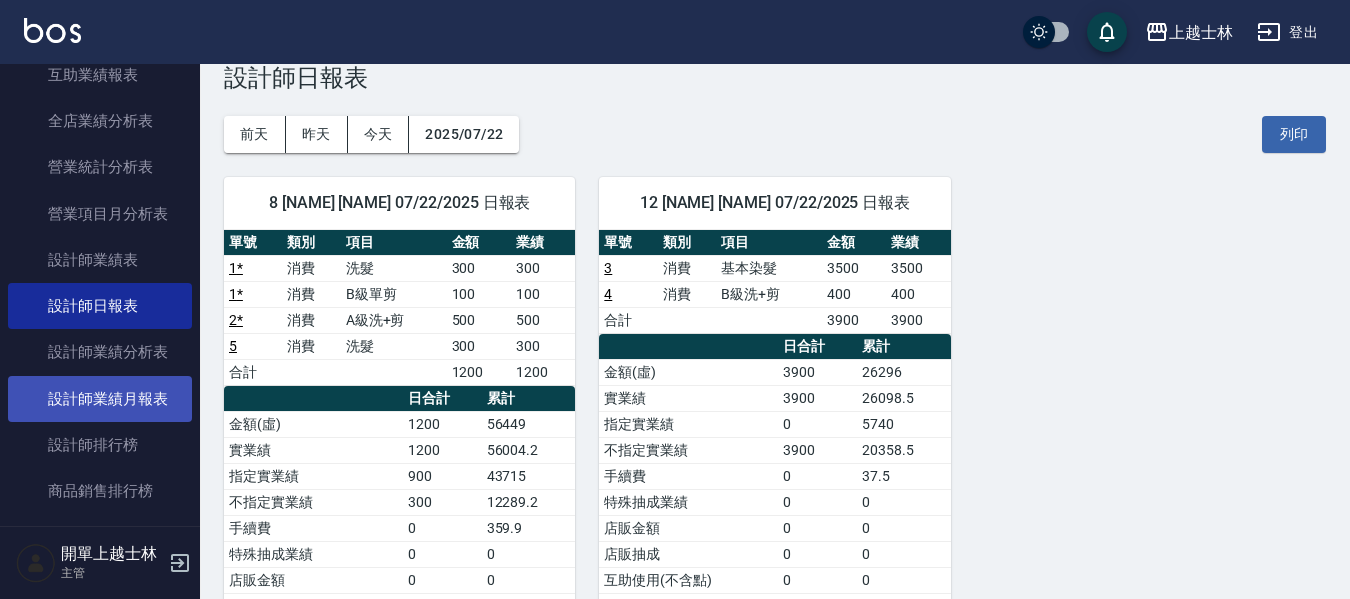 scroll, scrollTop: 0, scrollLeft: 0, axis: both 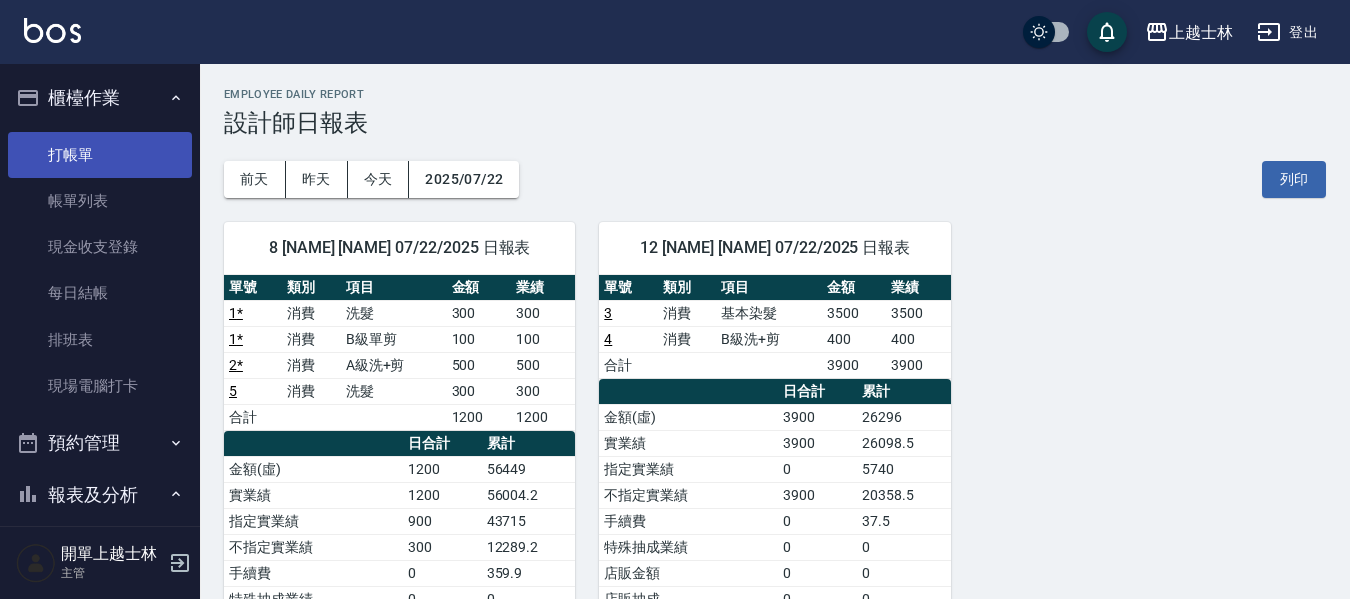 click on "打帳單" at bounding box center [100, 155] 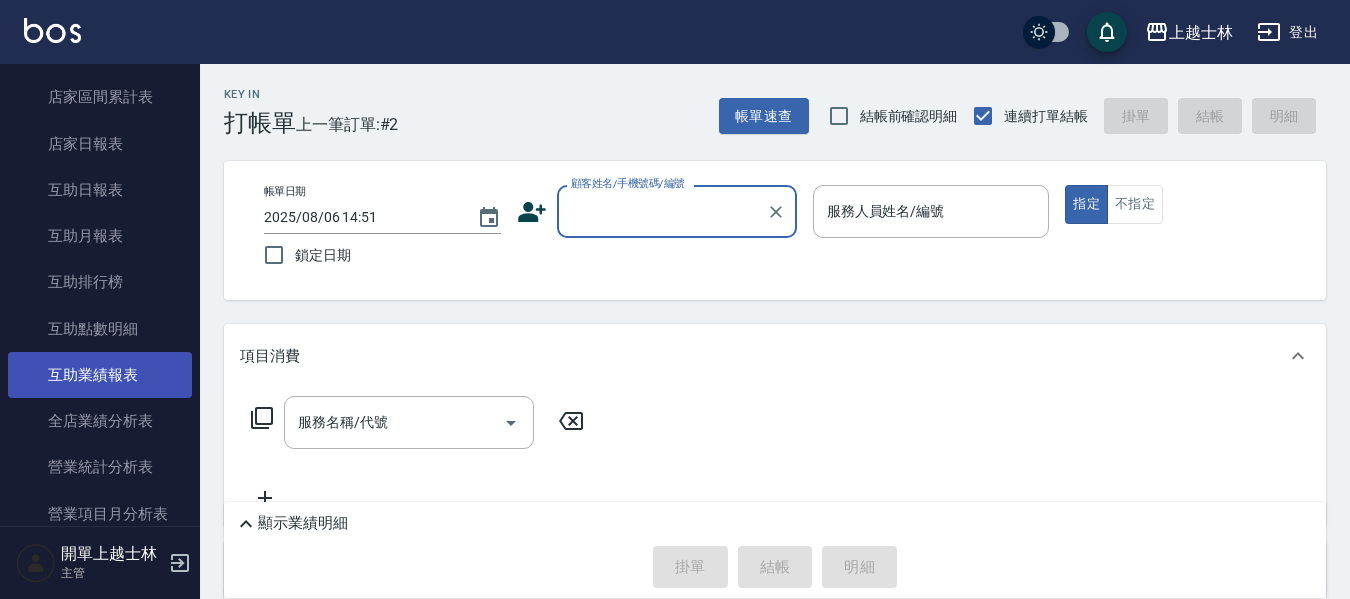 scroll, scrollTop: 400, scrollLeft: 0, axis: vertical 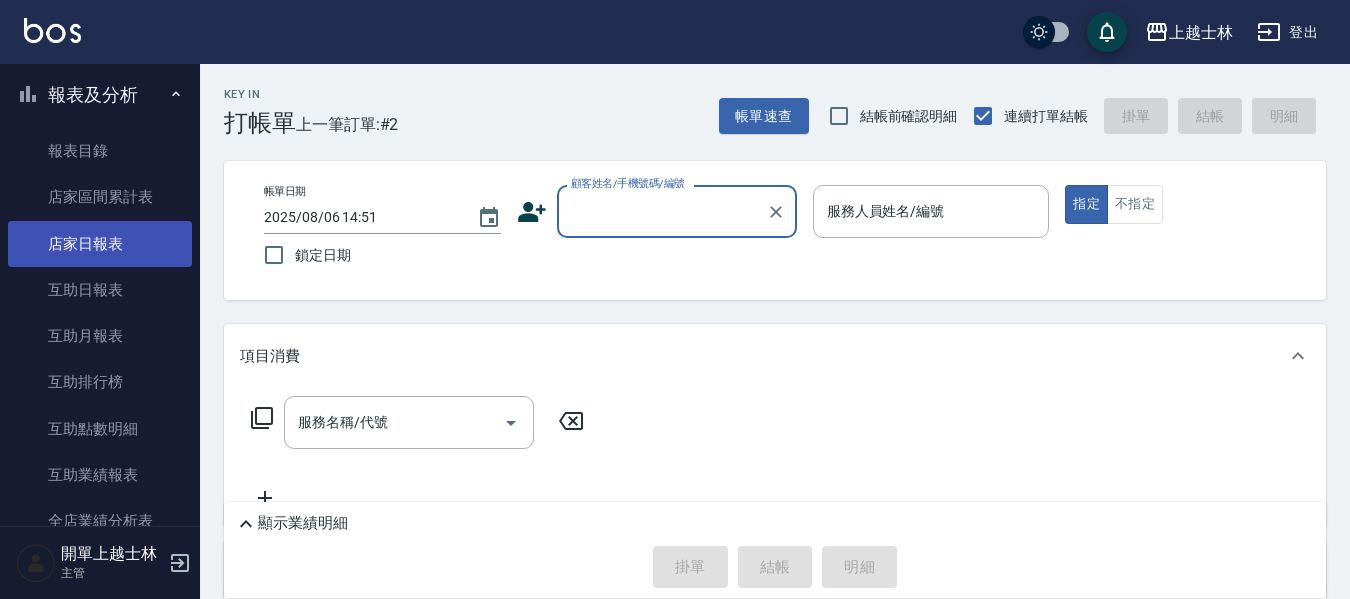 click on "店家日報表" at bounding box center (100, 244) 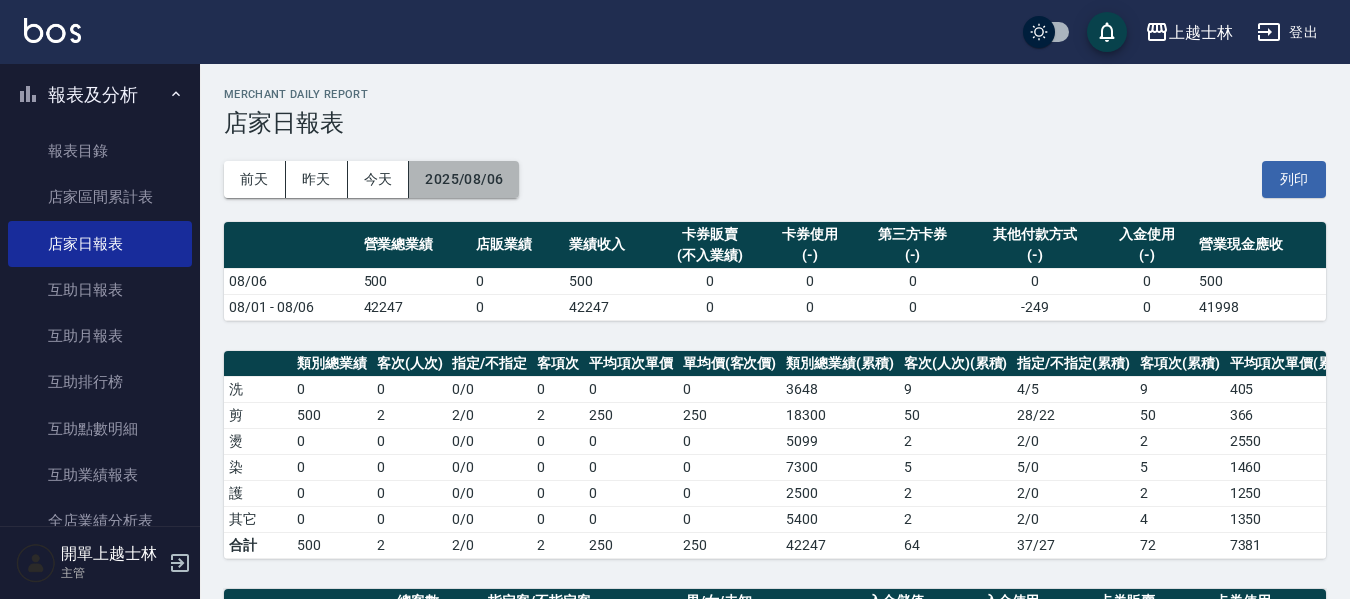 click on "2025/08/06" at bounding box center [464, 179] 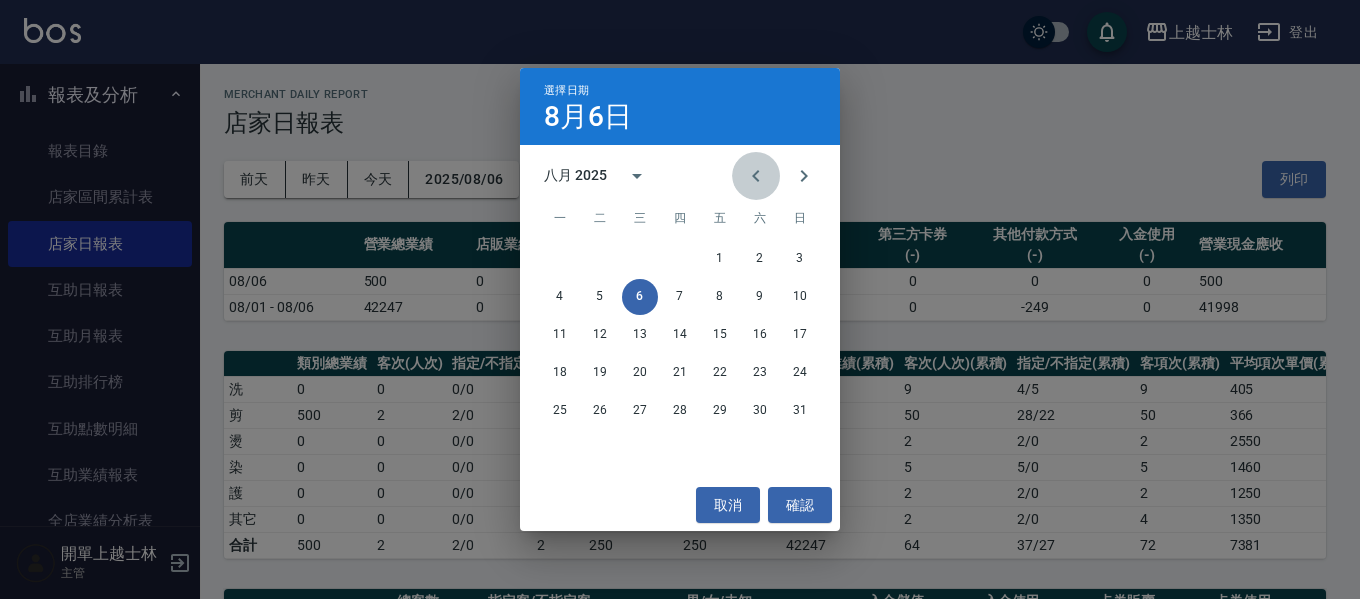 click 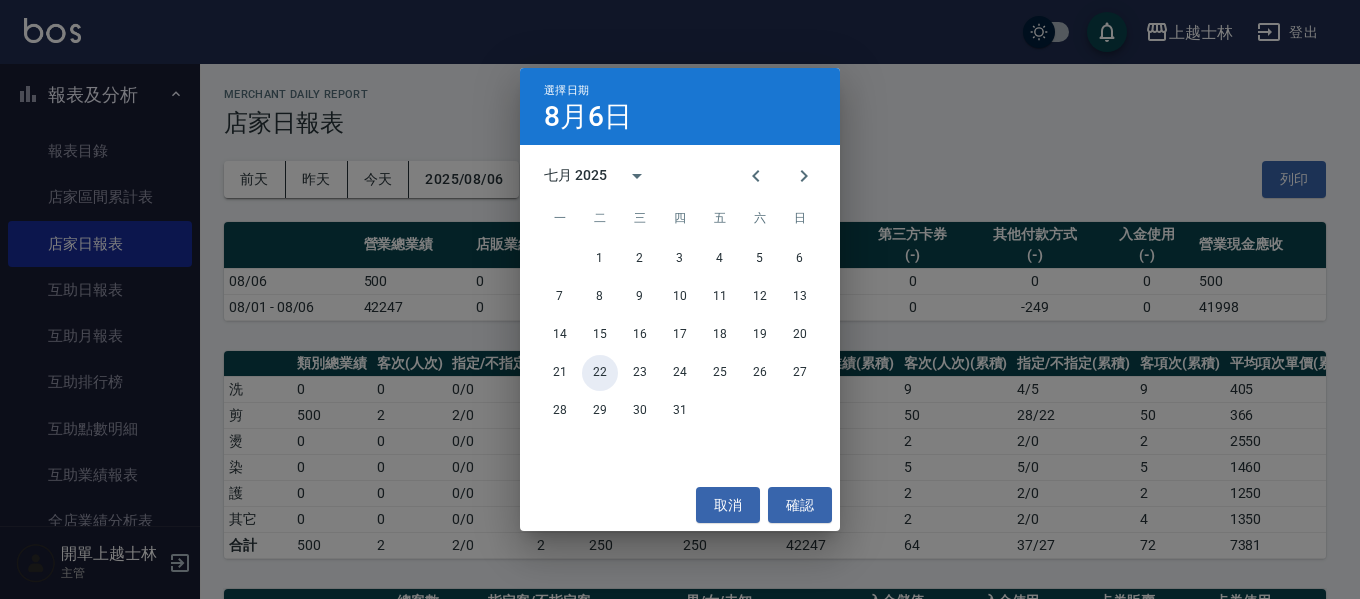 click on "22" at bounding box center [600, 373] 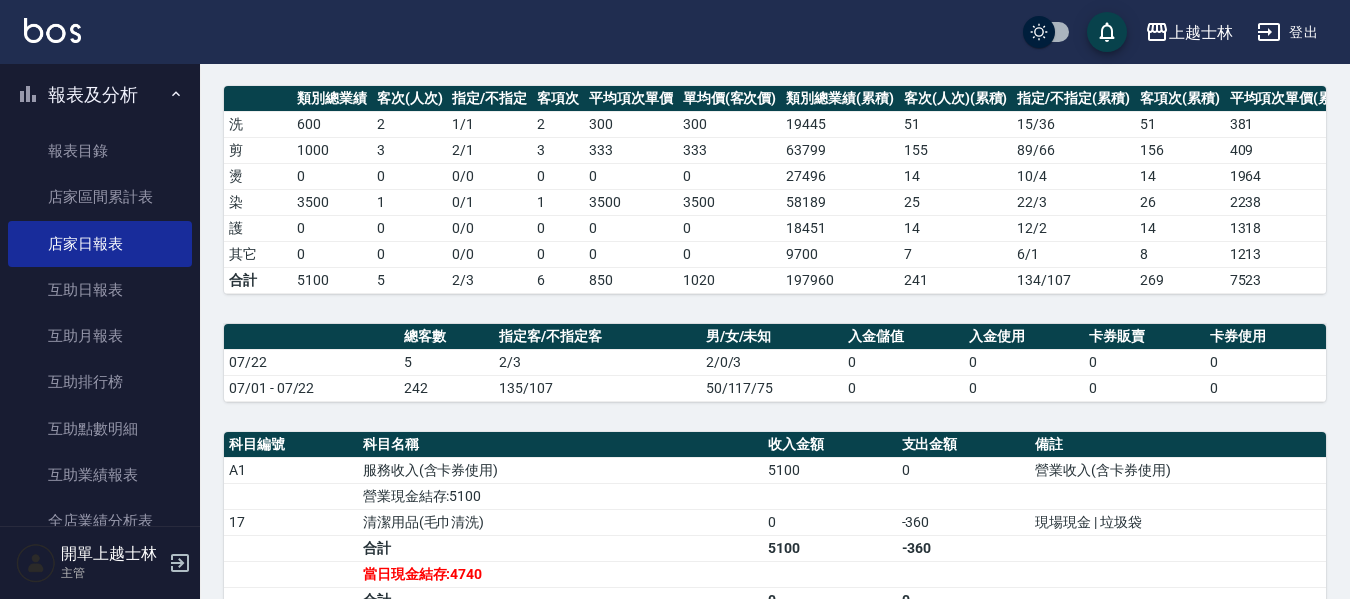 scroll, scrollTop: 300, scrollLeft: 0, axis: vertical 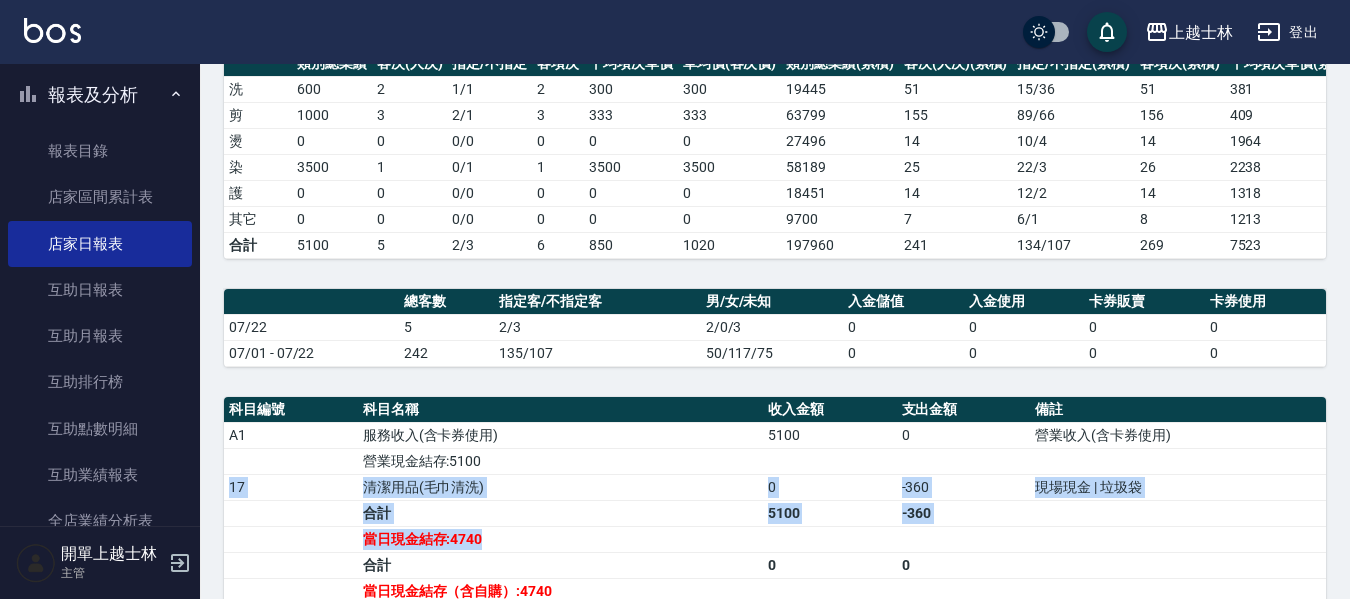 drag, startPoint x: 738, startPoint y: 483, endPoint x: 857, endPoint y: 536, distance: 130.26895 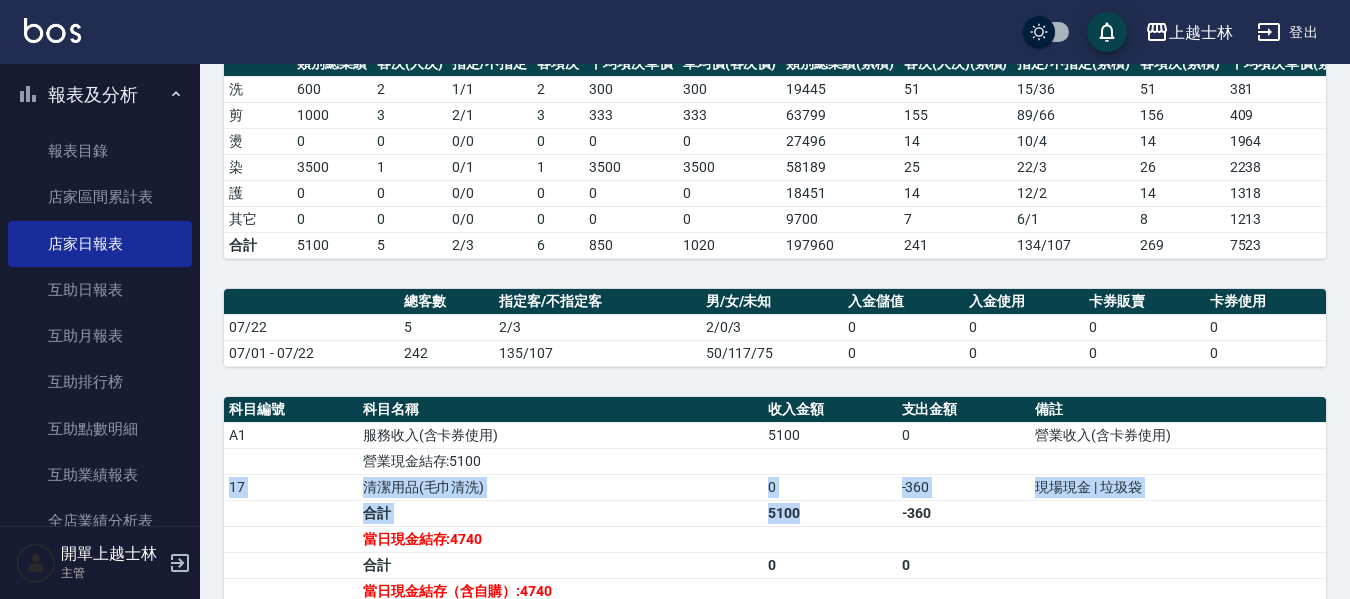 click on "-360" at bounding box center (964, 487) 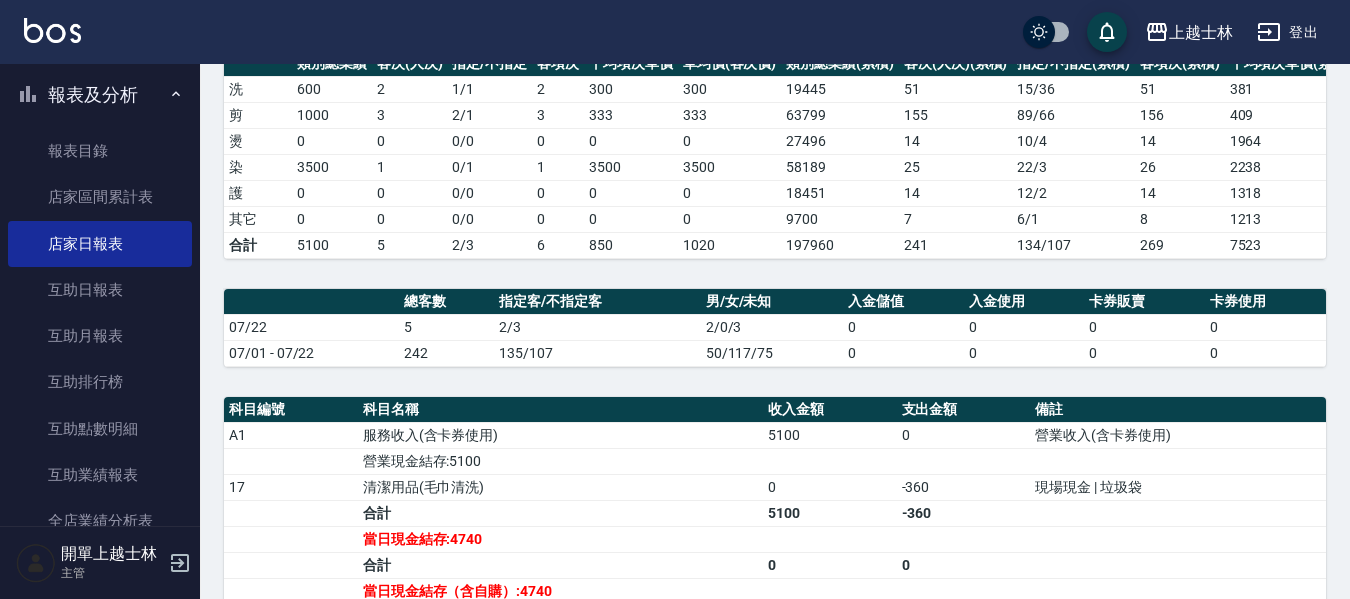 click on "-360" at bounding box center (964, 513) 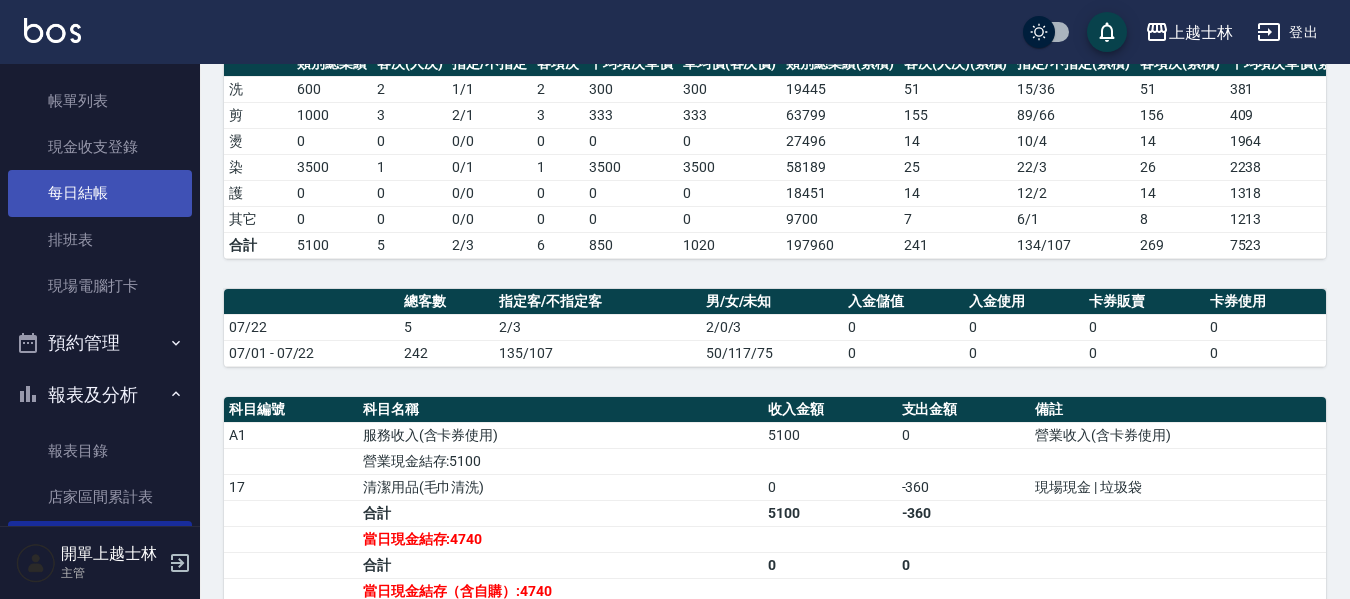 scroll, scrollTop: 0, scrollLeft: 0, axis: both 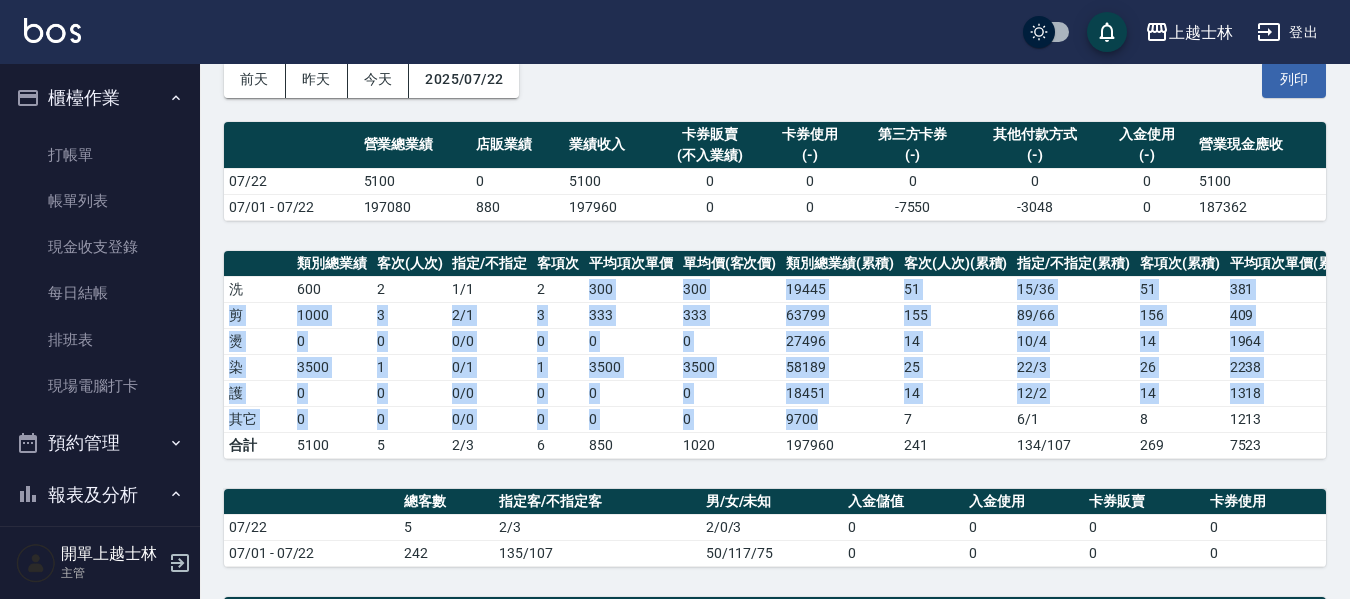 drag, startPoint x: 795, startPoint y: 410, endPoint x: 826, endPoint y: 423, distance: 33.61547 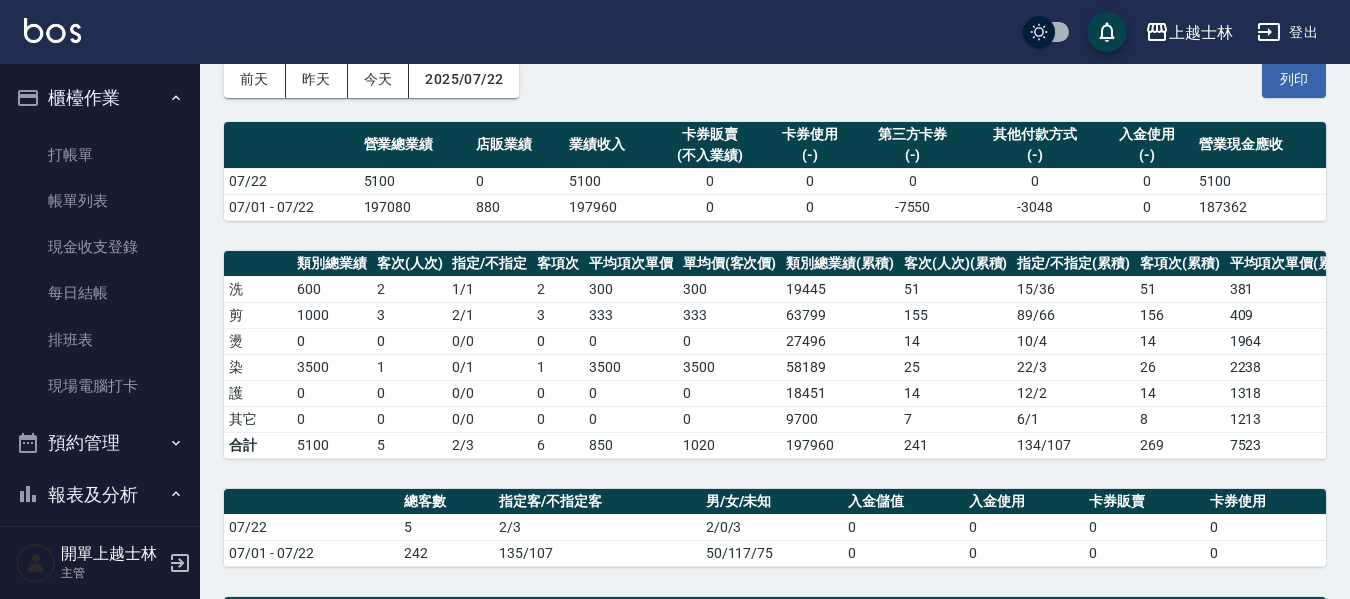 click on "7" at bounding box center [956, 419] 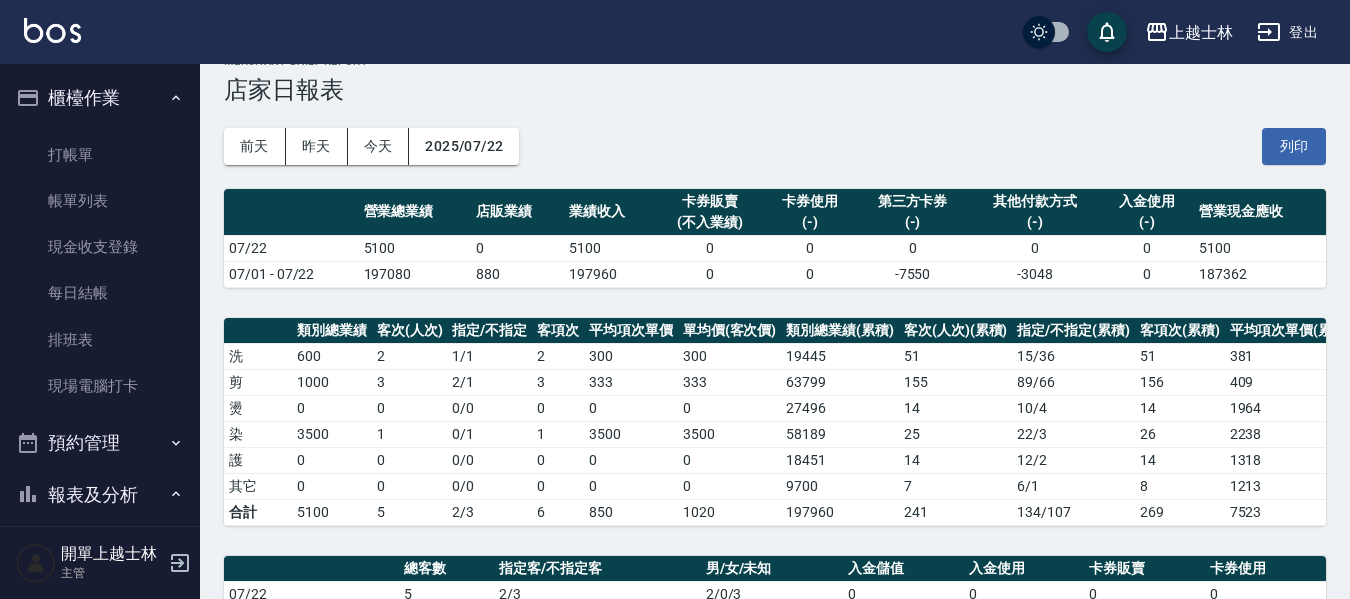 scroll, scrollTop: 0, scrollLeft: 0, axis: both 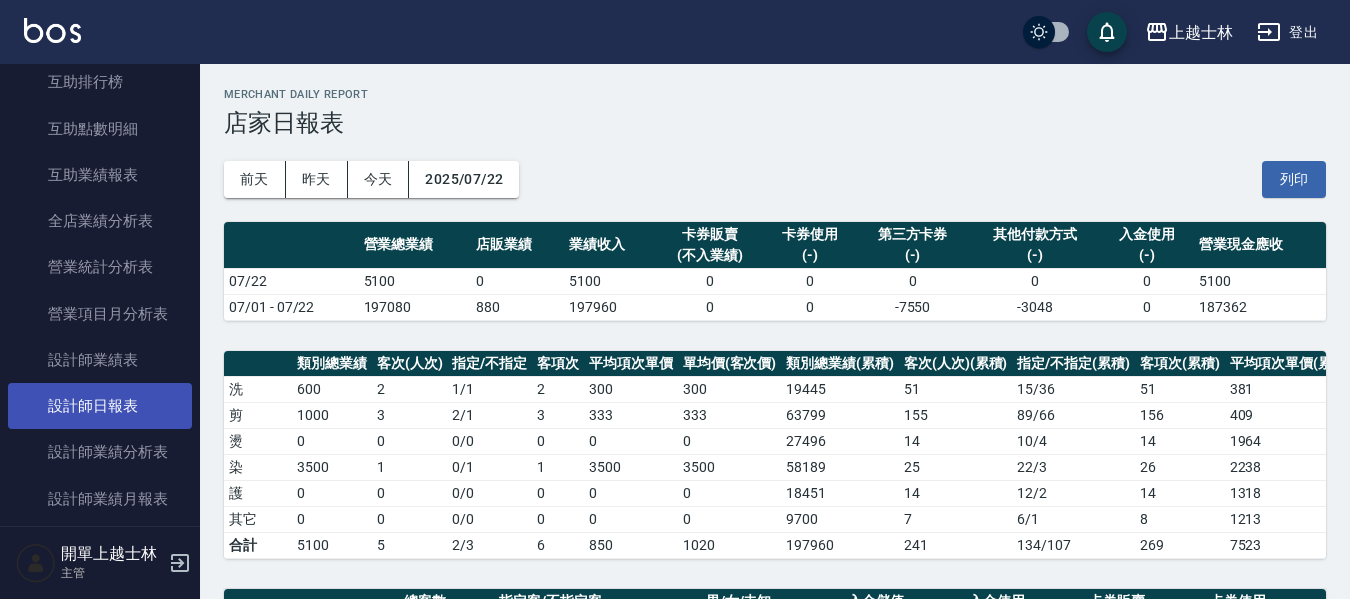 click on "設計師日報表" at bounding box center (100, 406) 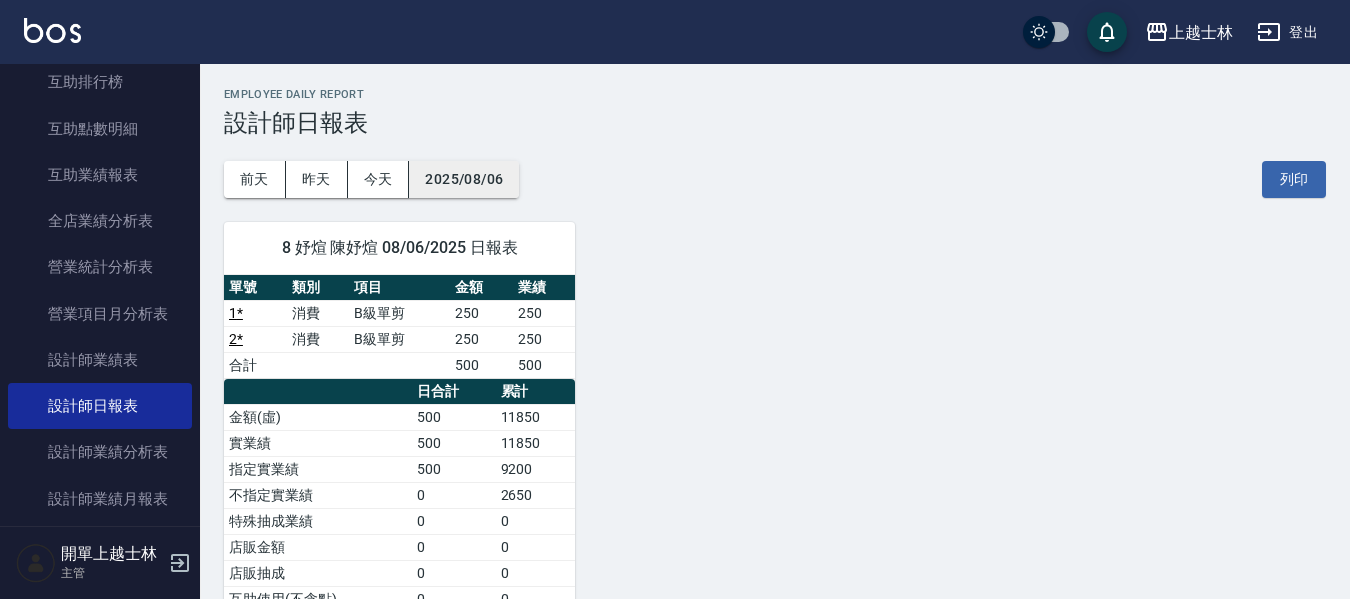 click on "2025/08/06" at bounding box center [464, 179] 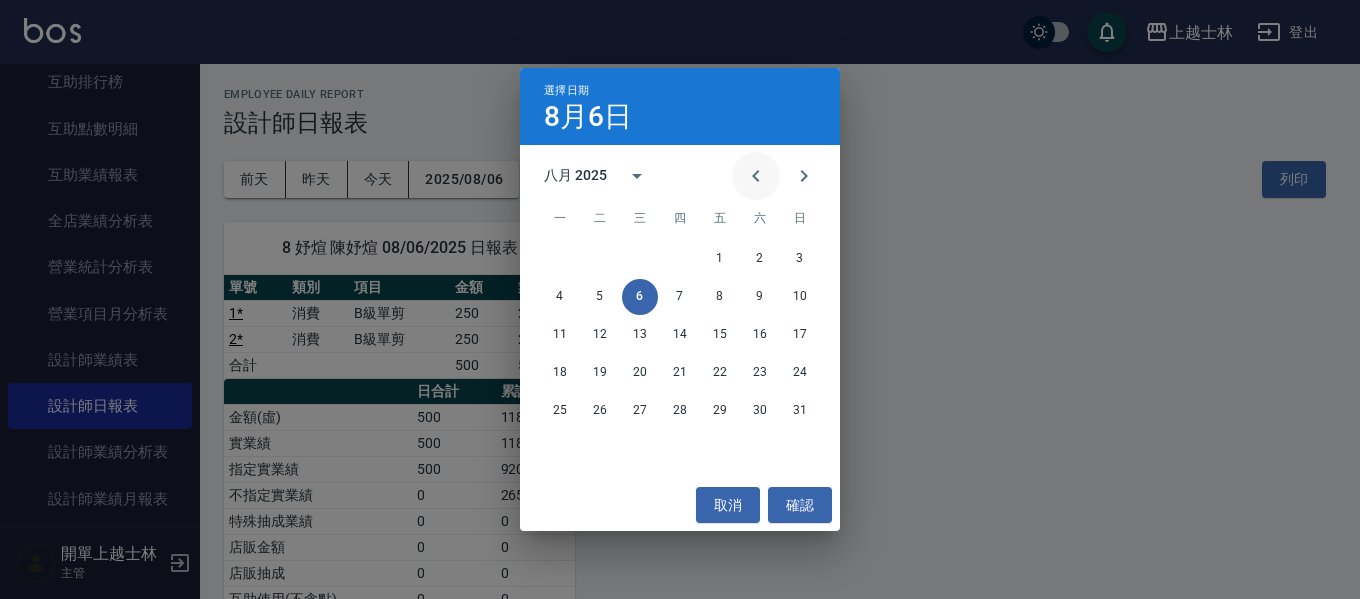 click at bounding box center [756, 176] 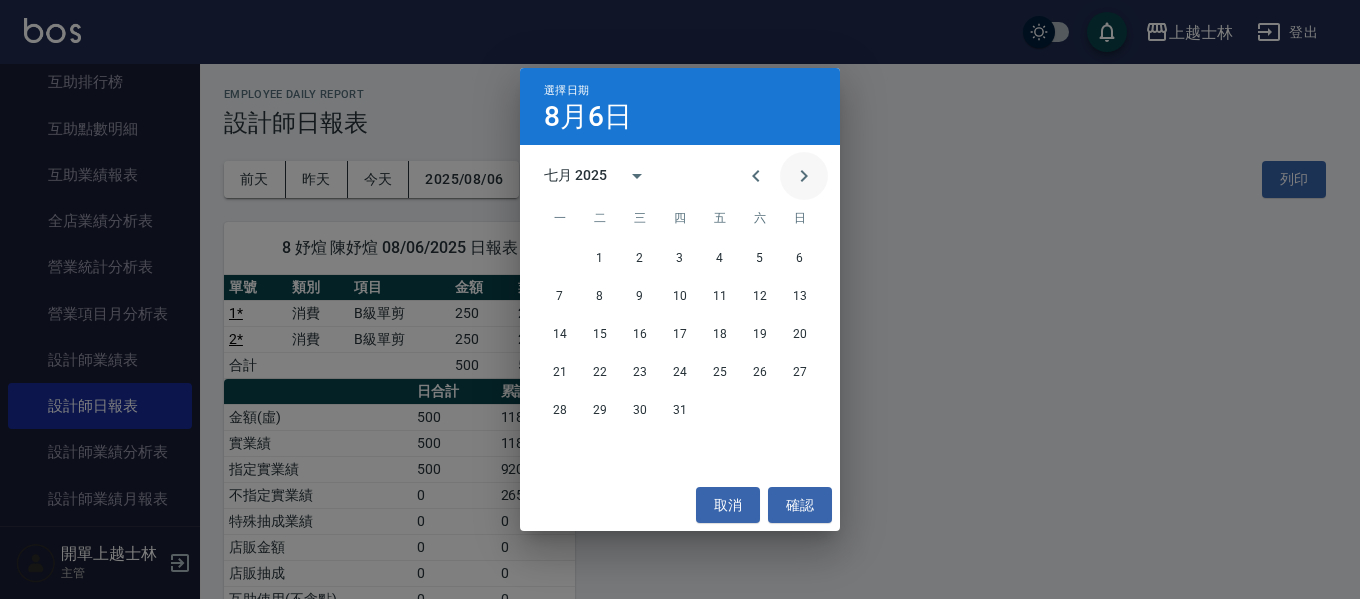click 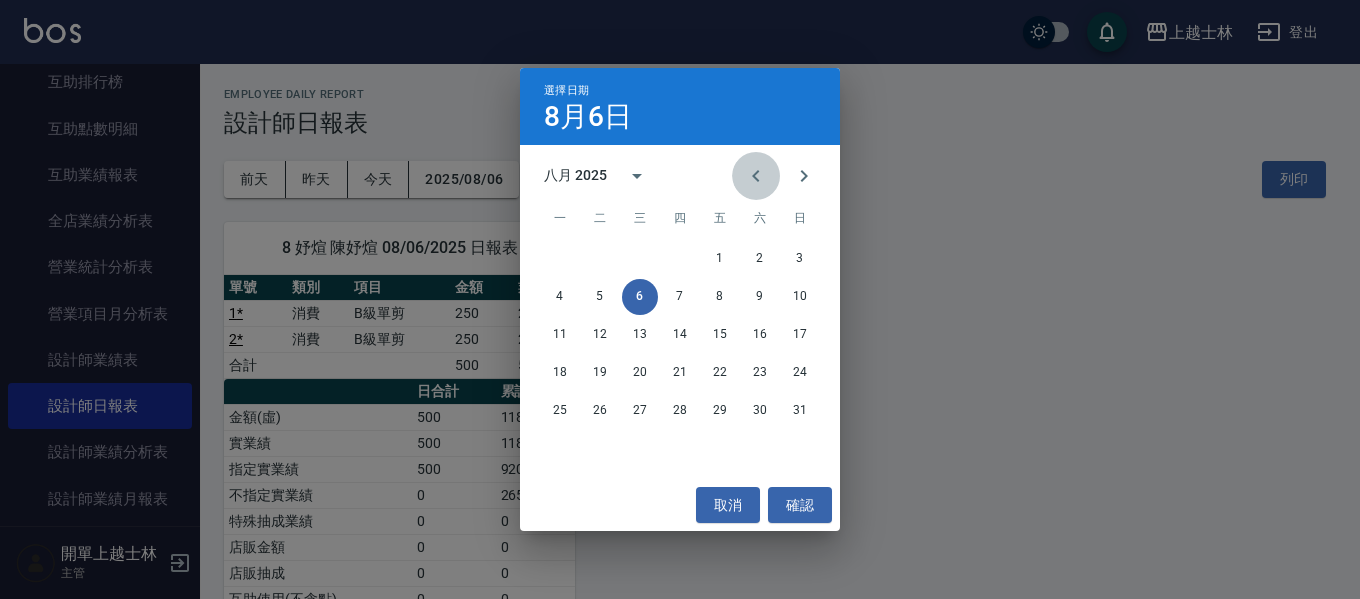 click 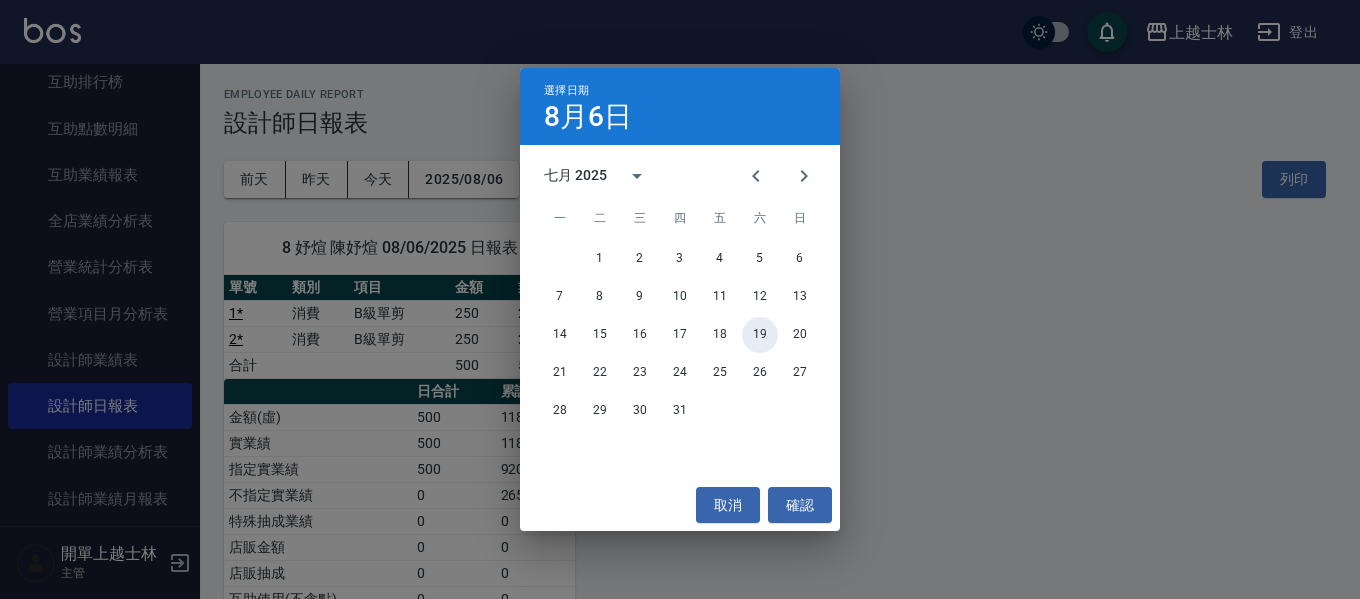 click on "19" at bounding box center (760, 335) 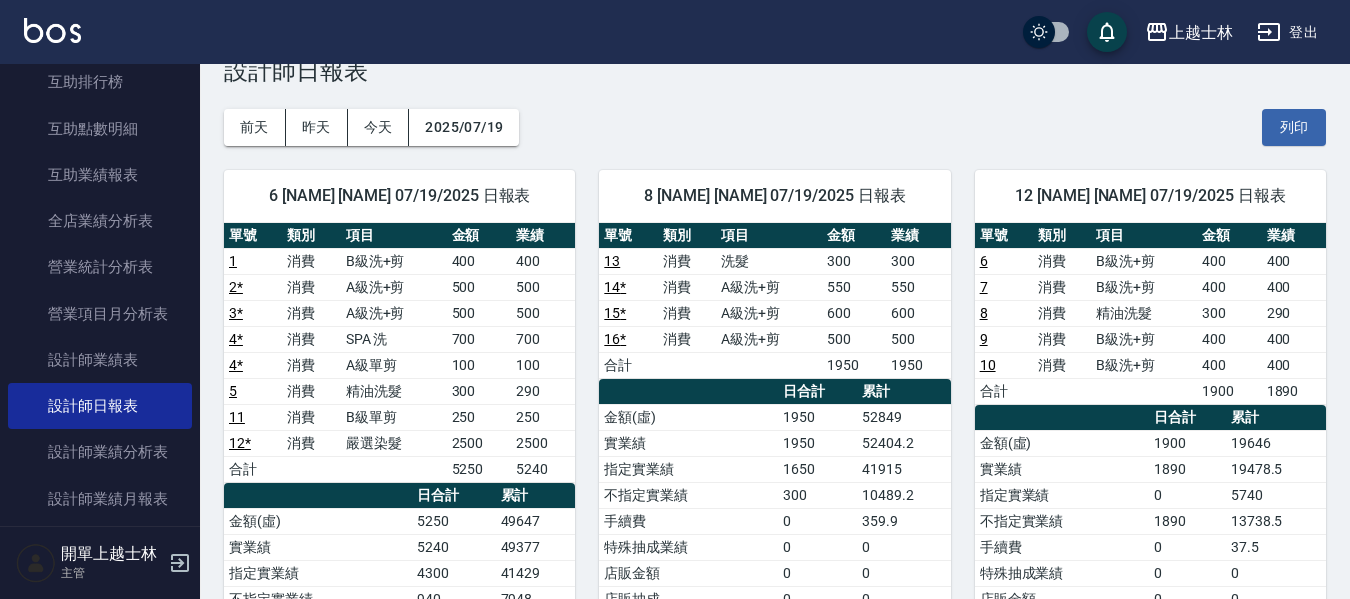 scroll, scrollTop: 100, scrollLeft: 0, axis: vertical 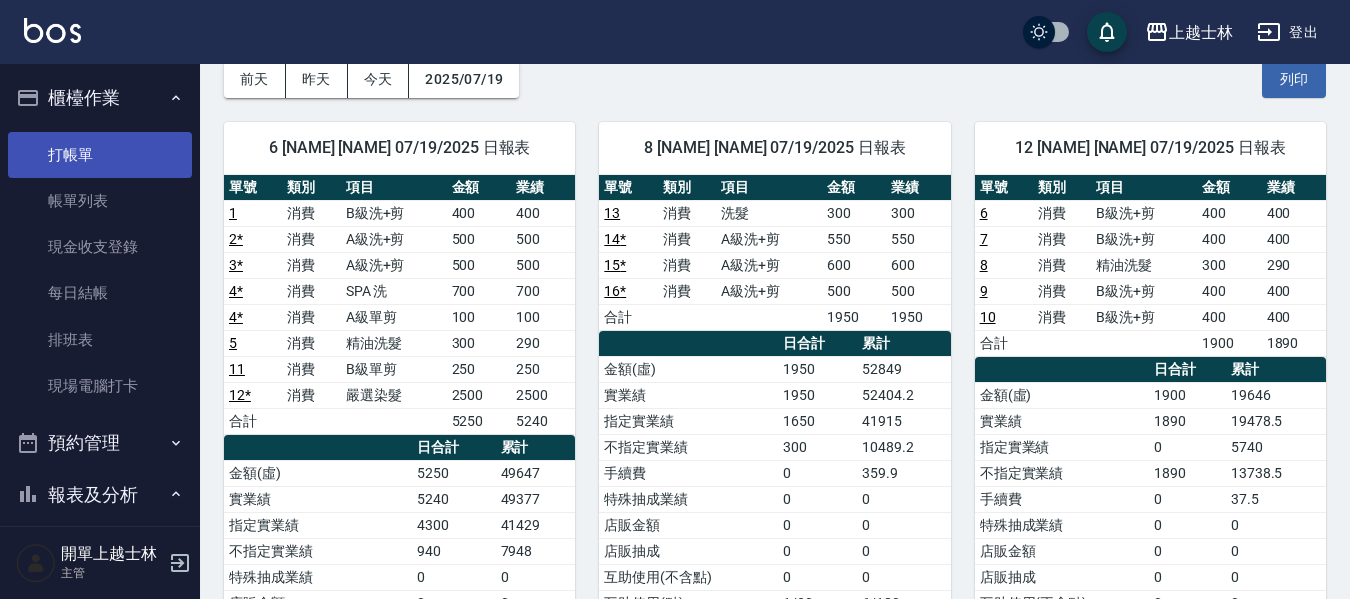 click on "打帳單" at bounding box center (100, 155) 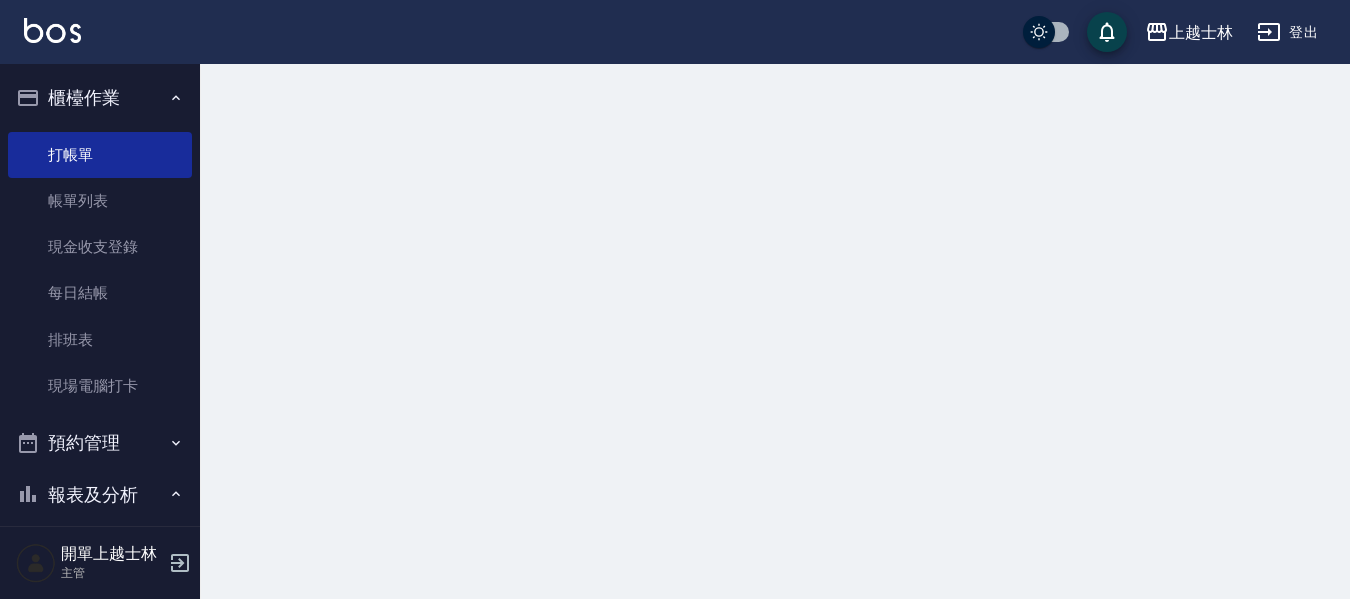 scroll, scrollTop: 0, scrollLeft: 0, axis: both 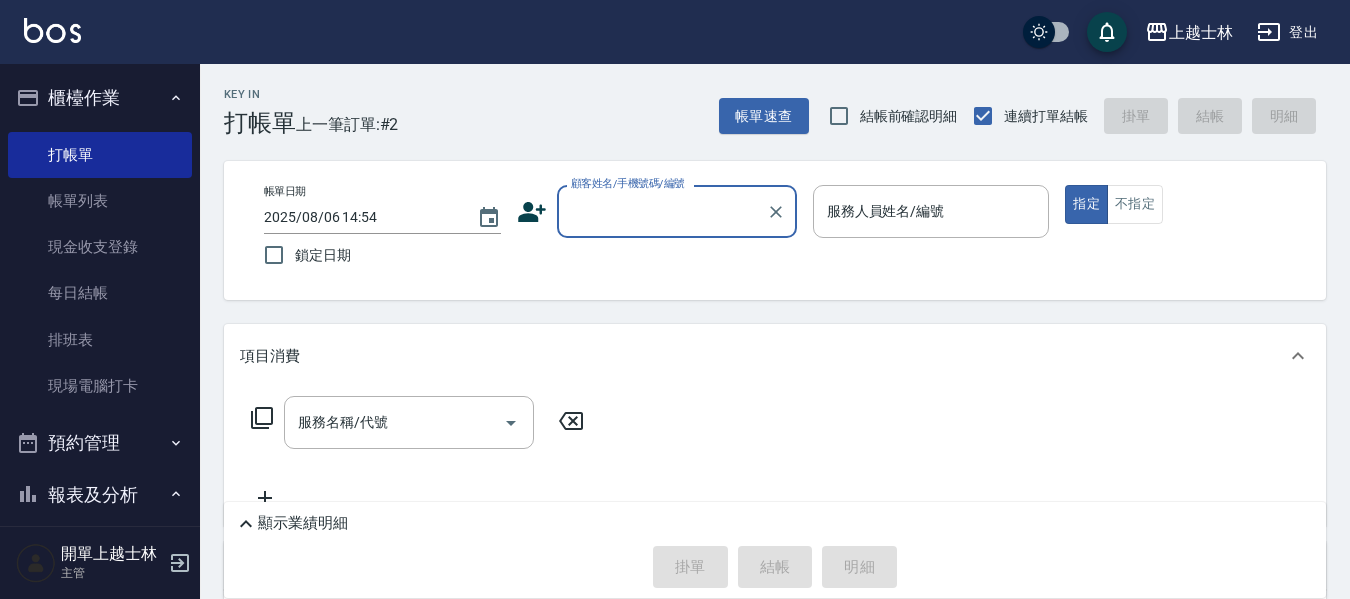 click on "顧客姓名/手機號碼/編號" at bounding box center [662, 211] 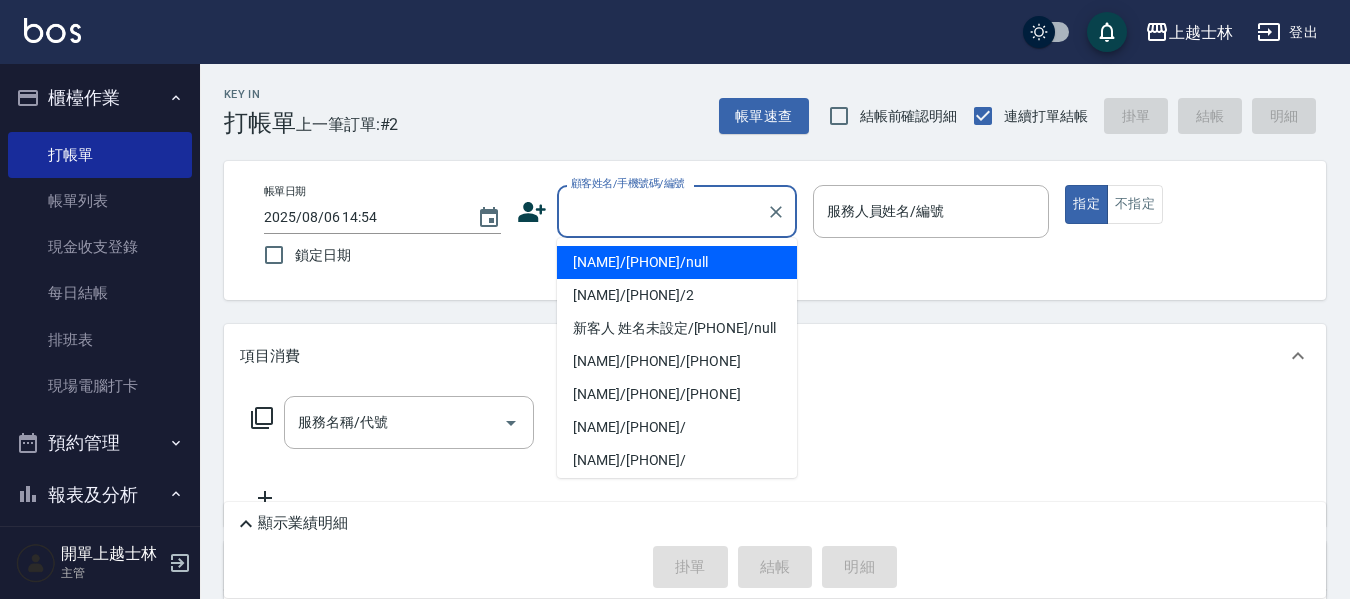 click on "帳單日期 2025/08/06 14:54 鎖定日期 顧客姓名/手機號碼/編號 顧客姓名/手機號碼/編號 服務人員姓名/編號 服務人員姓名/編號 指定 不指定" at bounding box center [775, 230] 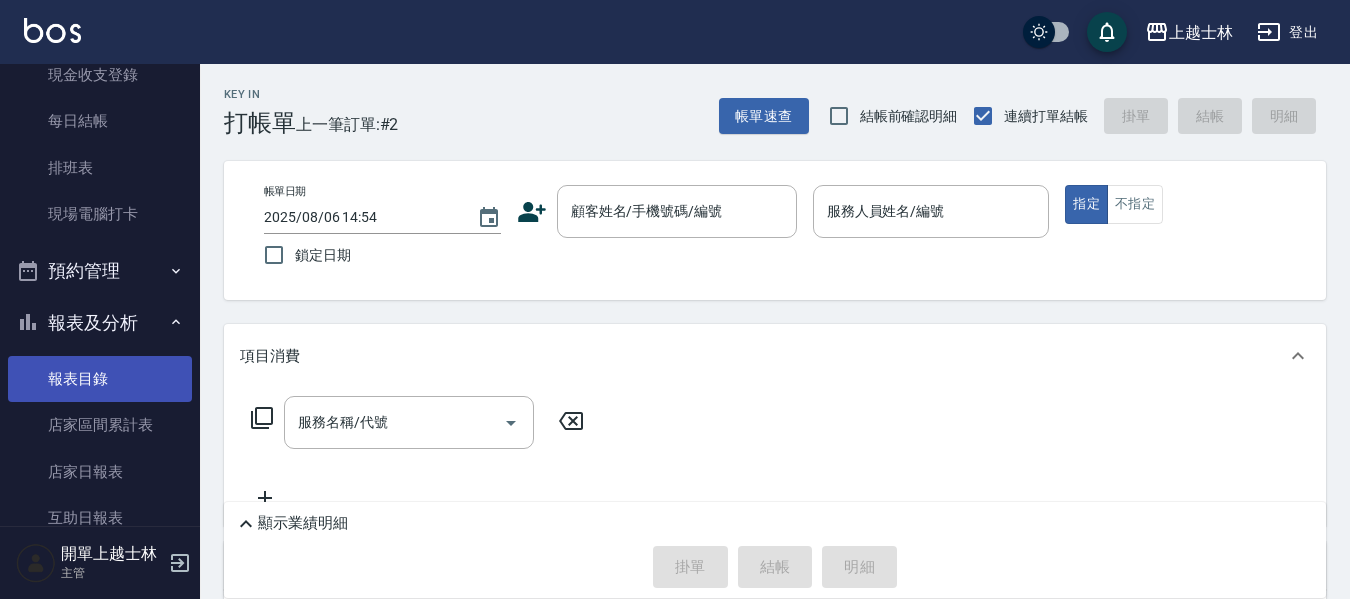 scroll, scrollTop: 200, scrollLeft: 0, axis: vertical 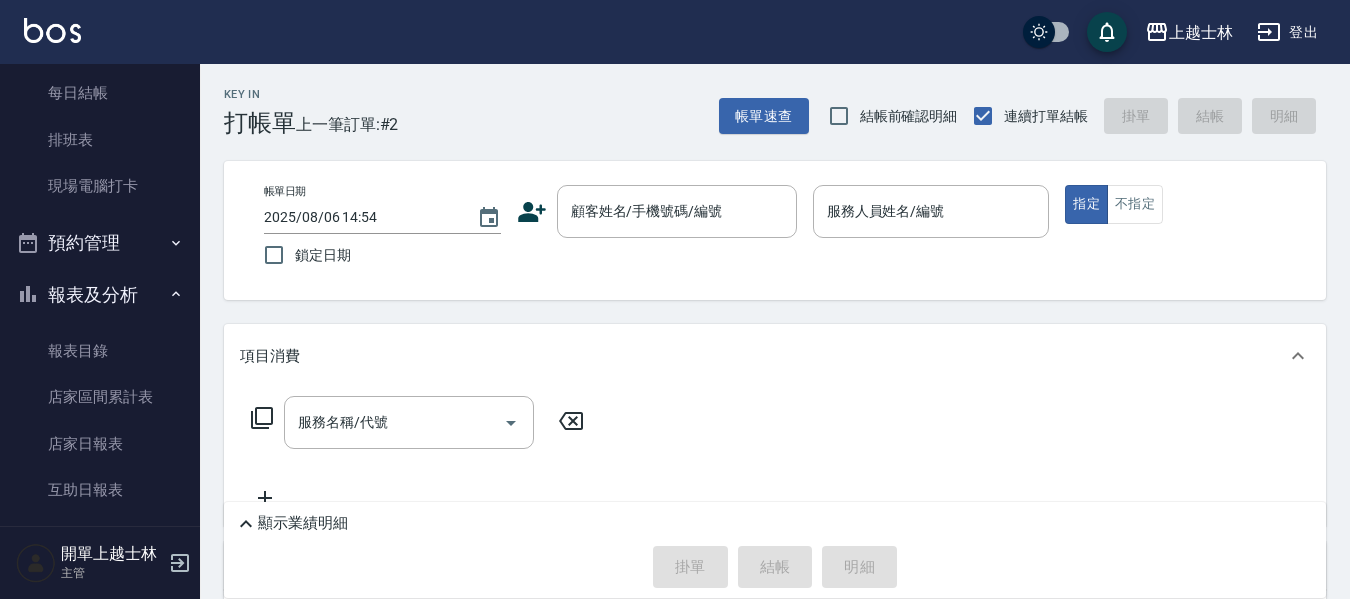 click on "報表及分析" at bounding box center (100, 295) 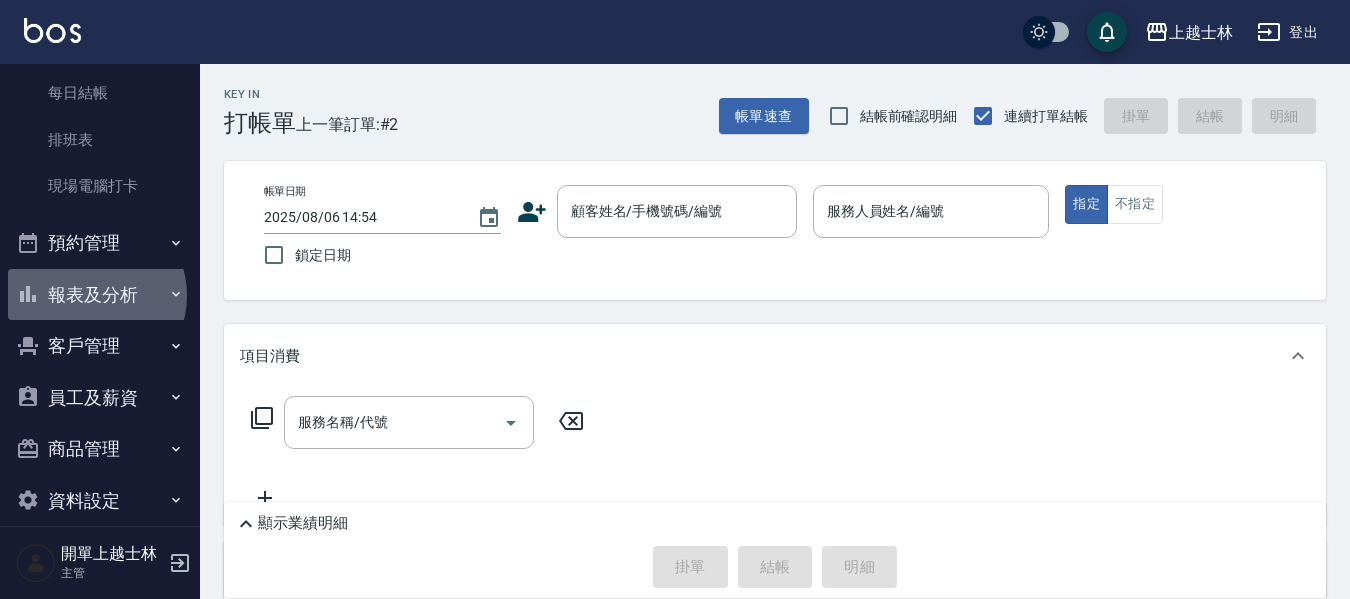 click on "報表及分析" at bounding box center (100, 295) 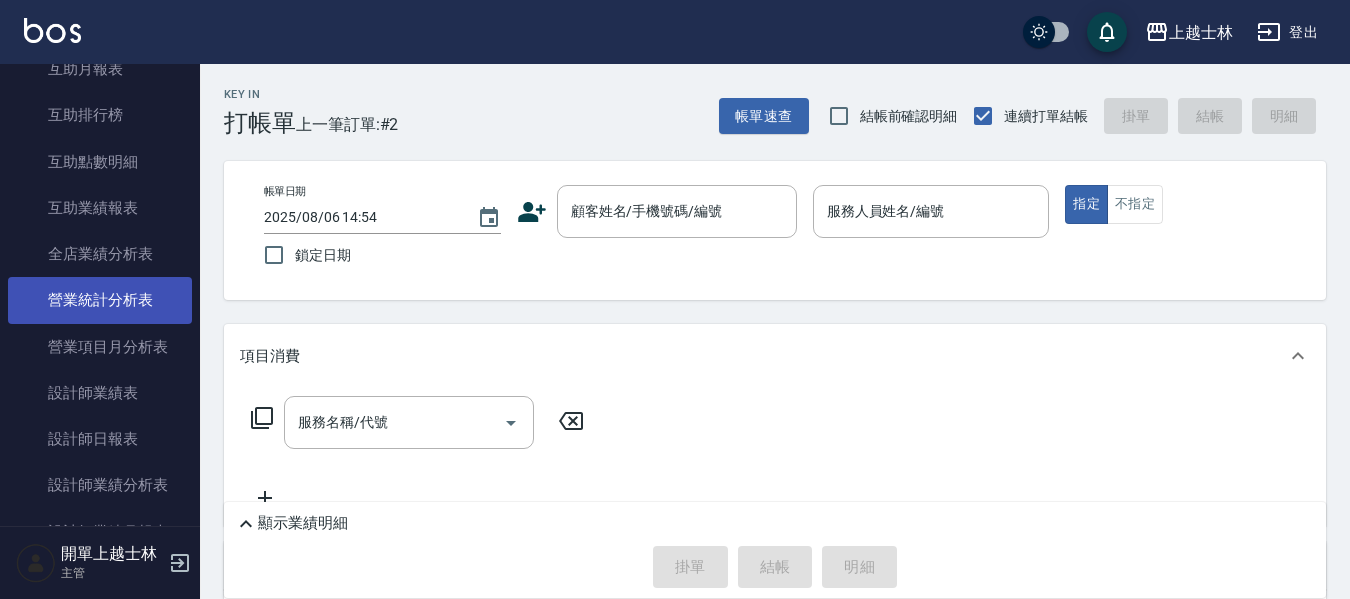 scroll, scrollTop: 700, scrollLeft: 0, axis: vertical 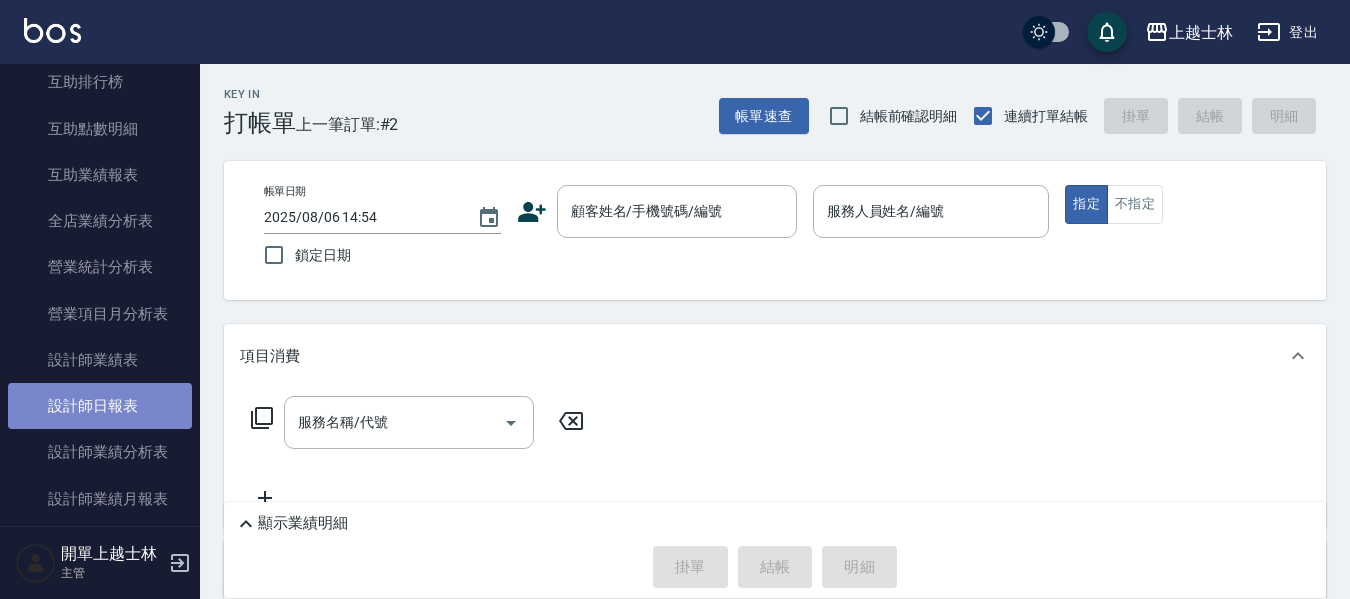 click on "設計師日報表" at bounding box center (100, 406) 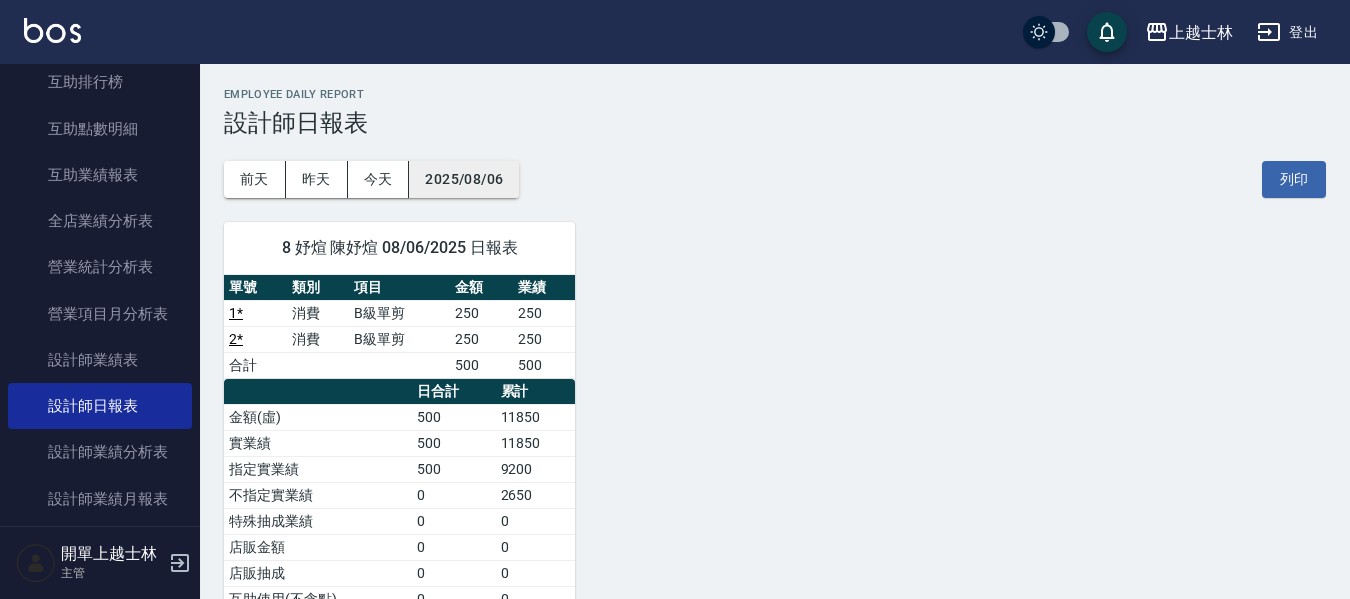 click on "2025/08/06" at bounding box center (464, 179) 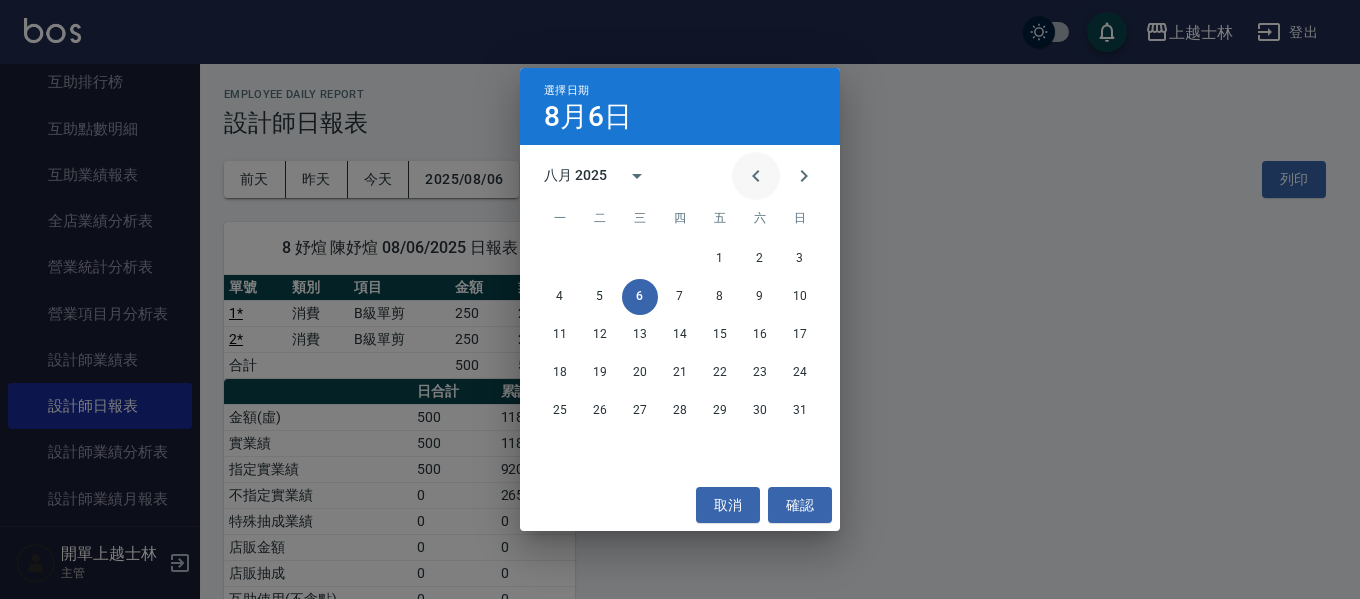 click 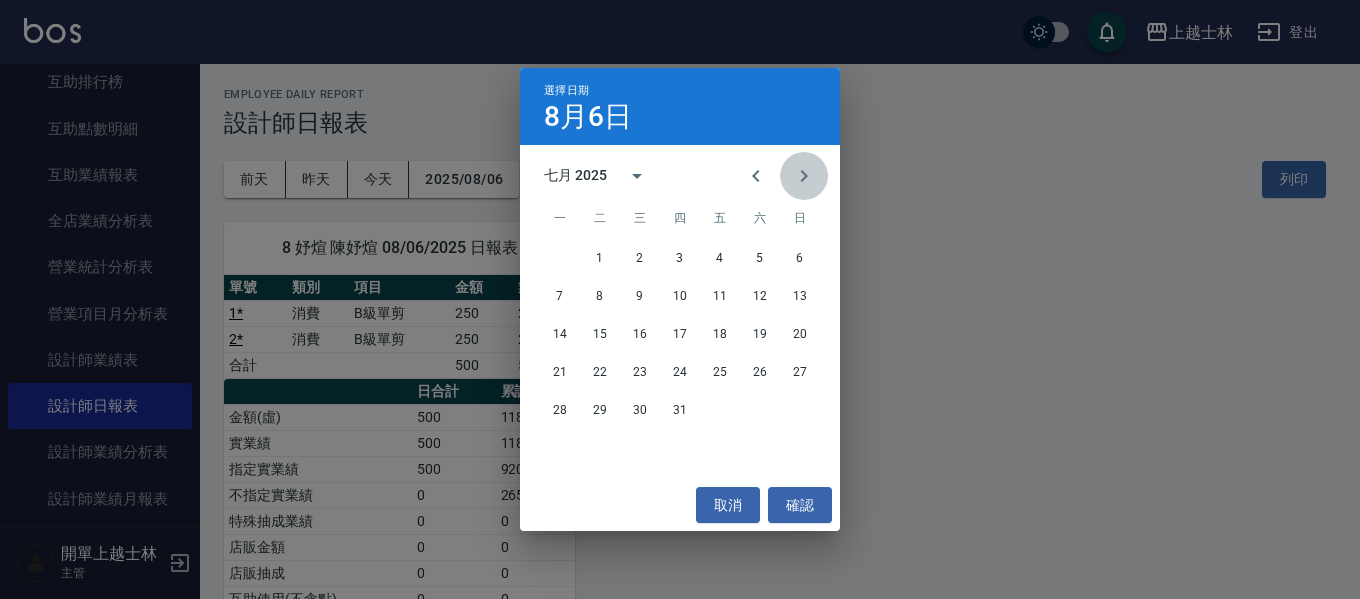 click 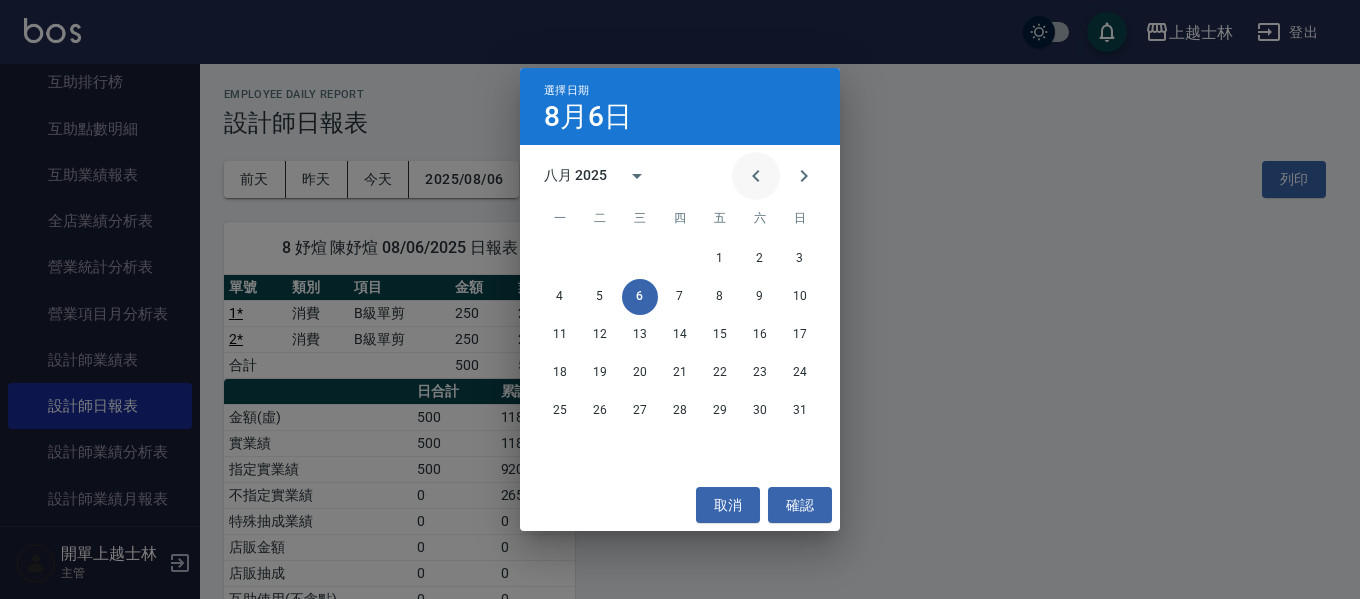 click 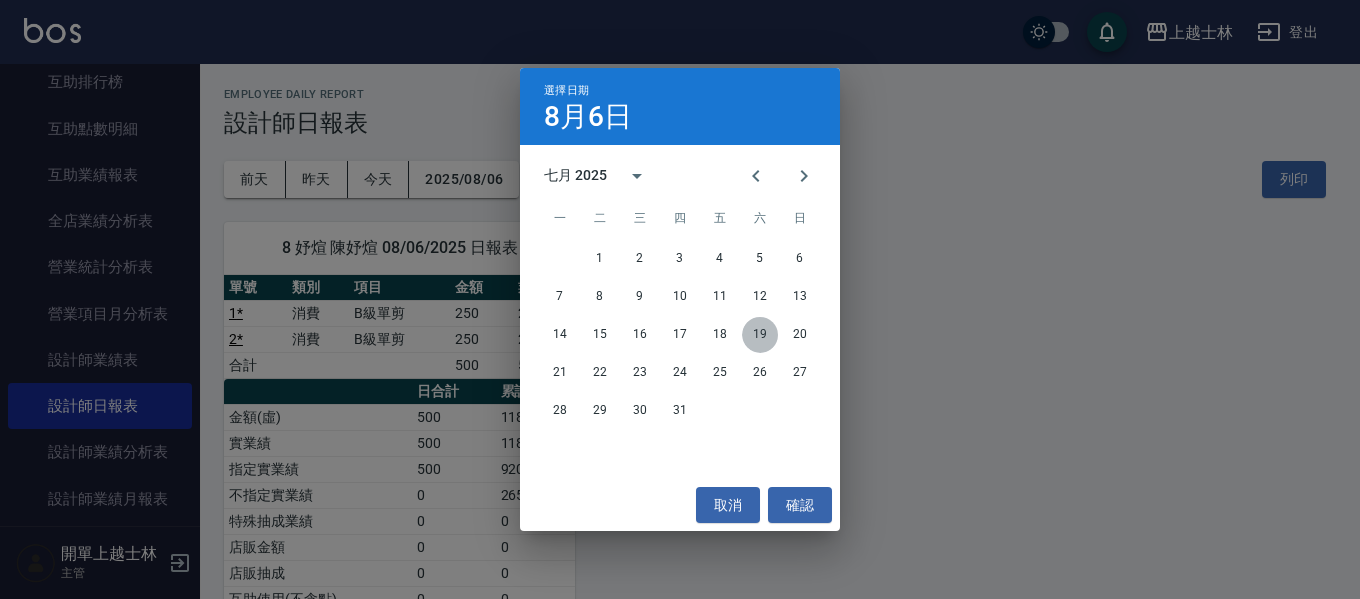 click on "19" at bounding box center [760, 335] 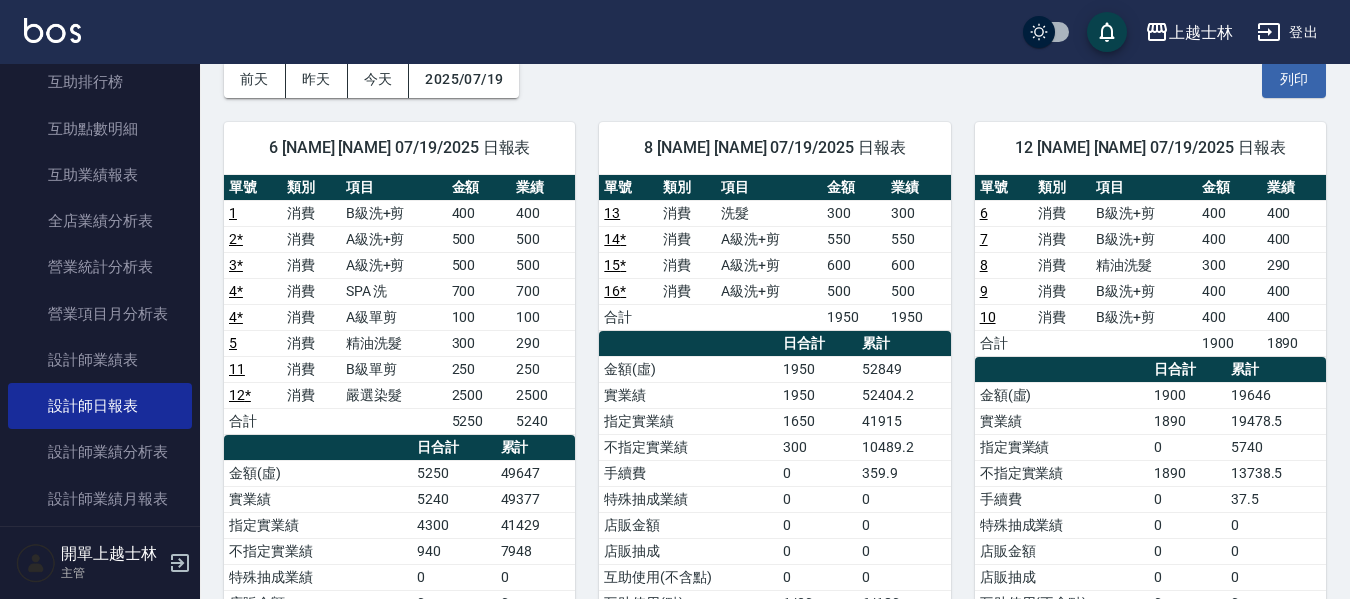 scroll, scrollTop: 0, scrollLeft: 0, axis: both 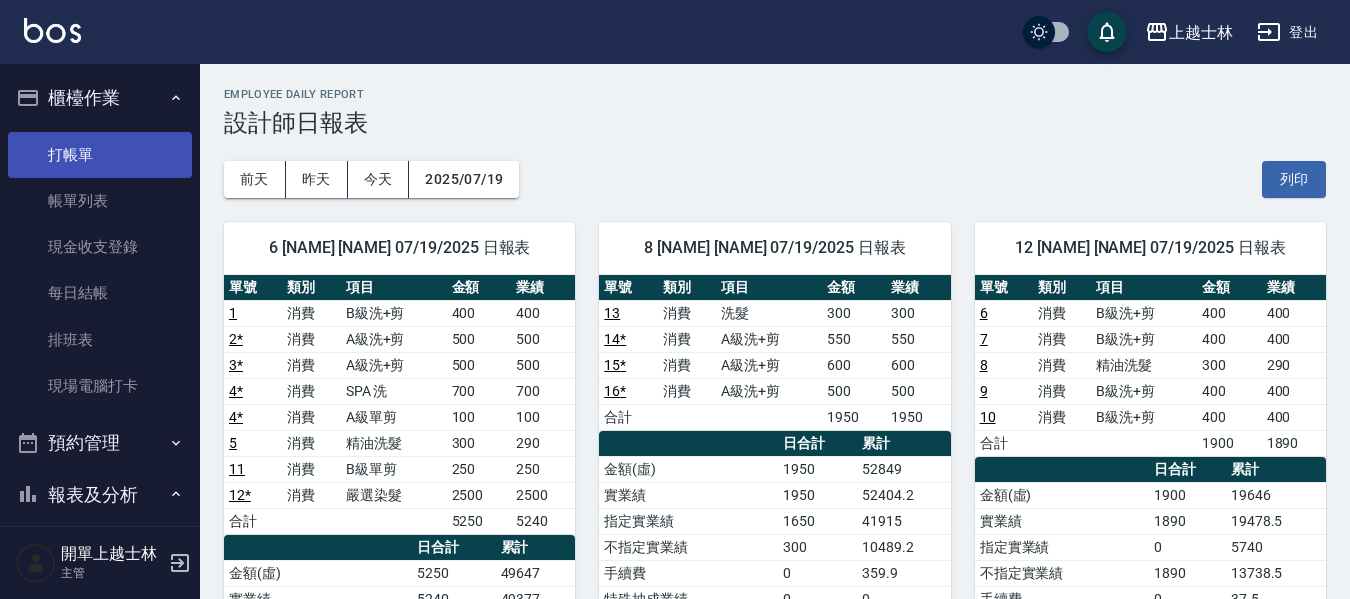 click on "打帳單" at bounding box center [100, 155] 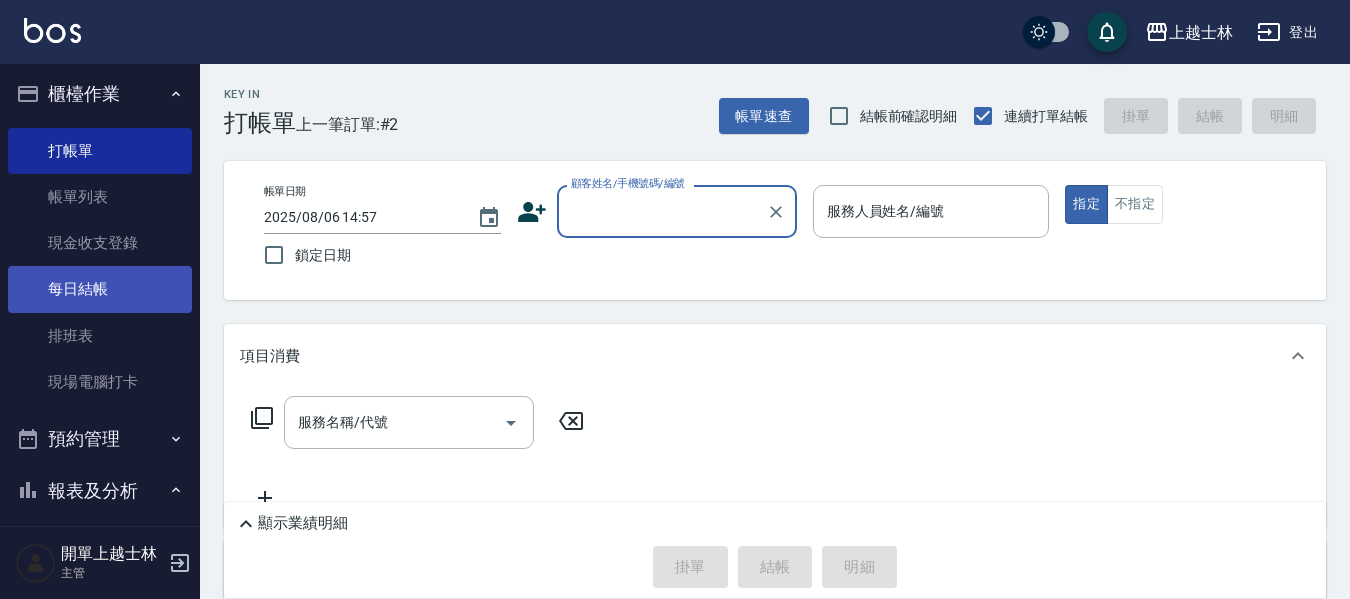scroll, scrollTop: 0, scrollLeft: 0, axis: both 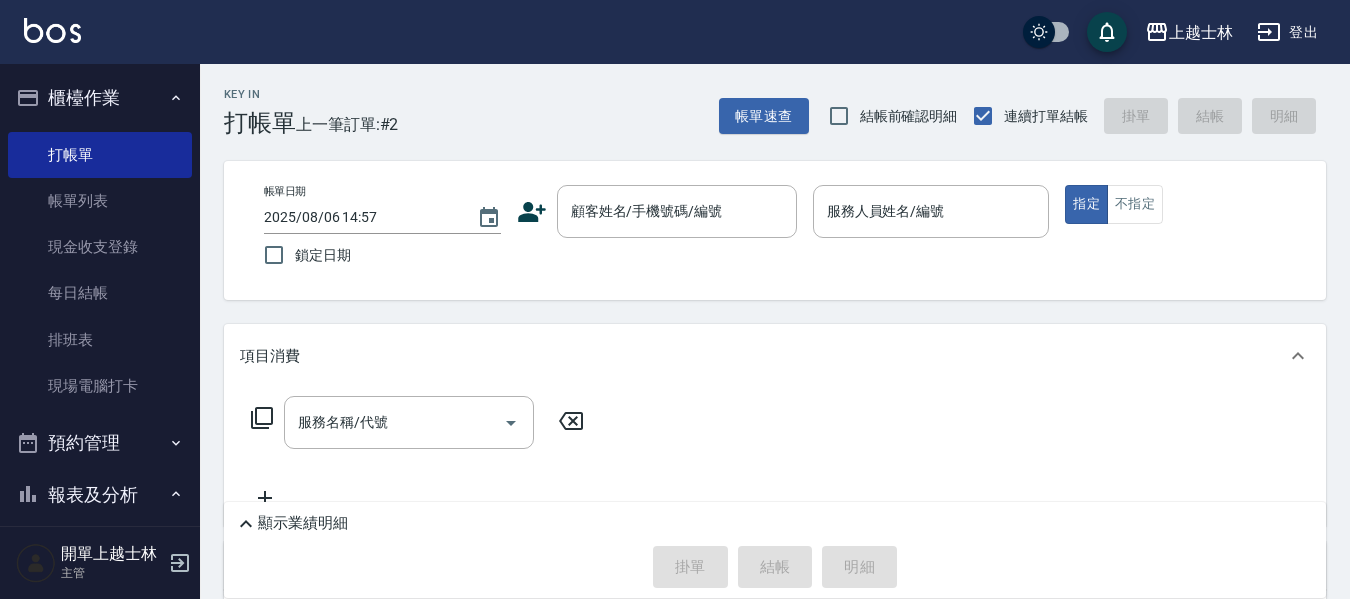 click on "Key In 打帳單 上一筆訂單:#2 帳單速查 結帳前確認明細 連續打單結帳 掛單 結帳 明細 帳單日期 2025/08/06 14:57 鎖定日期 顧客姓名/手機號碼/編號 顧客姓名/手機號碼/編號 服務人員姓名/編號 服務人員姓名/編號 指定 不指定 項目消費 服務名稱/代號 服務名稱/代號 店販銷售 服務人員姓名/編號 服務人員姓名/編號 商品代號/名稱 商品代號/名稱 預收卡販賣 卡券名稱/代號 卡券名稱/代號 使用預收卡 其他付款方式 其他付款方式 其他付款方式 備註及來源 備註 備註 訂單來源 ​ 訂單來源 顯示業績明細 掛單 結帳 明細" at bounding box center [775, 478] 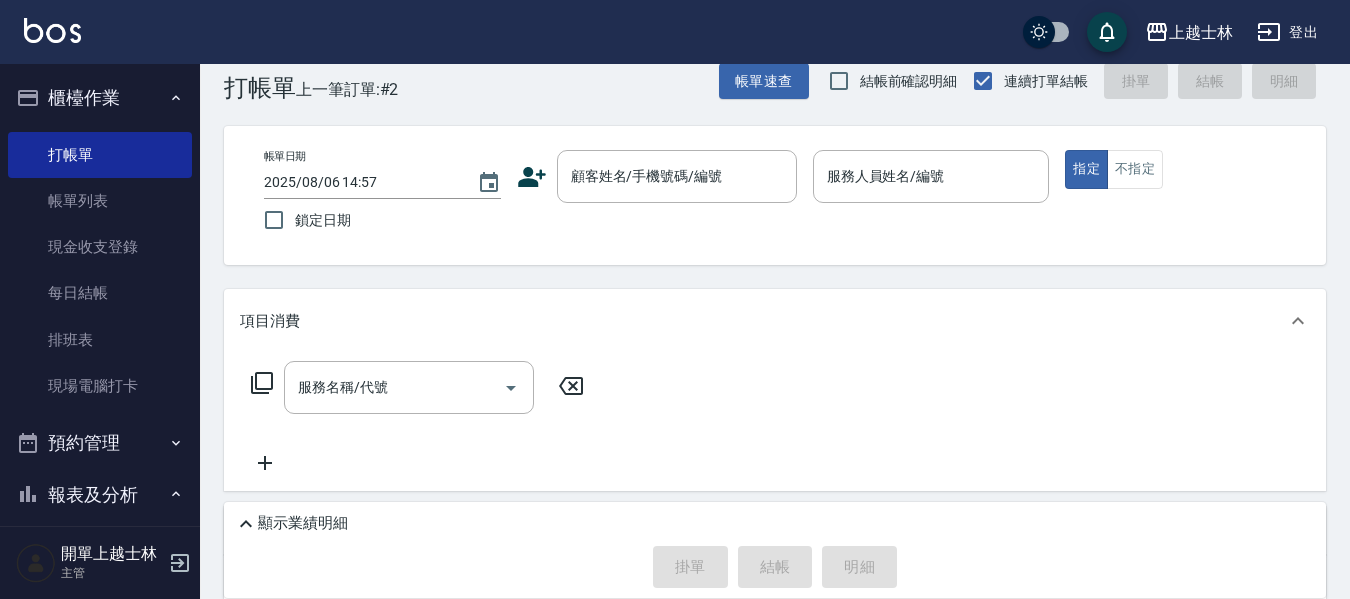 scroll, scrollTop: 0, scrollLeft: 0, axis: both 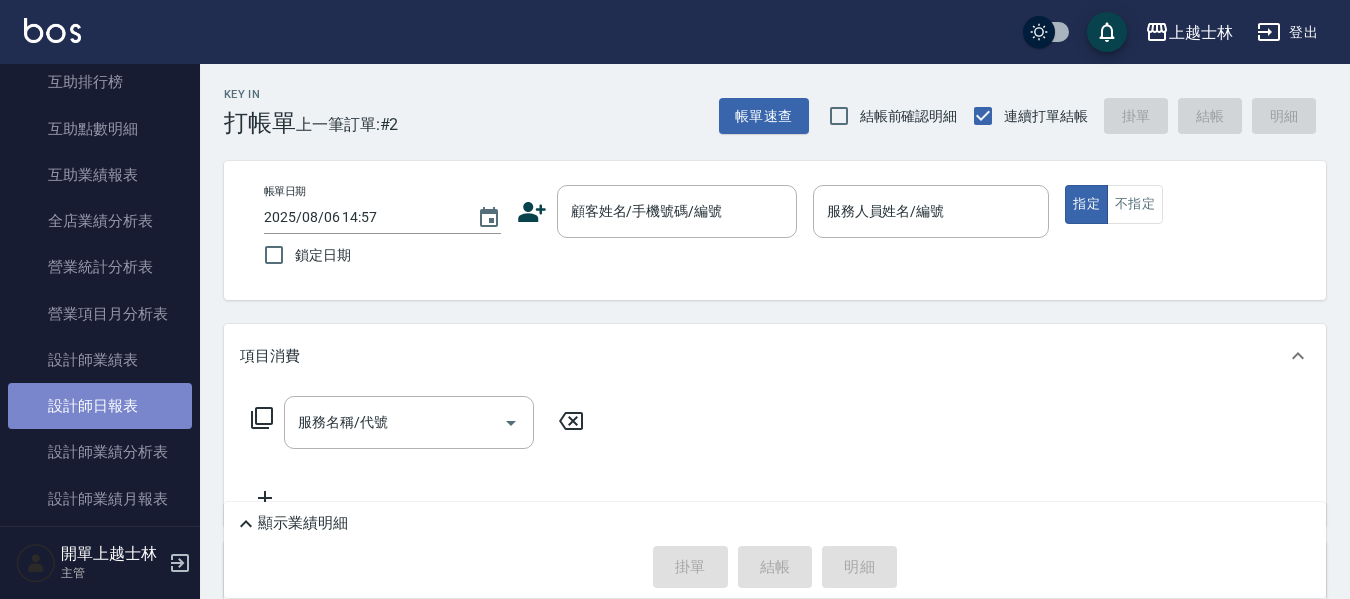 click on "設計師日報表" at bounding box center (100, 406) 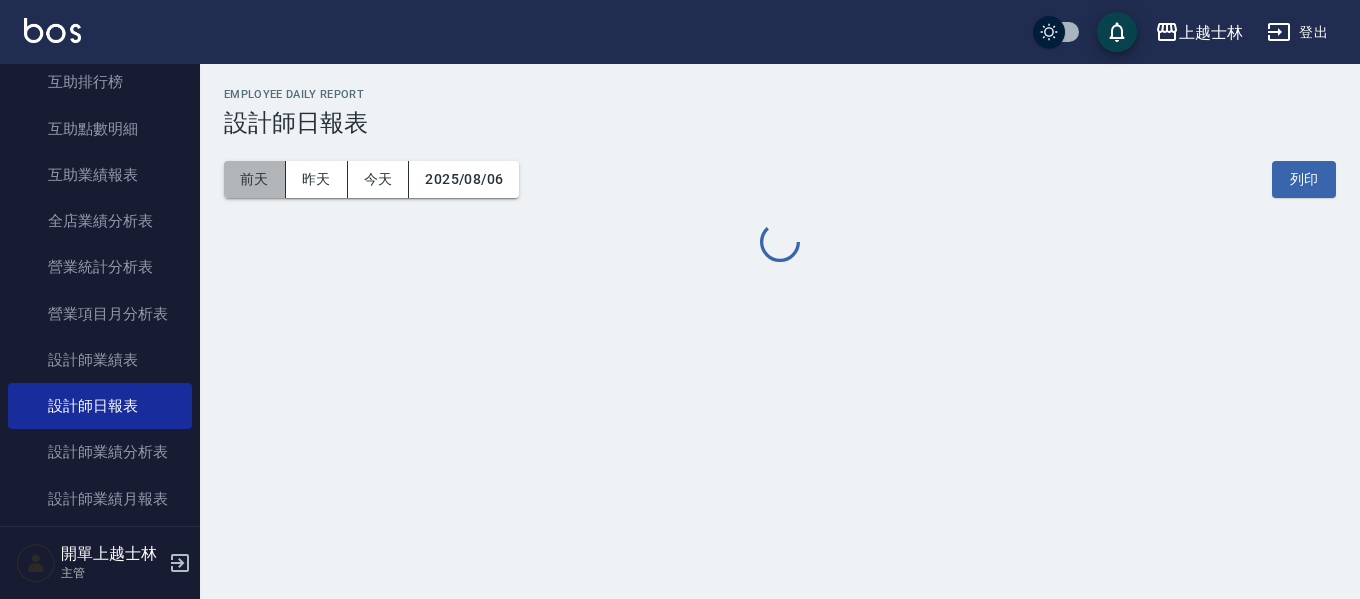 click on "前天" at bounding box center [255, 179] 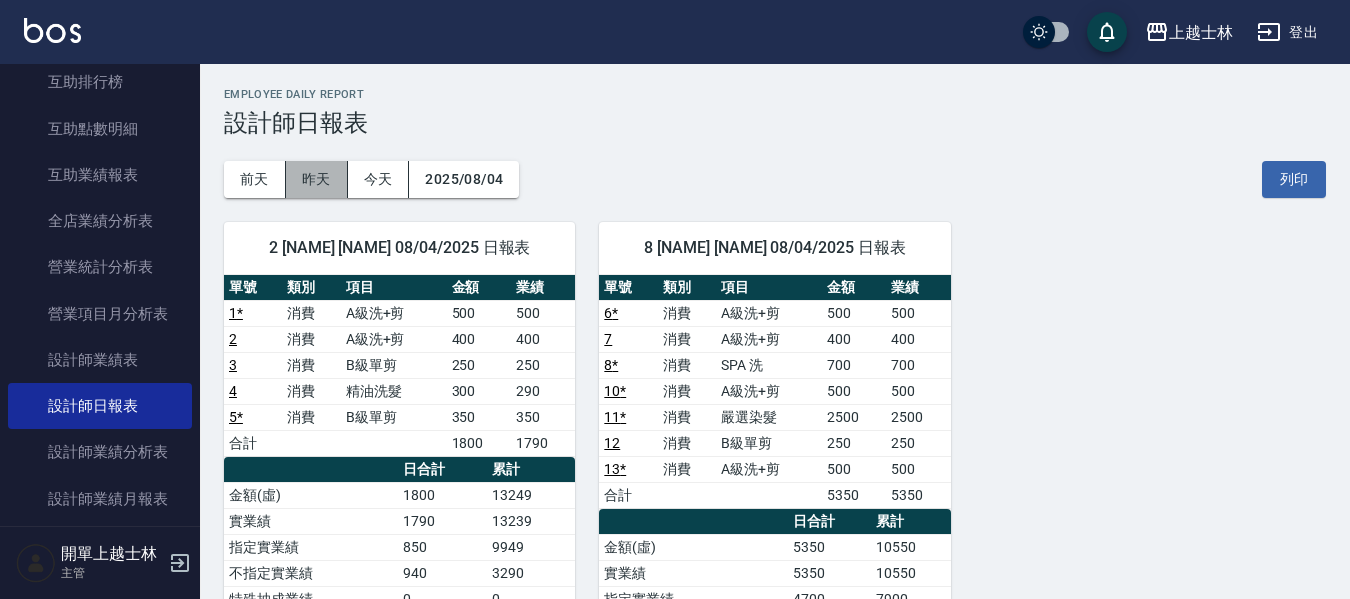 click on "昨天" at bounding box center (317, 179) 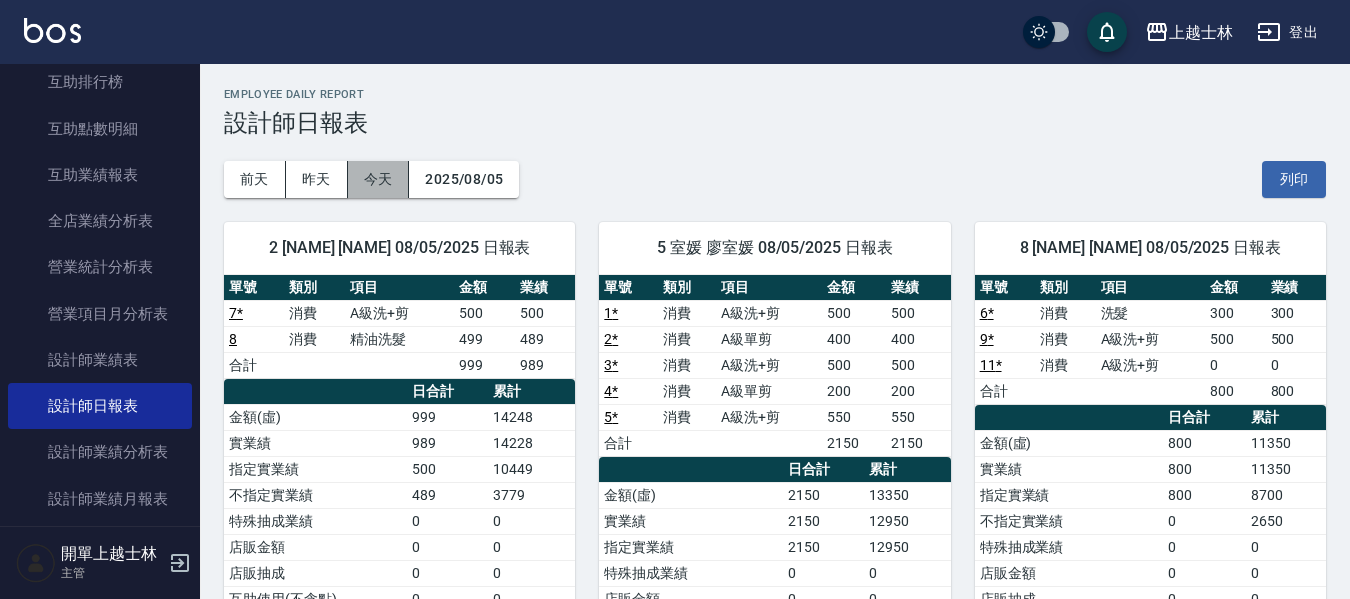 click on "今天" at bounding box center [379, 179] 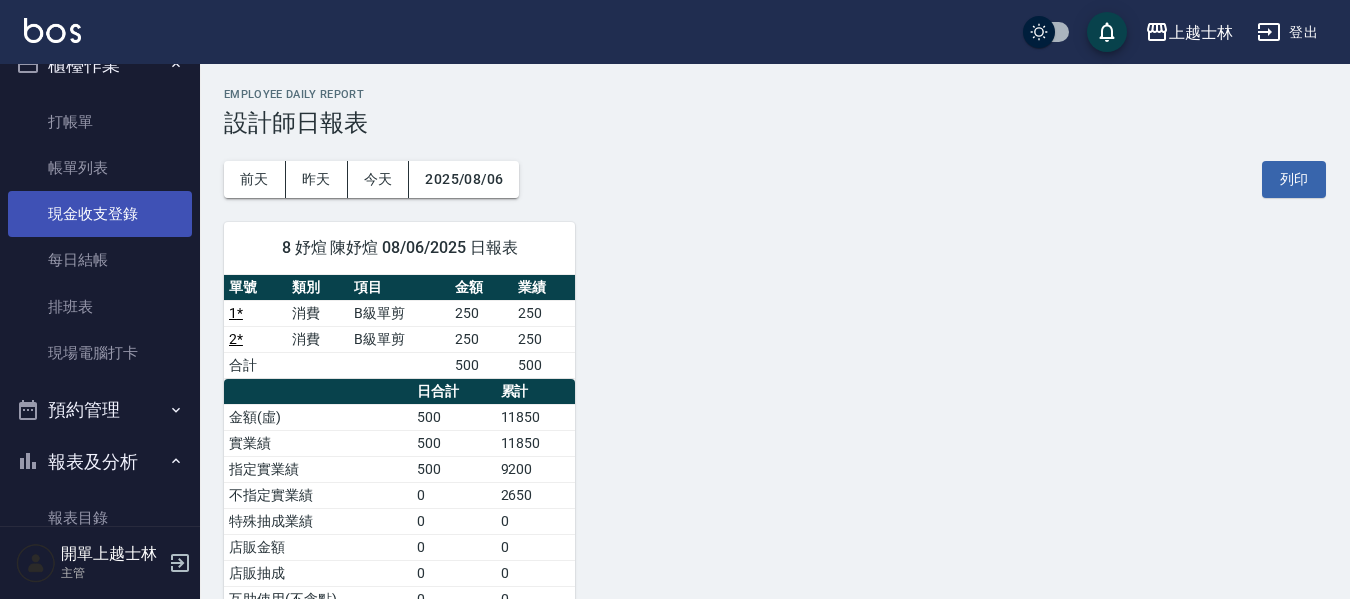 scroll, scrollTop: 0, scrollLeft: 0, axis: both 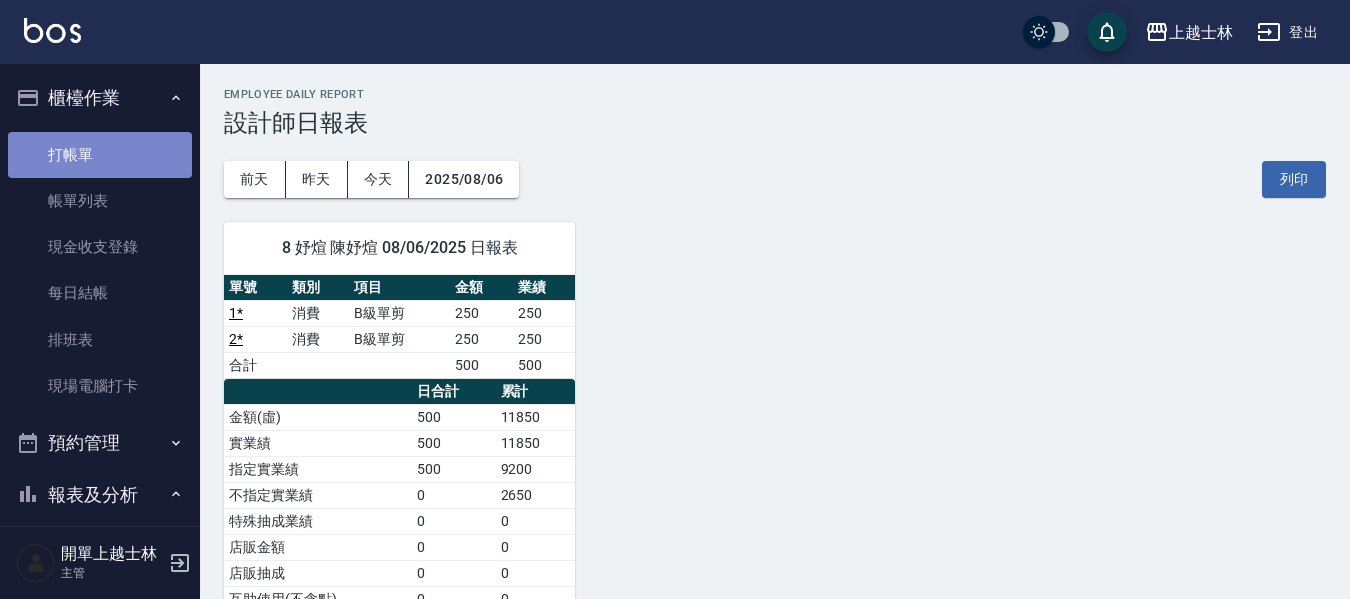 click on "打帳單" at bounding box center [100, 155] 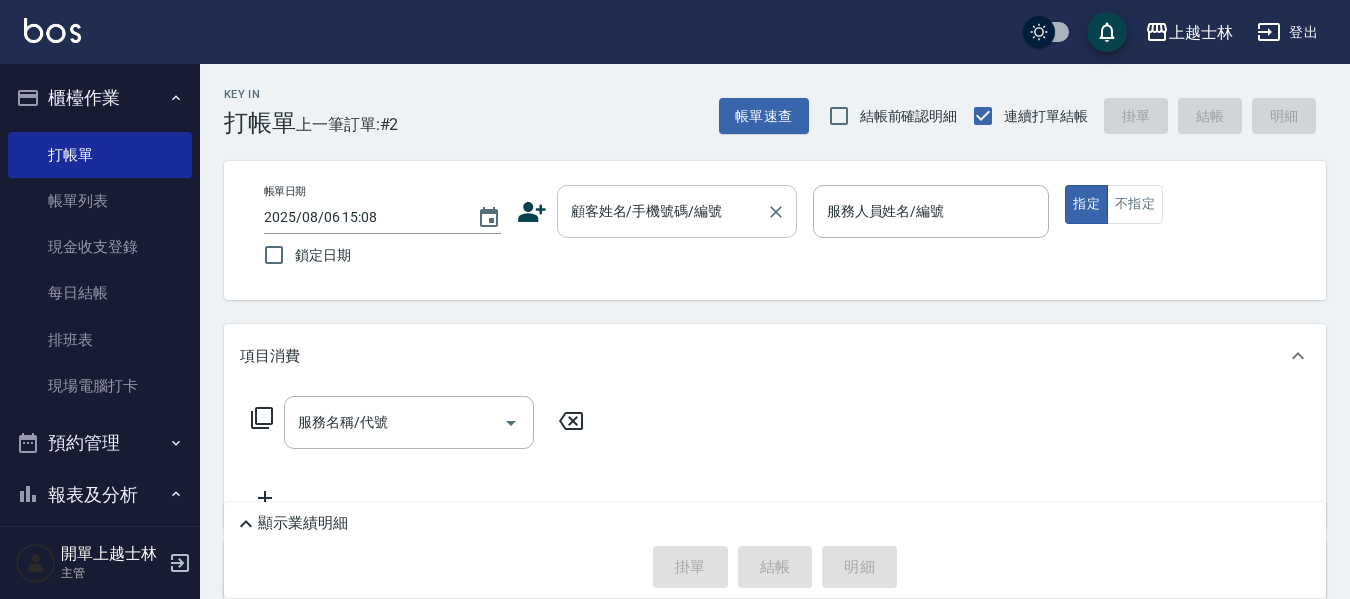 click on "顧客姓名/手機號碼/編號 顧客姓名/手機號碼/編號" at bounding box center (677, 211) 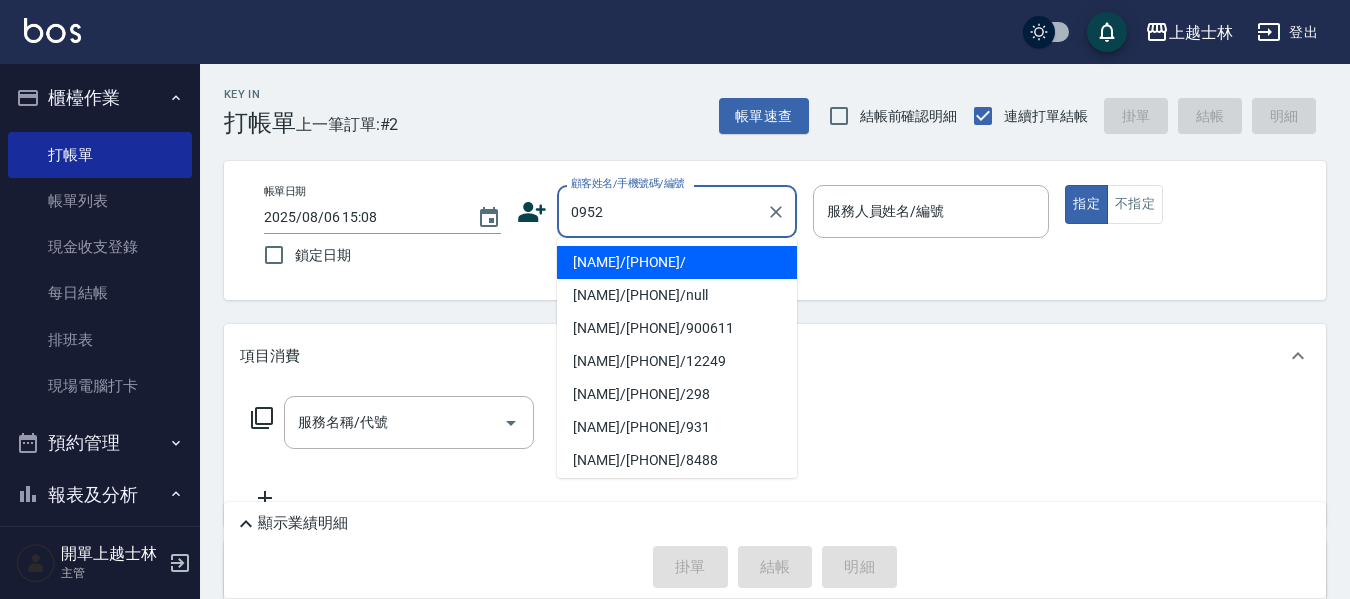 type on "[NAME]/[PHONE]/" 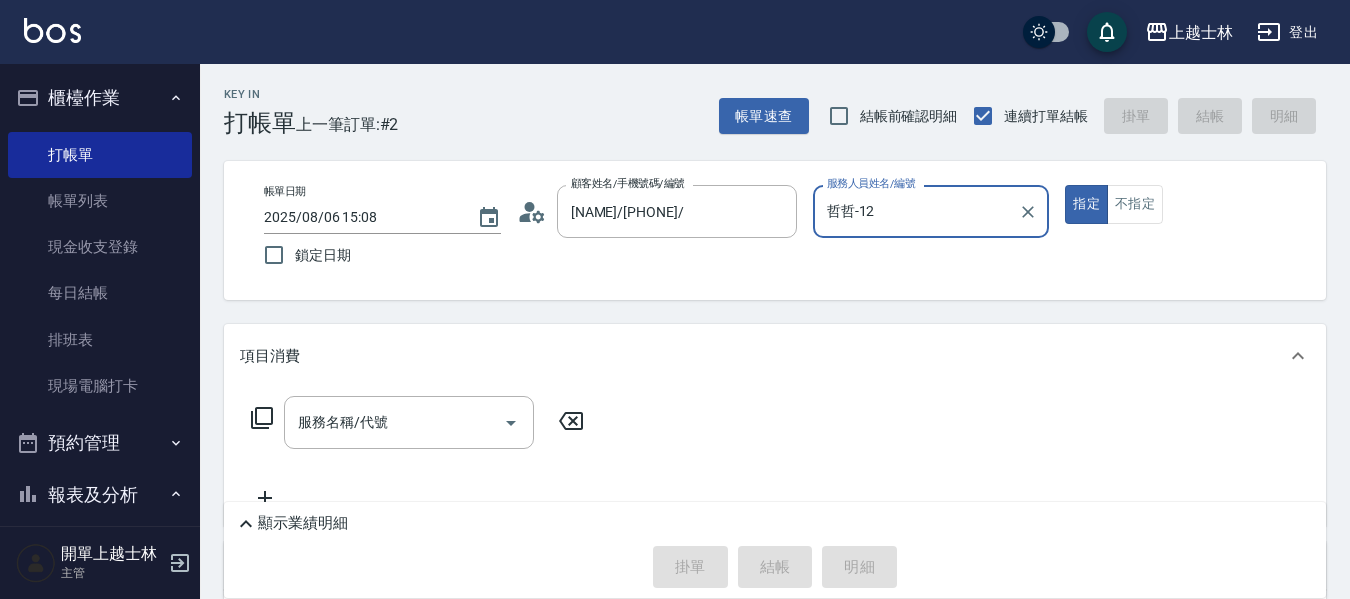 type on "哲哲-12" 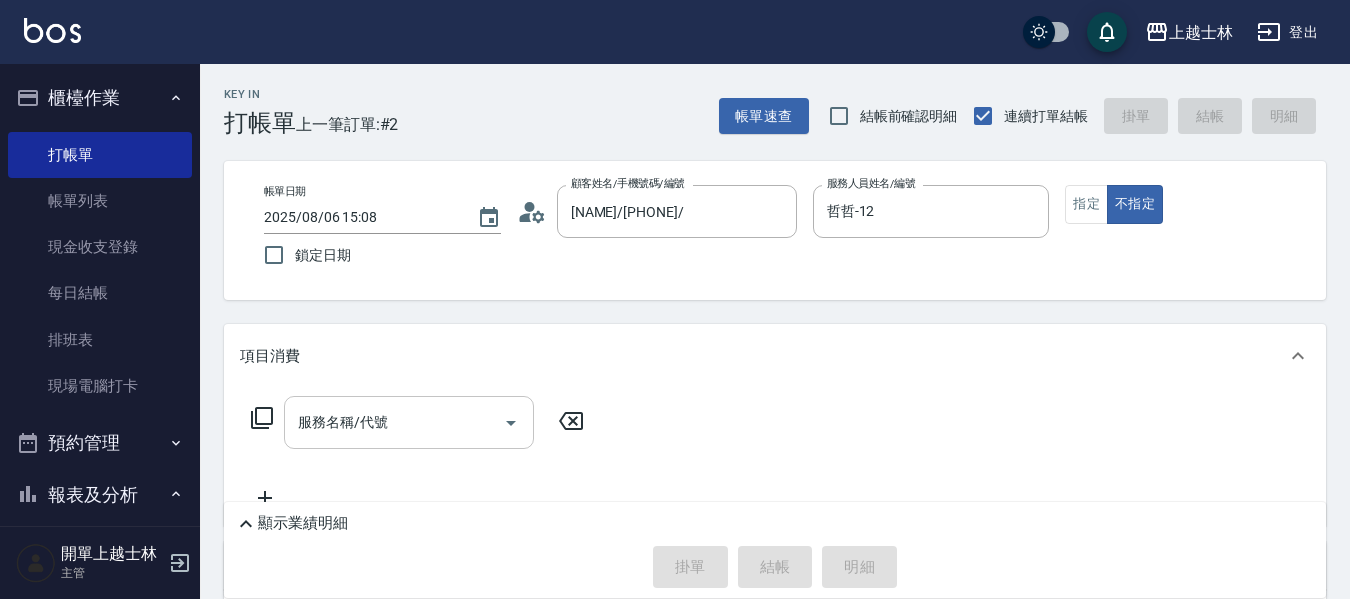 click on "服務名稱/代號" at bounding box center (409, 422) 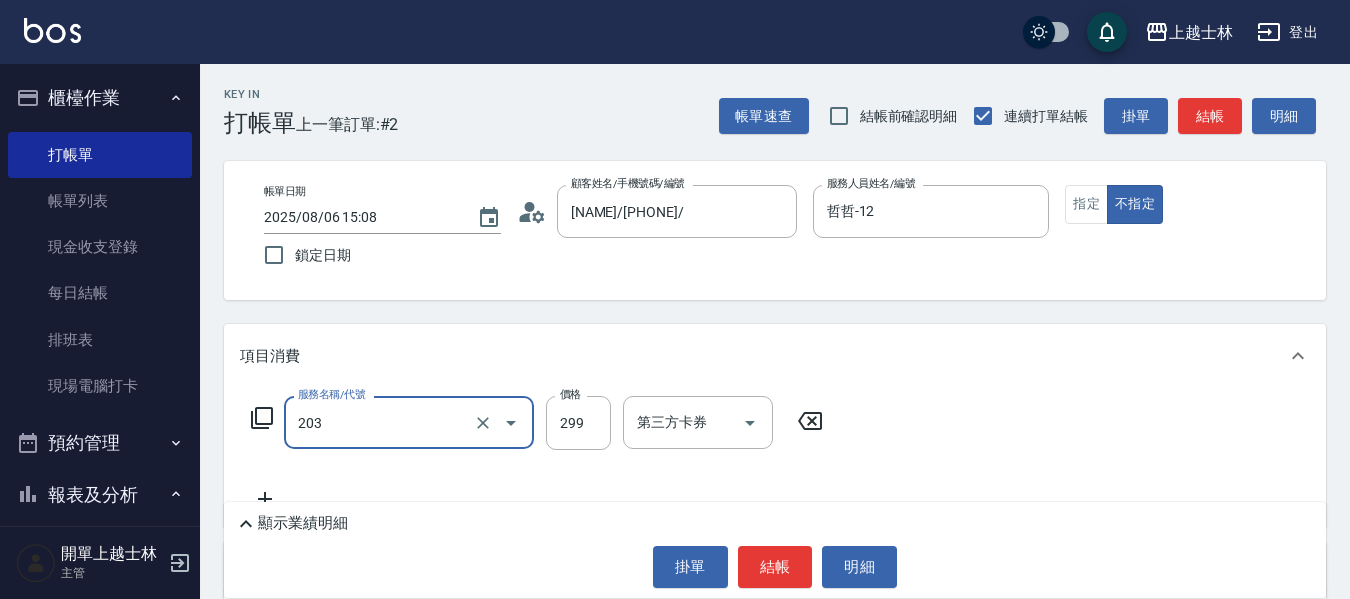 type on "B級洗+剪(203)" 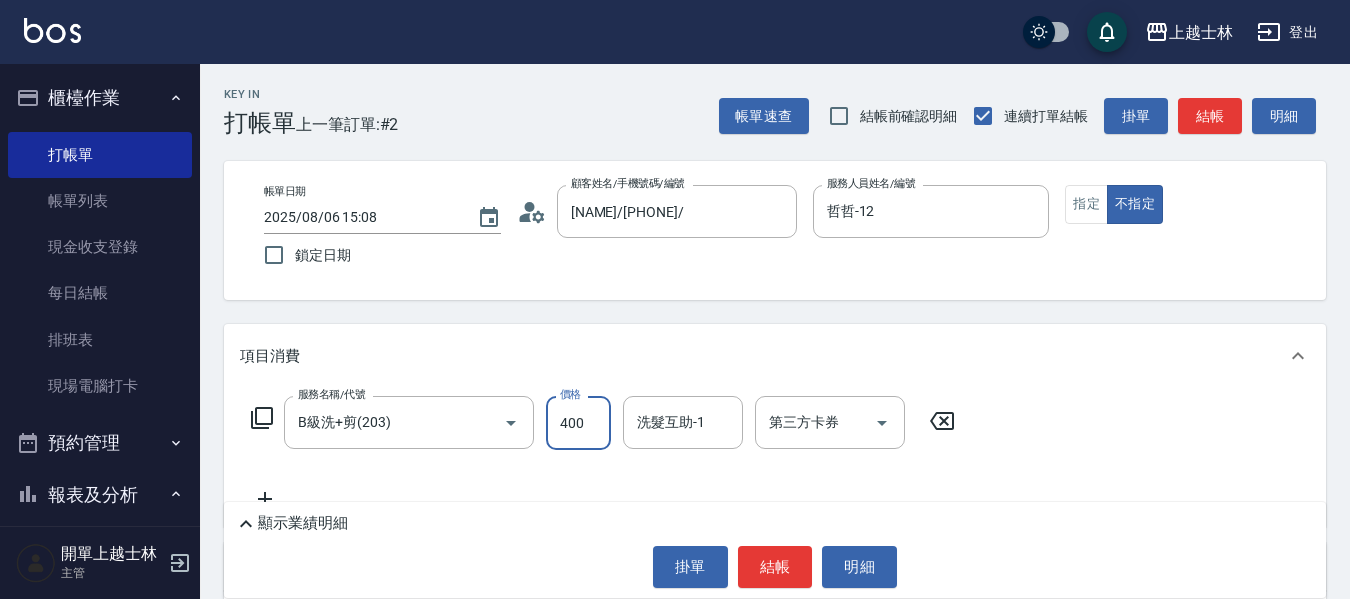 type on "400" 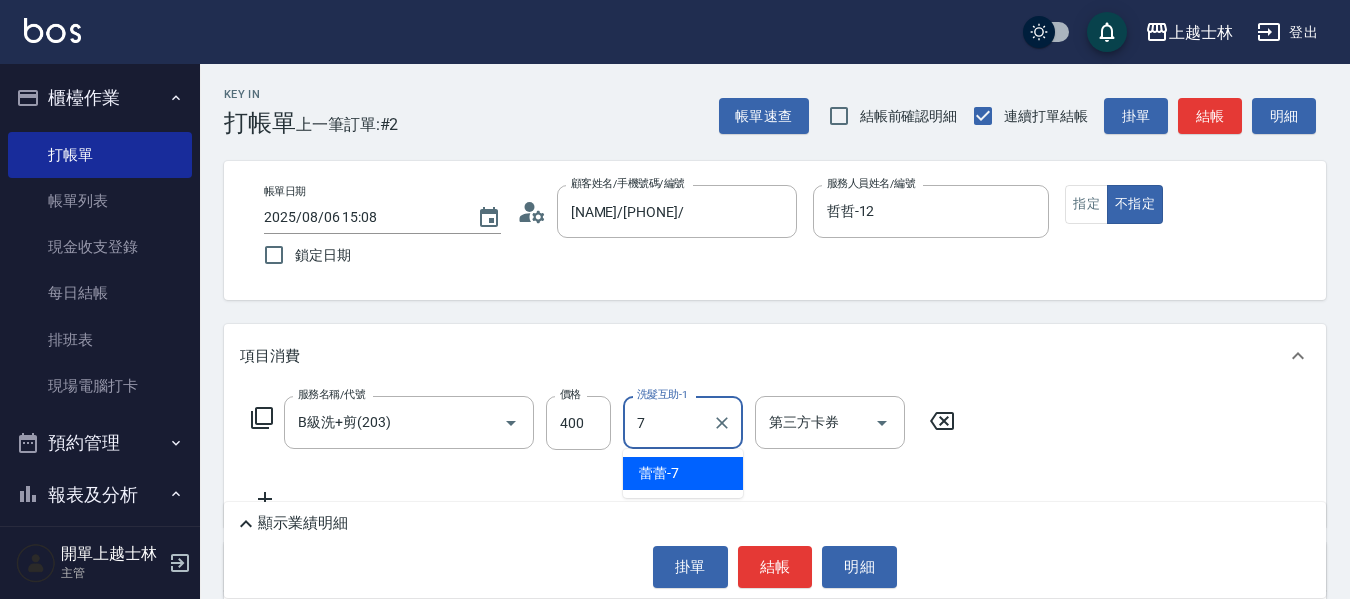 type on "蕾蕾-7" 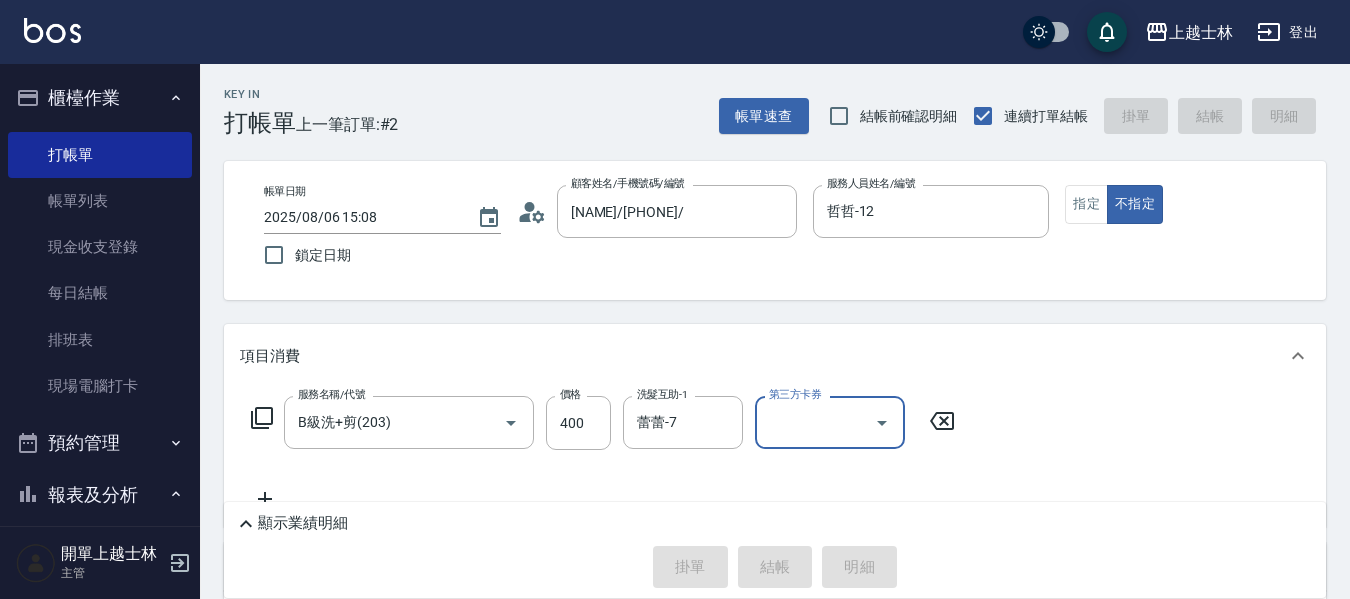 type on "2025/08/06 15:54" 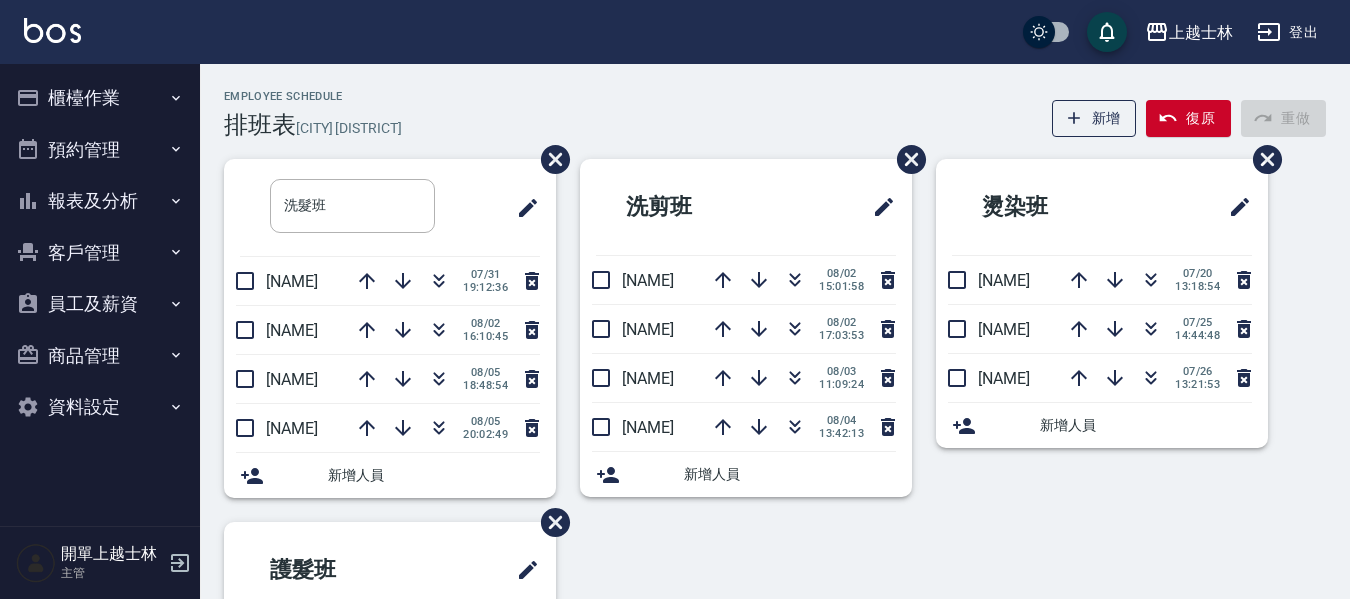 scroll, scrollTop: 0, scrollLeft: 0, axis: both 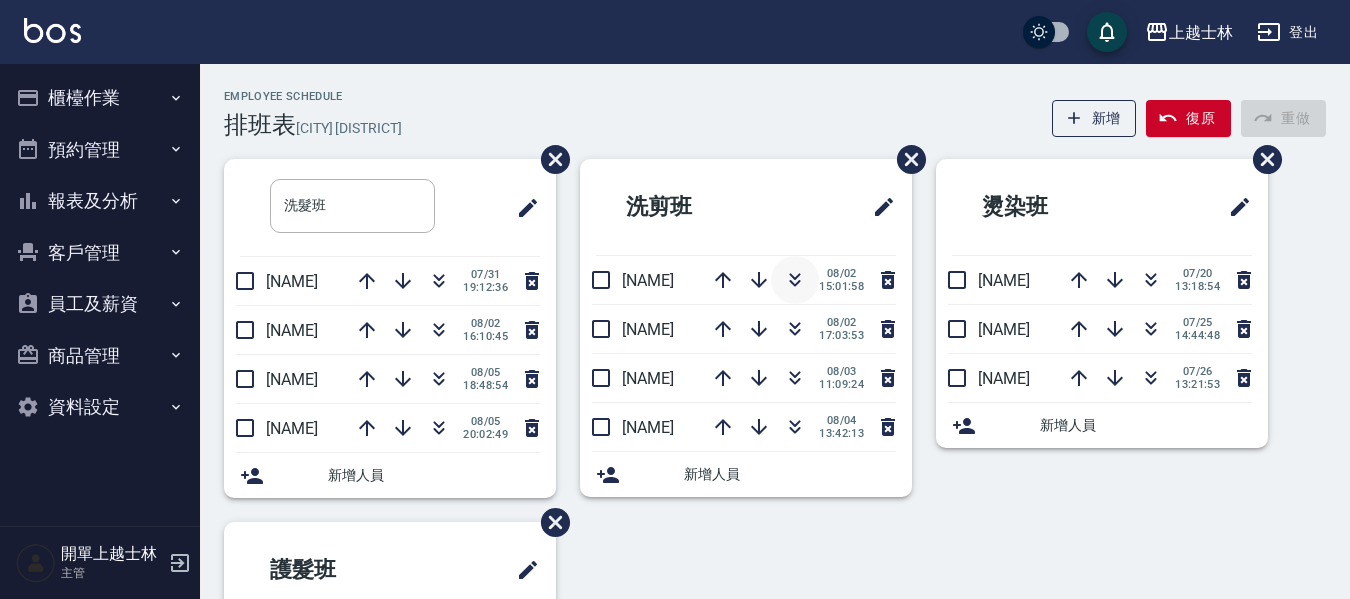 click 